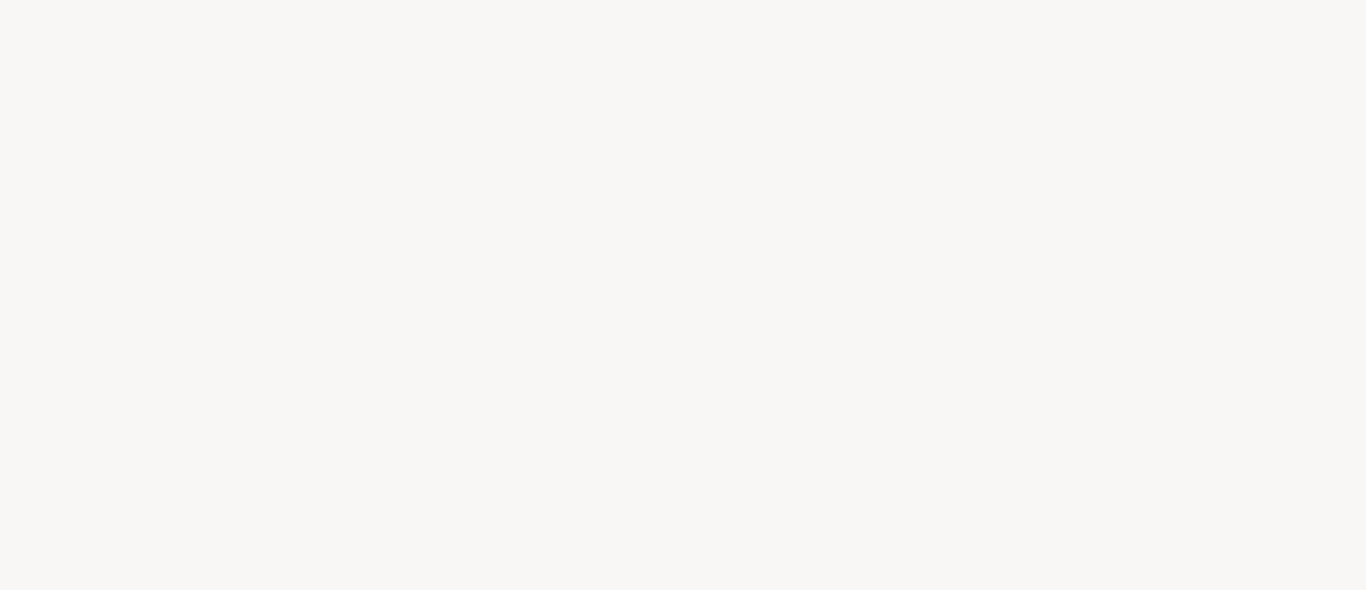 scroll, scrollTop: 0, scrollLeft: 0, axis: both 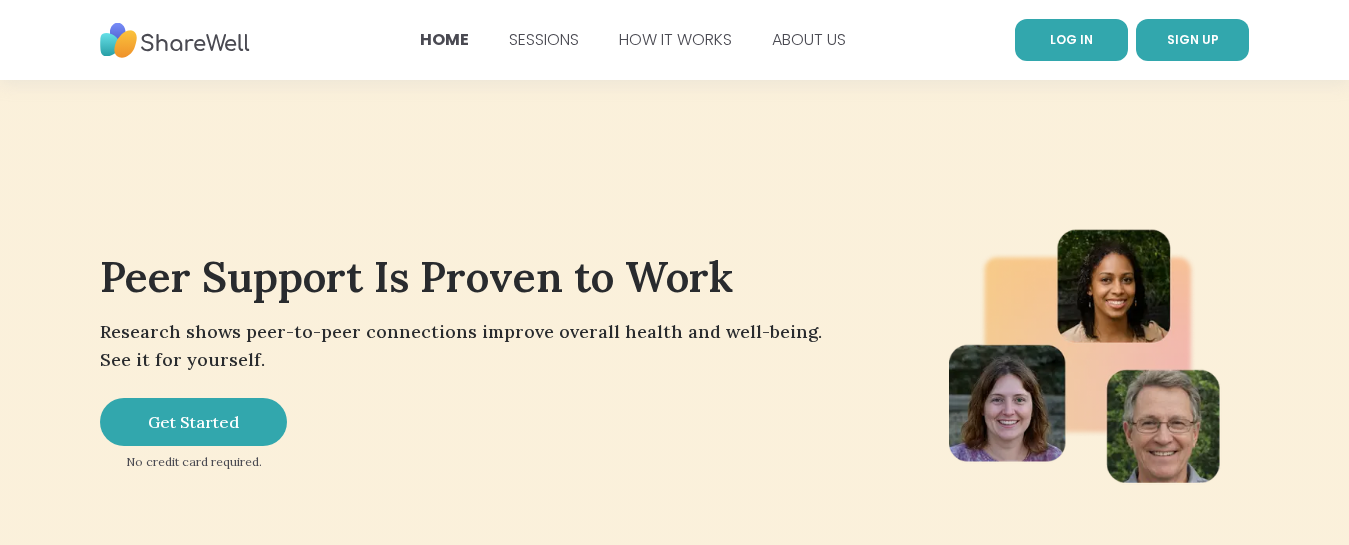 click on "LOG IN" at bounding box center (1071, 39) 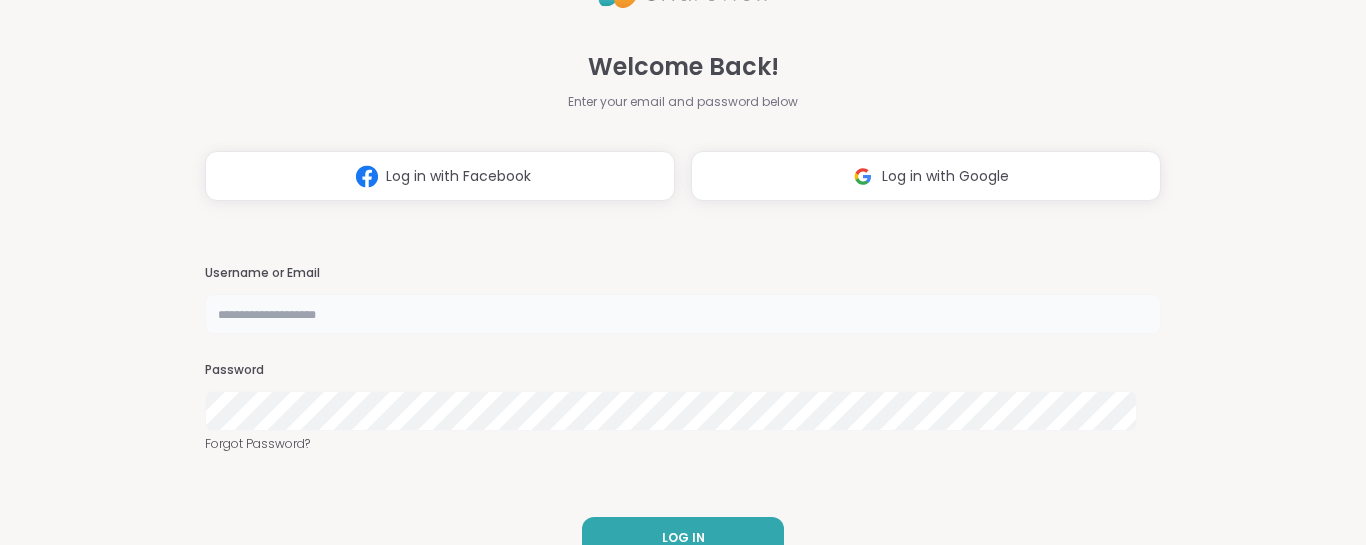 type on "**********" 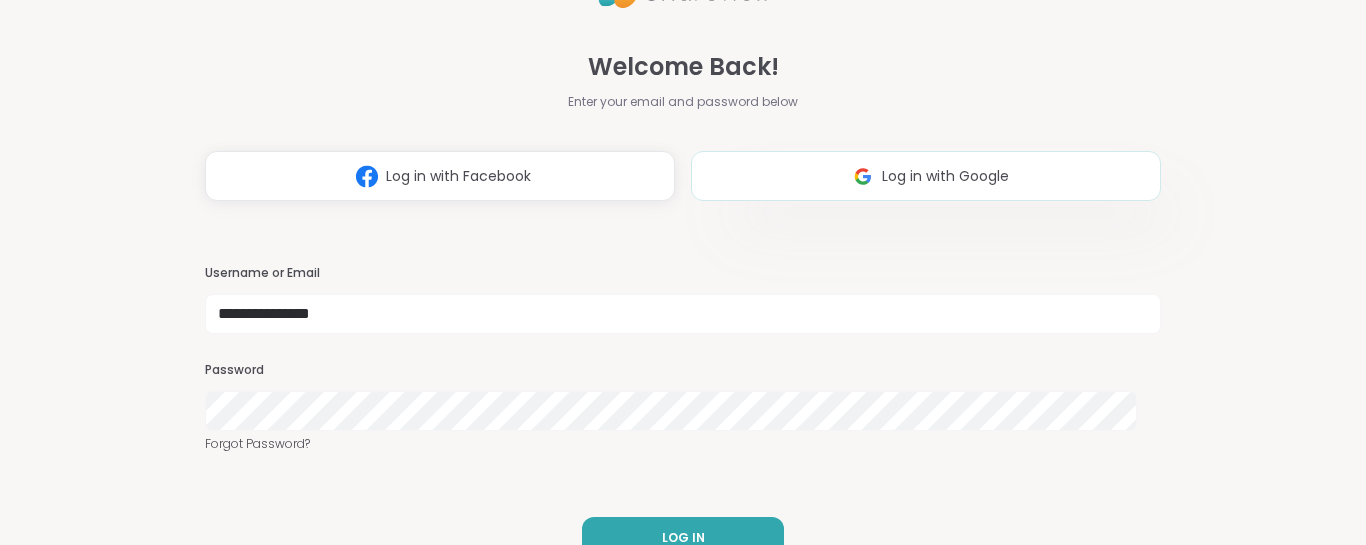 click on "Log in with Google" at bounding box center (945, 176) 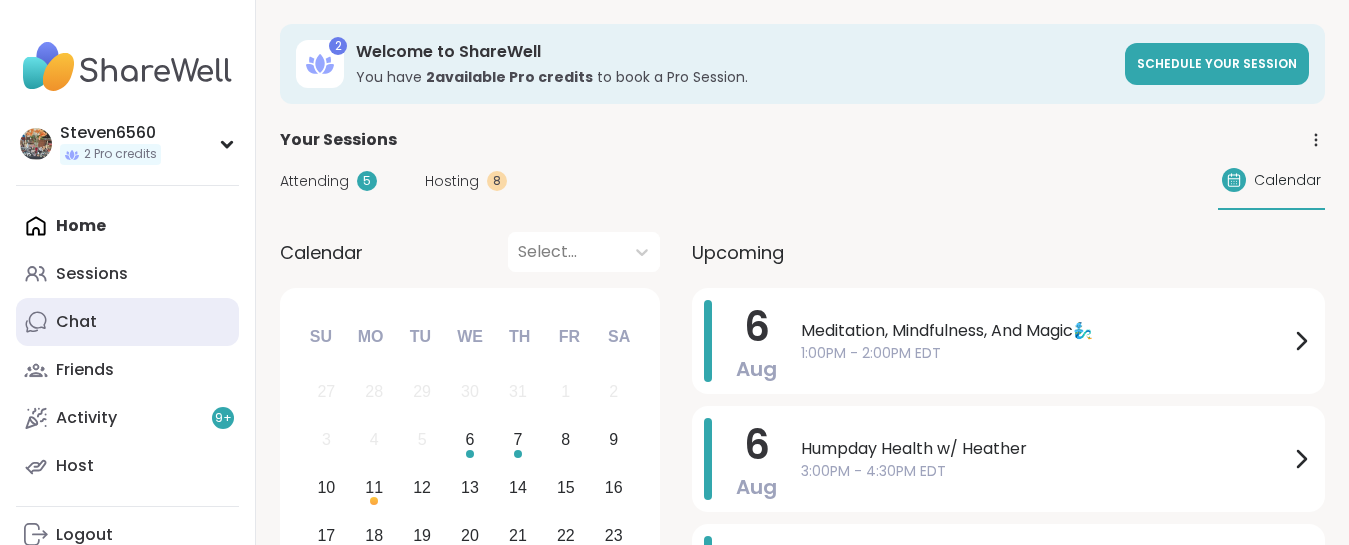 click on "Chat" at bounding box center (76, 322) 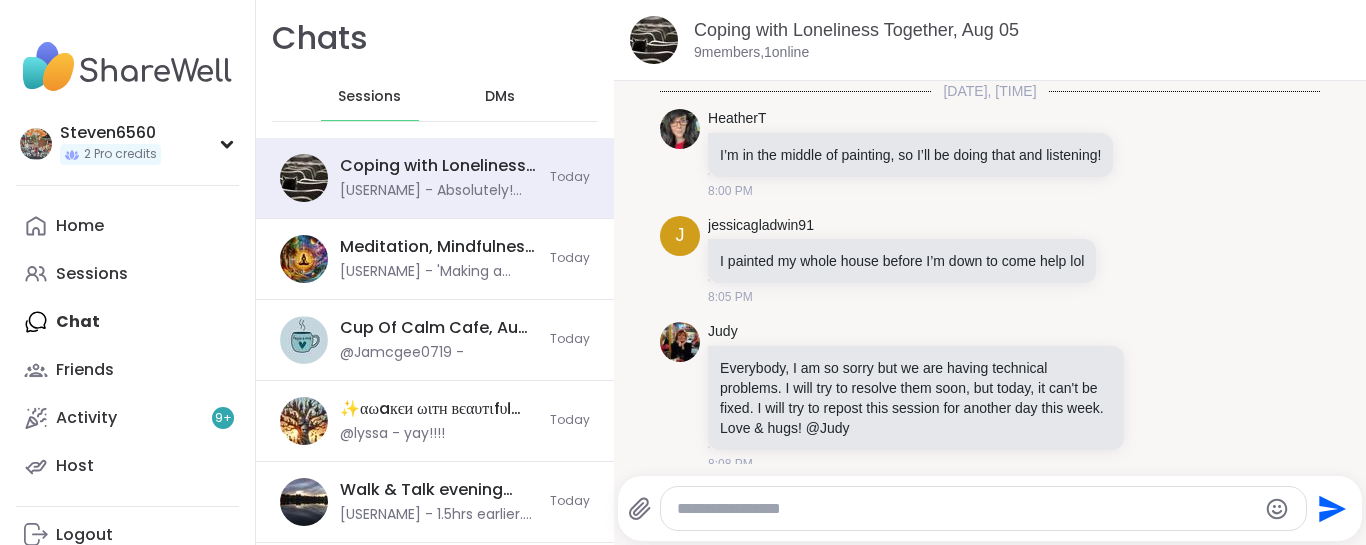 scroll, scrollTop: 2702, scrollLeft: 0, axis: vertical 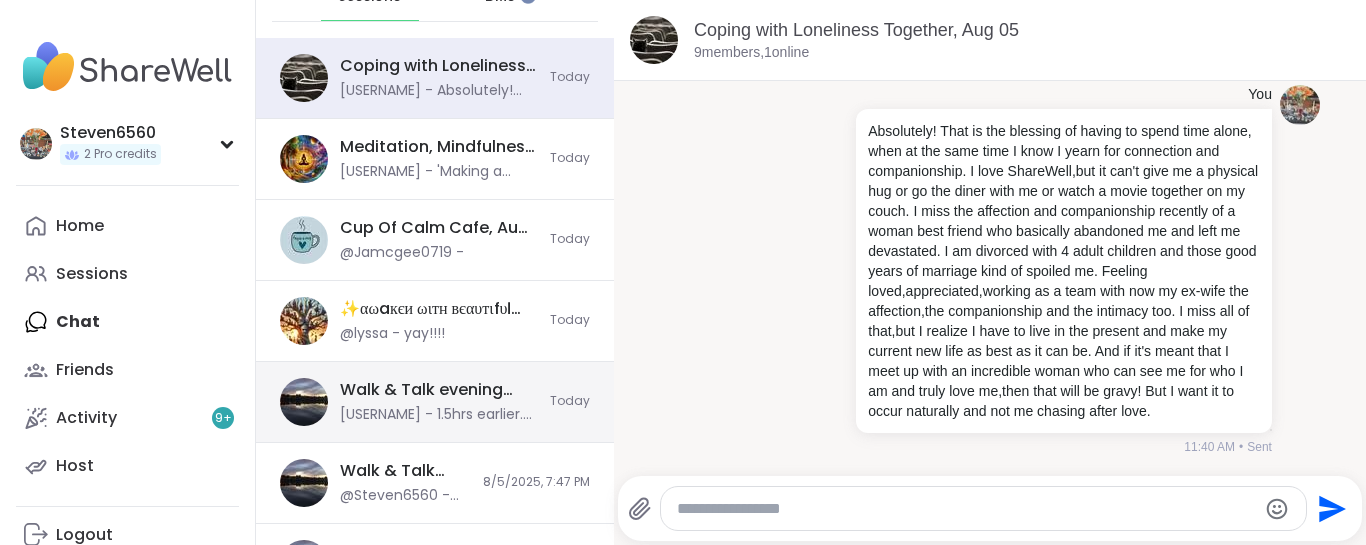 click on "Walk & Talk evening pop up, Aug 06" at bounding box center (439, 390) 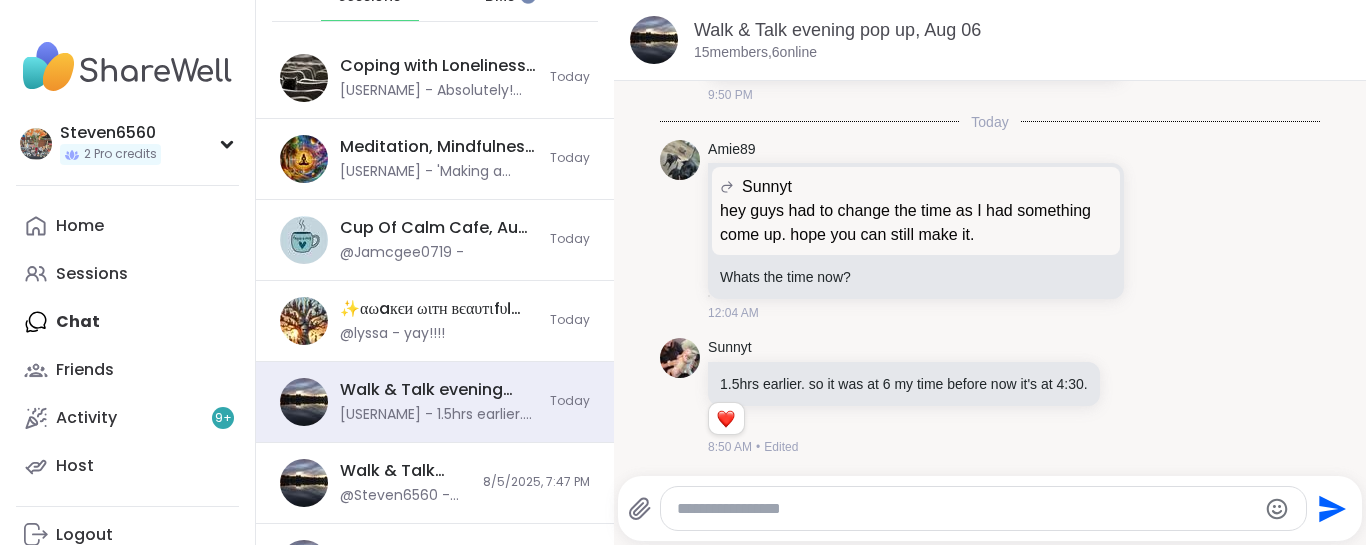 scroll, scrollTop: 137, scrollLeft: 0, axis: vertical 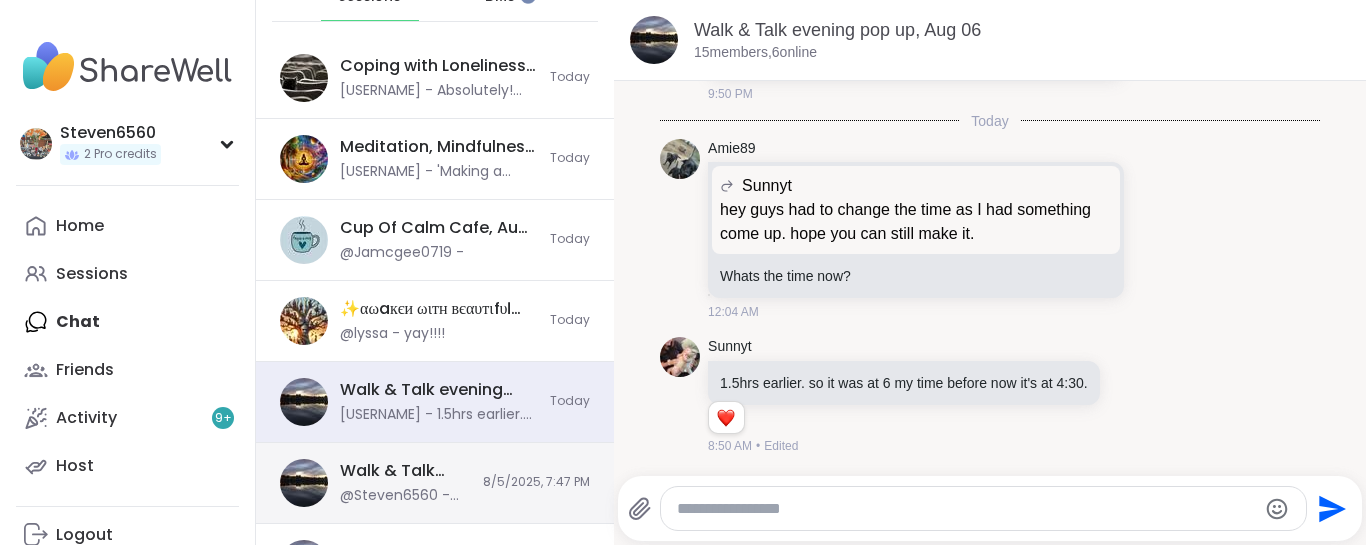 click on "Walk & Talk evening pop up, Aug 05" at bounding box center (405, 471) 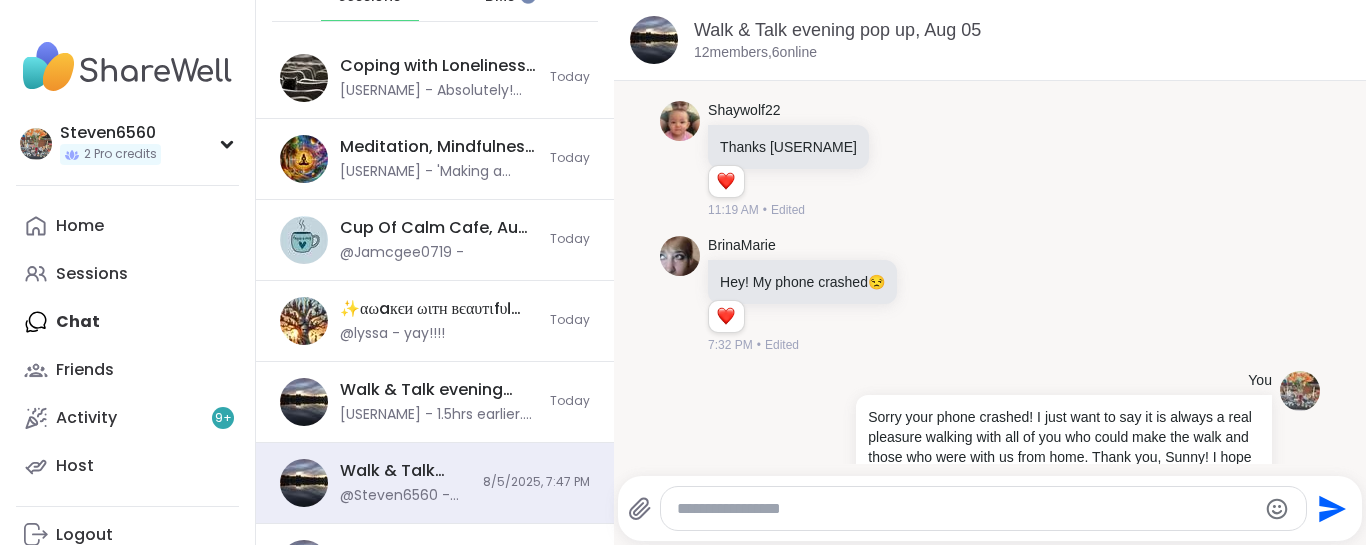 scroll, scrollTop: 1073, scrollLeft: 0, axis: vertical 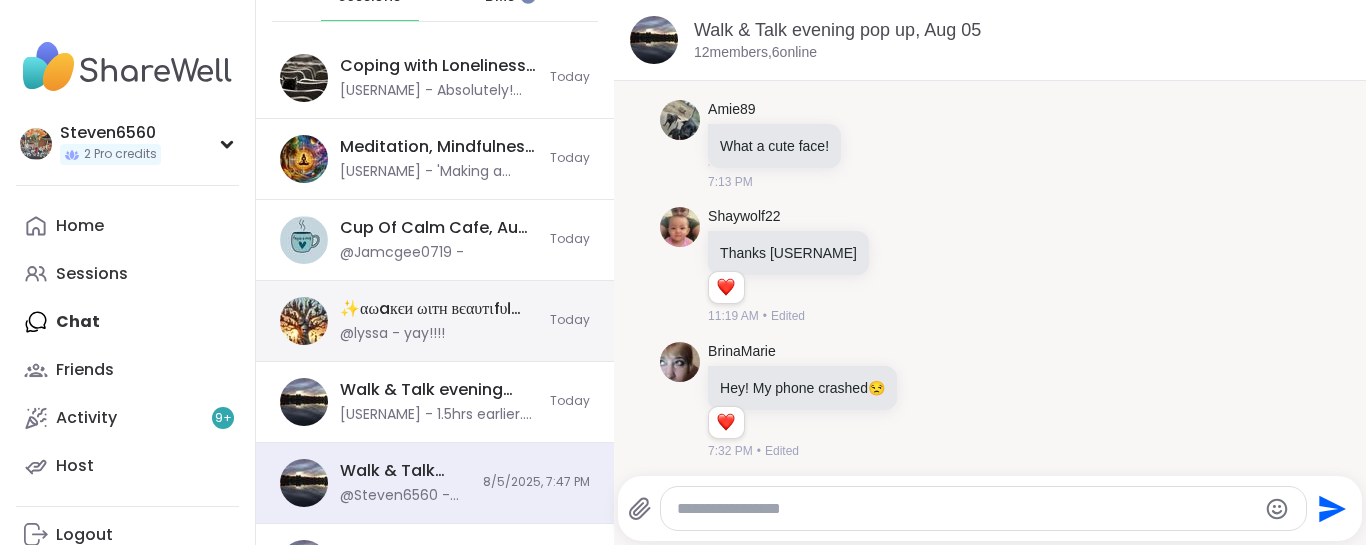 click on "✨αωaкєи ωιтн вєαυтιfυℓ ѕσυℓѕ, Aug 06 @lyssa - yay!!!!" at bounding box center (439, 321) 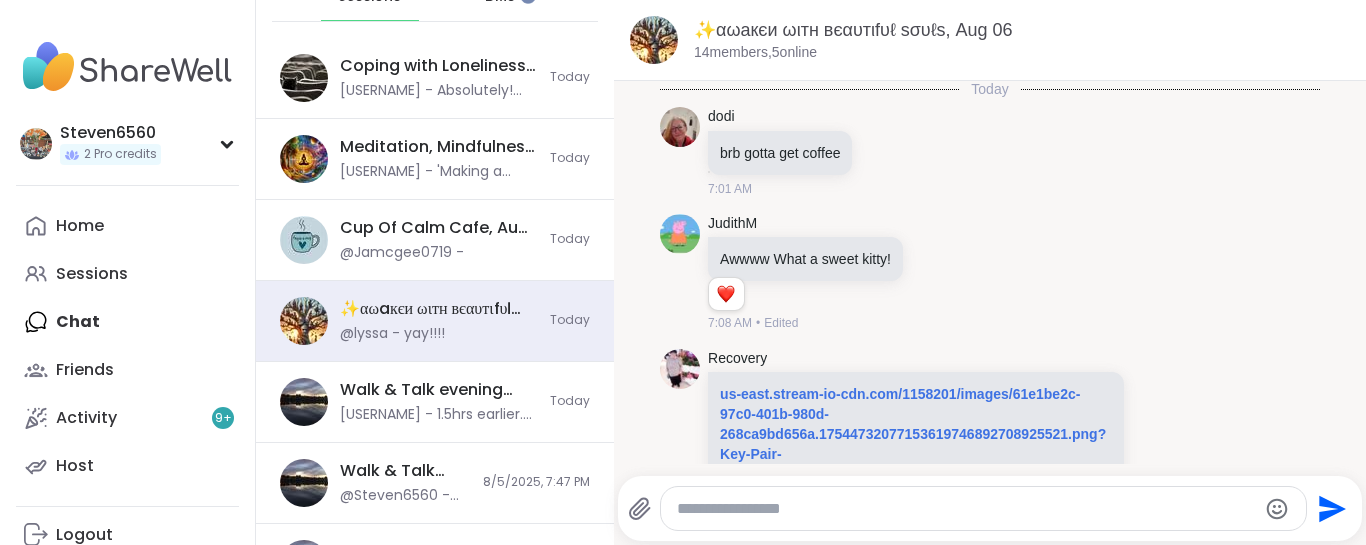 scroll, scrollTop: 0, scrollLeft: 0, axis: both 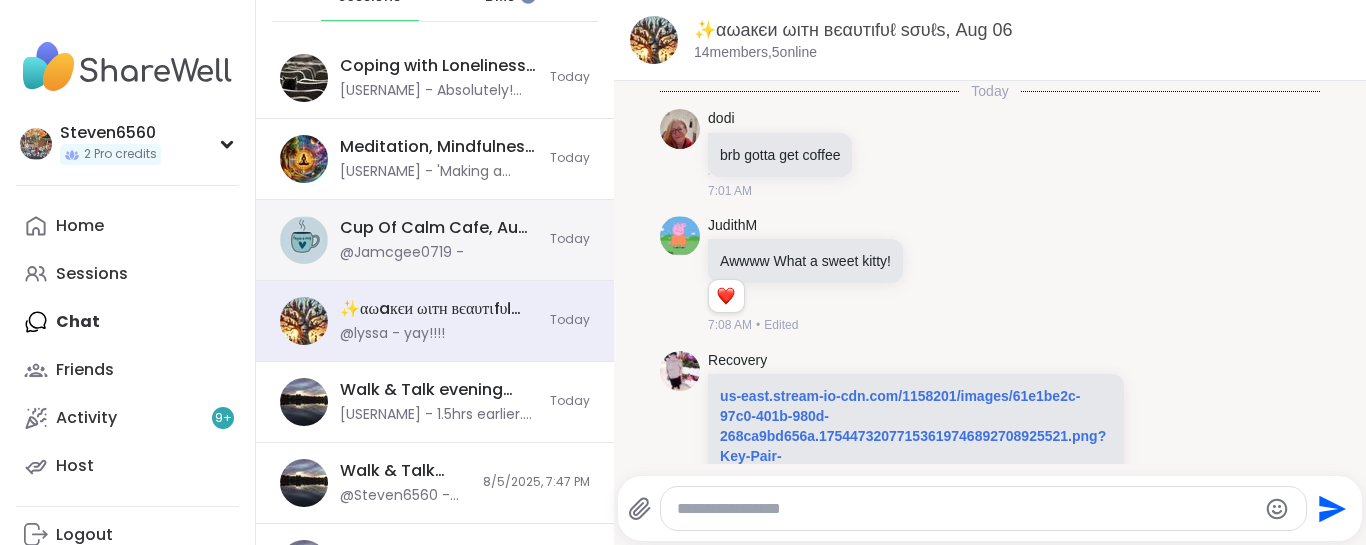 click on "Cup Of Calm Cafe, Aug 05" at bounding box center [439, 228] 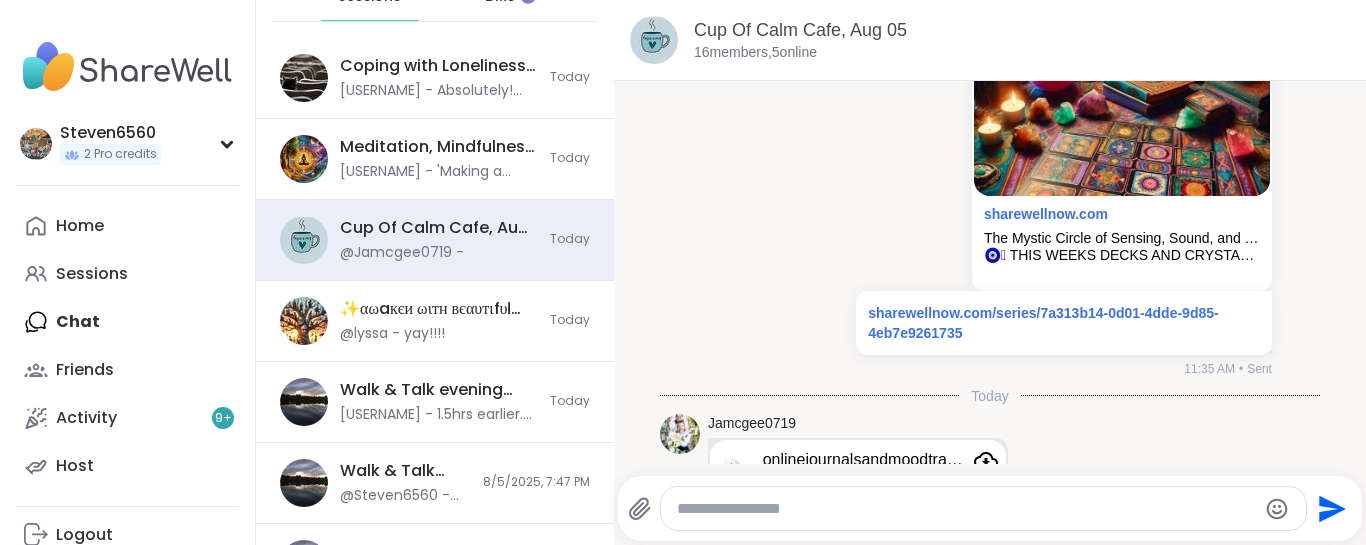 scroll, scrollTop: 7239, scrollLeft: 0, axis: vertical 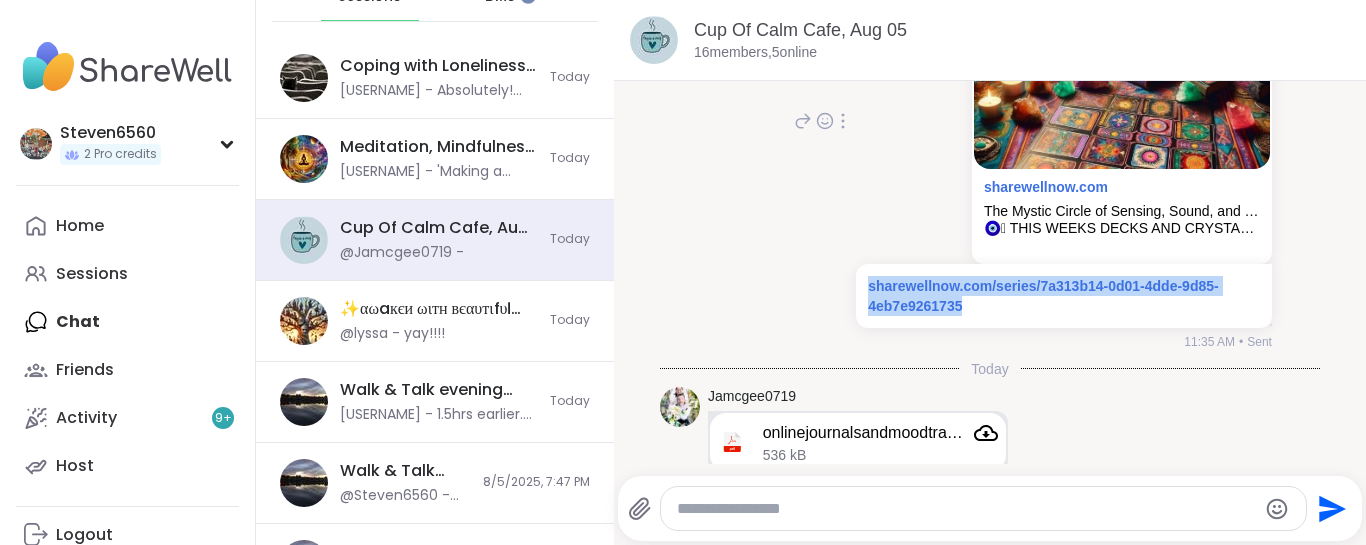 drag, startPoint x: 969, startPoint y: 410, endPoint x: 851, endPoint y: 397, distance: 118.71394 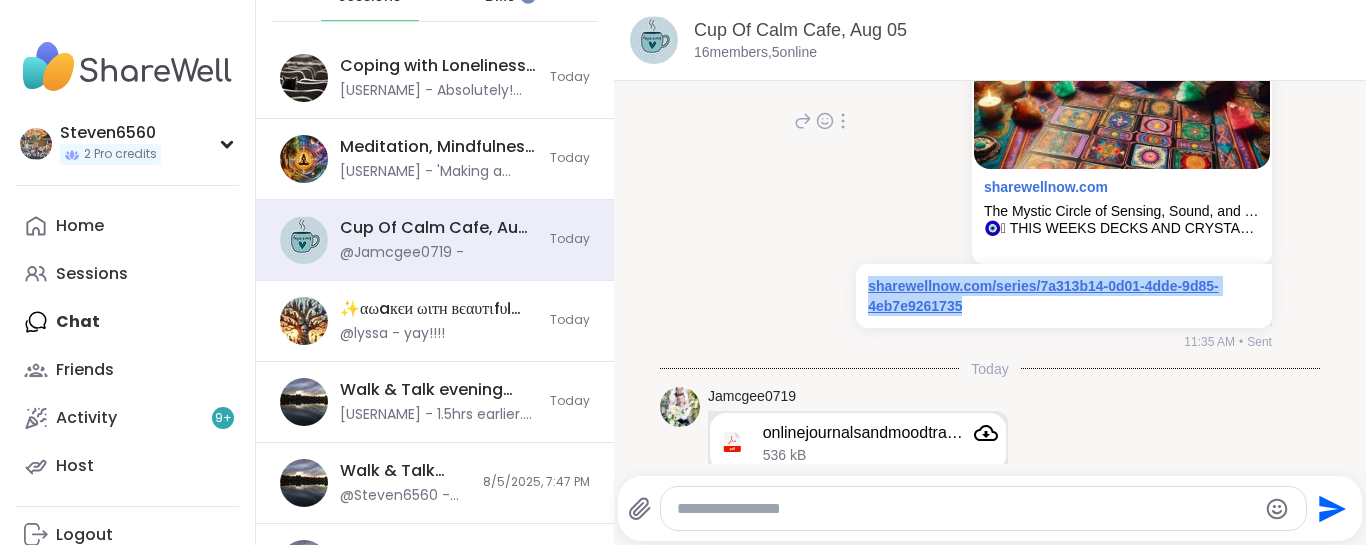 copy on "sharewellnow.com/series/7a313b14-0d01-4dde-9d85-4eb7e9261735" 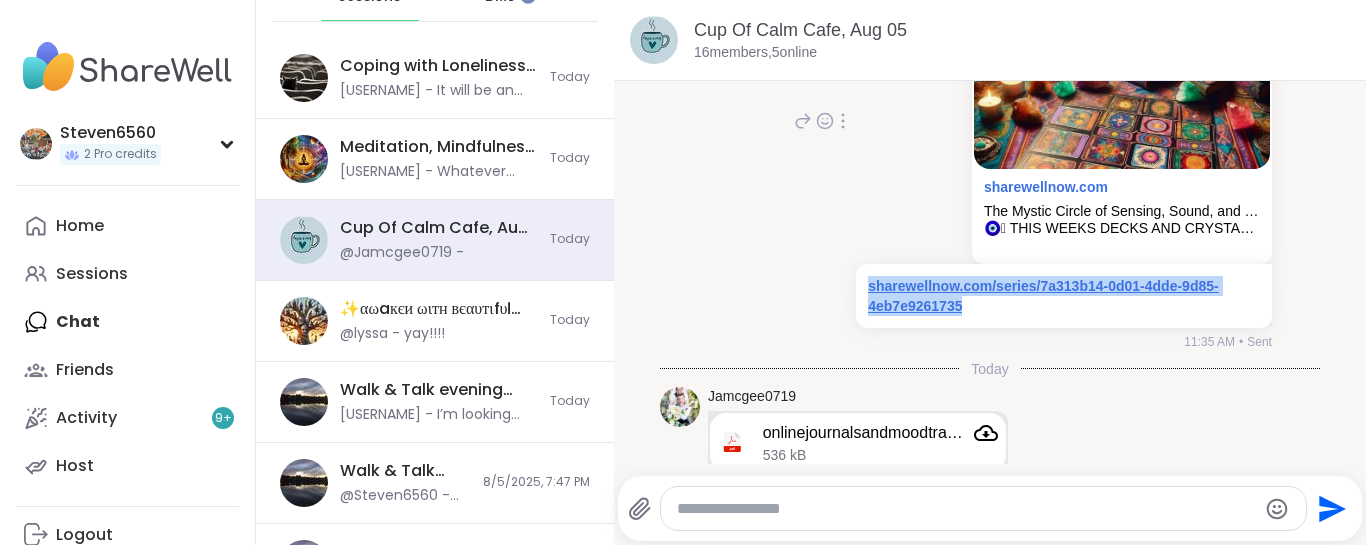 copy on "sharewellnow.com/series/7a313b14-0d01-4dde-9d85-4eb7e9261735" 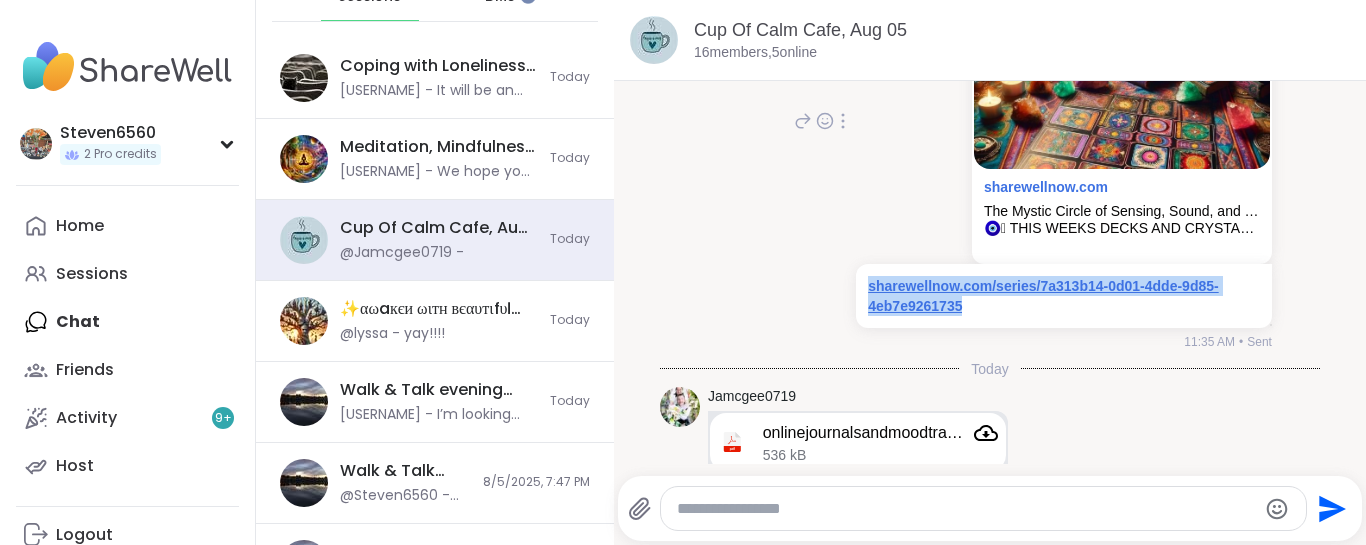 copy on "sharewellnow.com/series/7a313b14-0d01-4dde-9d85-4eb7e9261735" 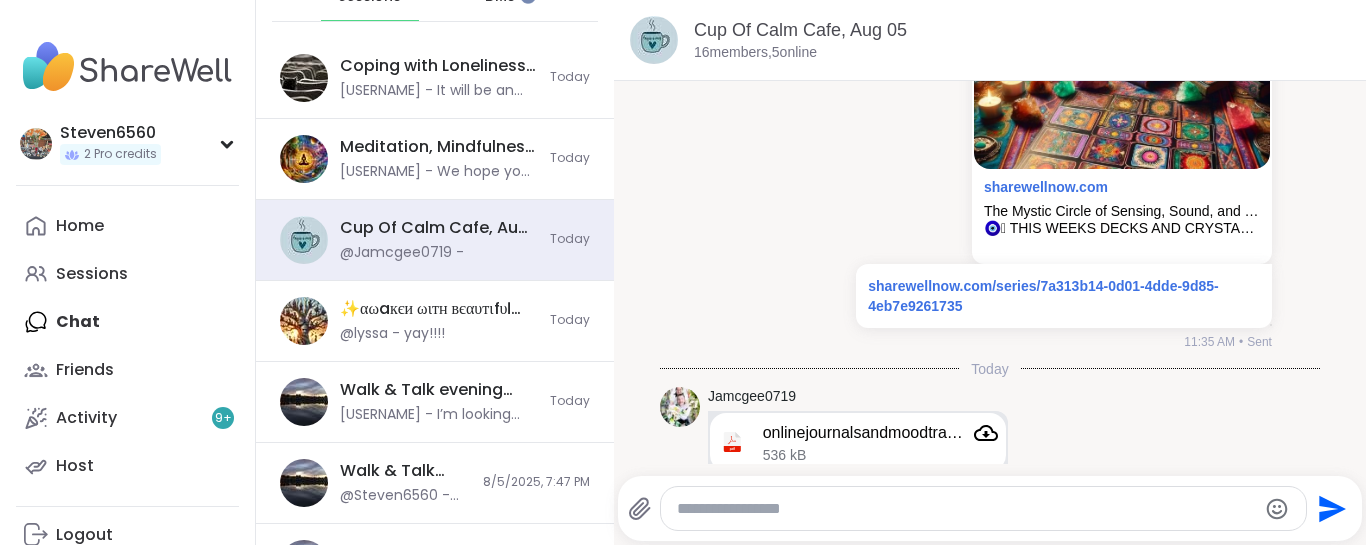 paste on "**********" 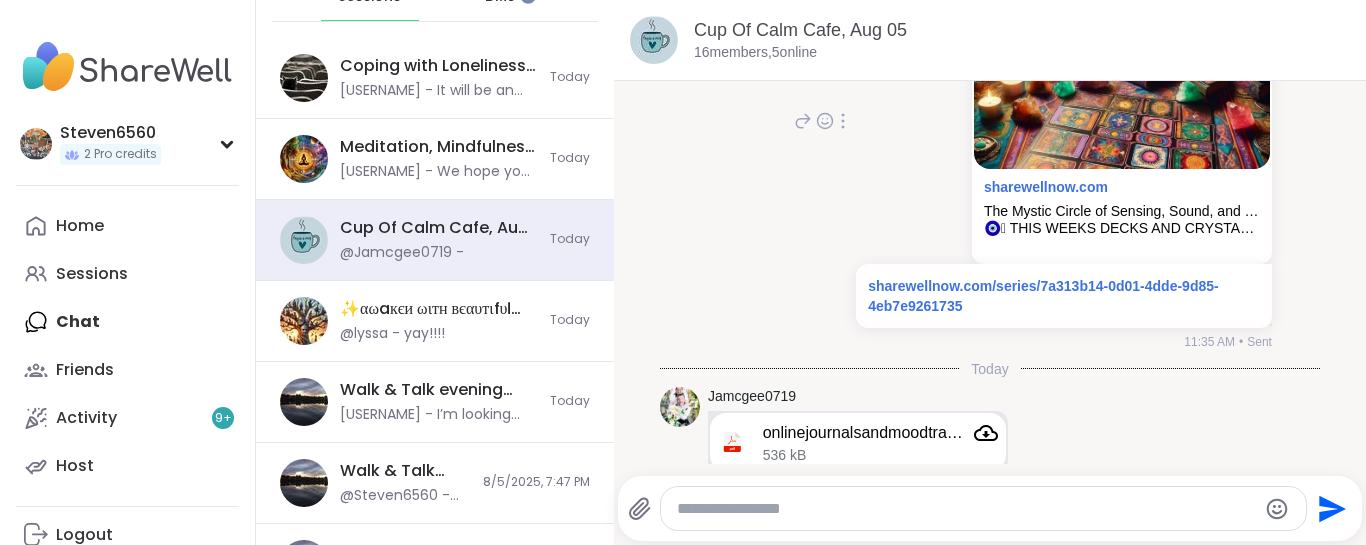 type on "**********" 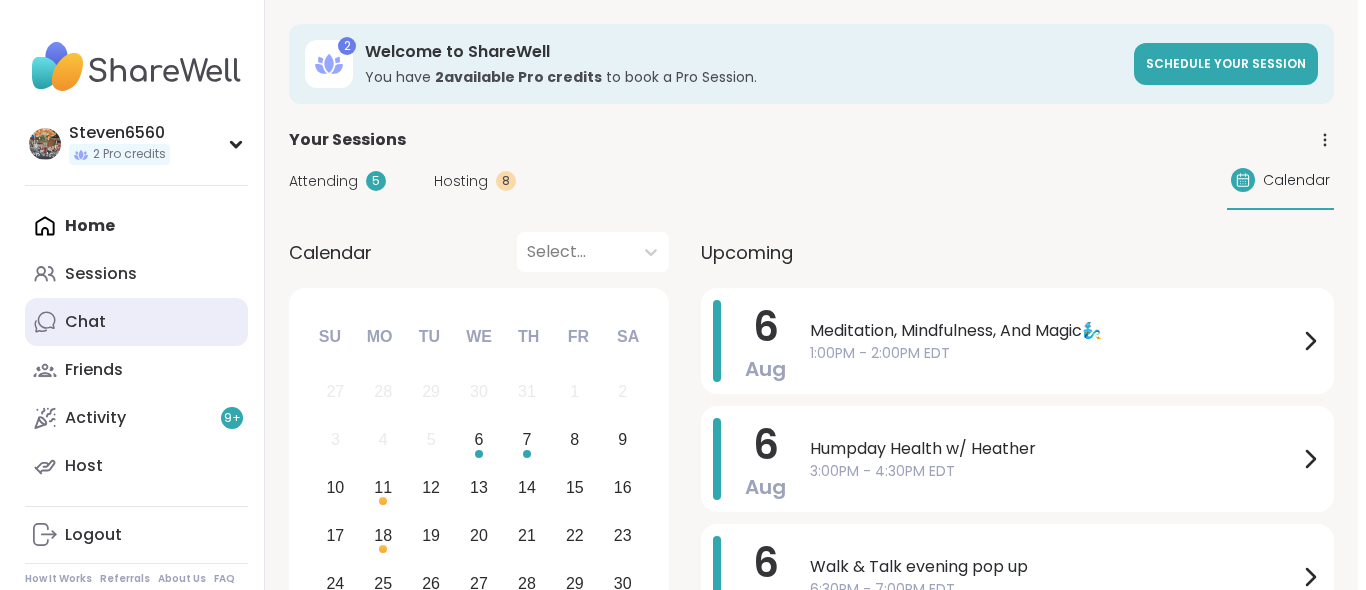 scroll, scrollTop: 0, scrollLeft: 0, axis: both 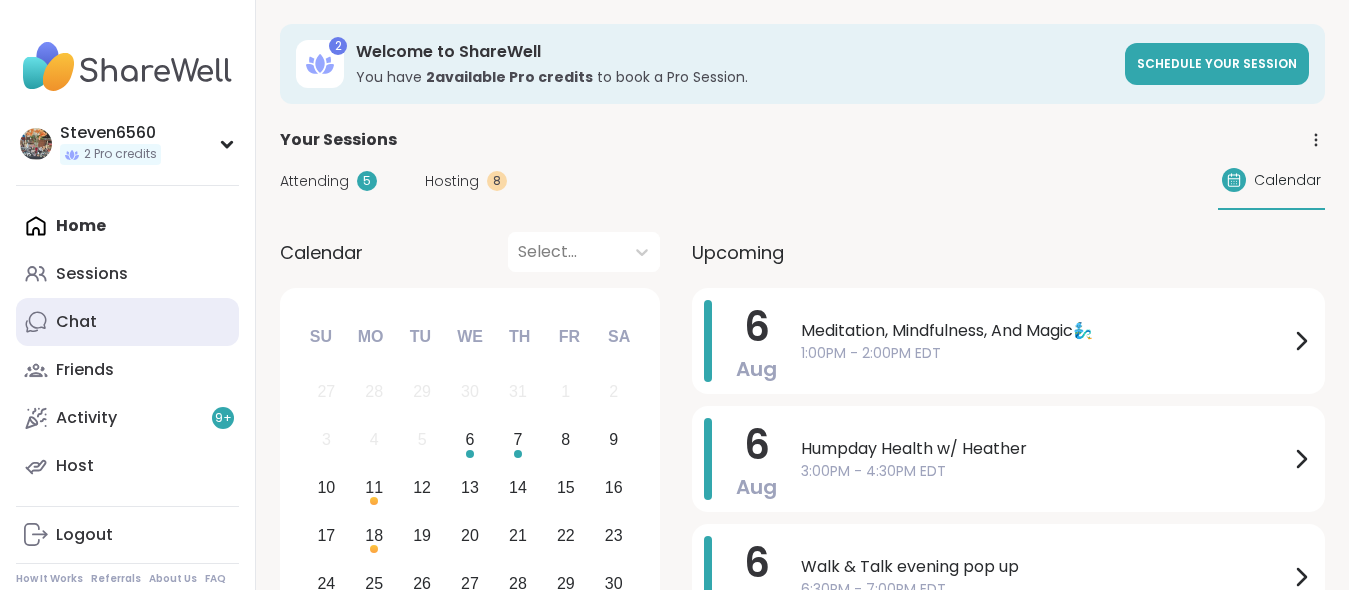 click on "Chat" at bounding box center (76, 322) 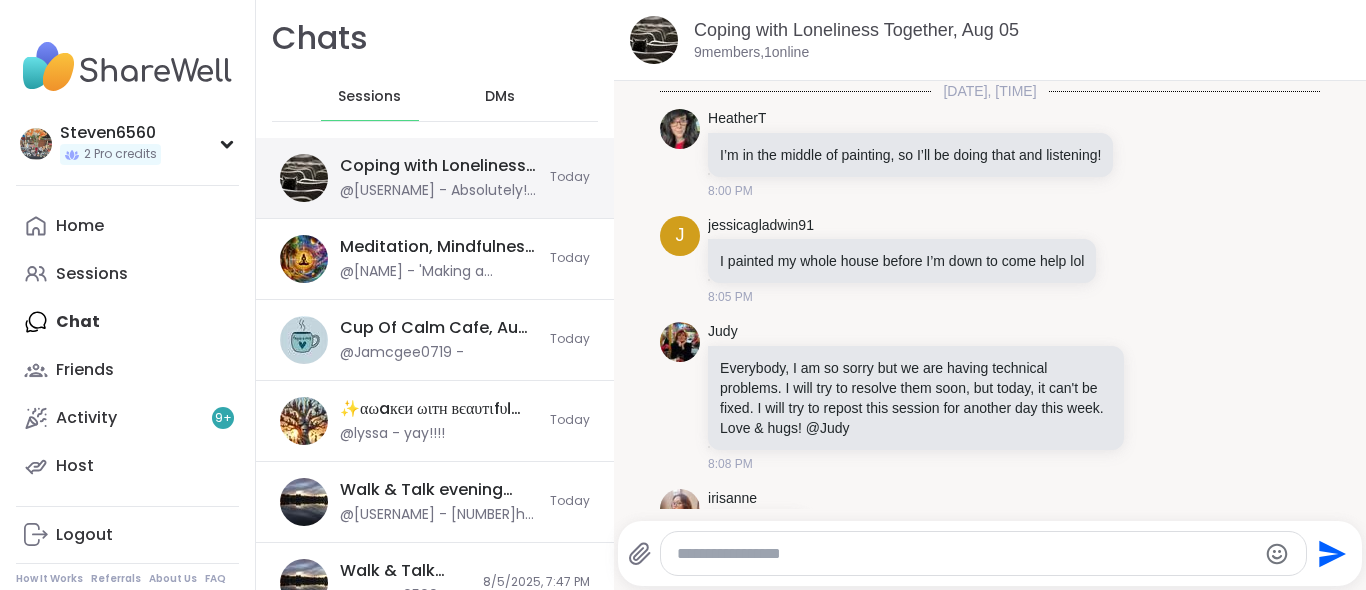 scroll, scrollTop: 0, scrollLeft: 0, axis: both 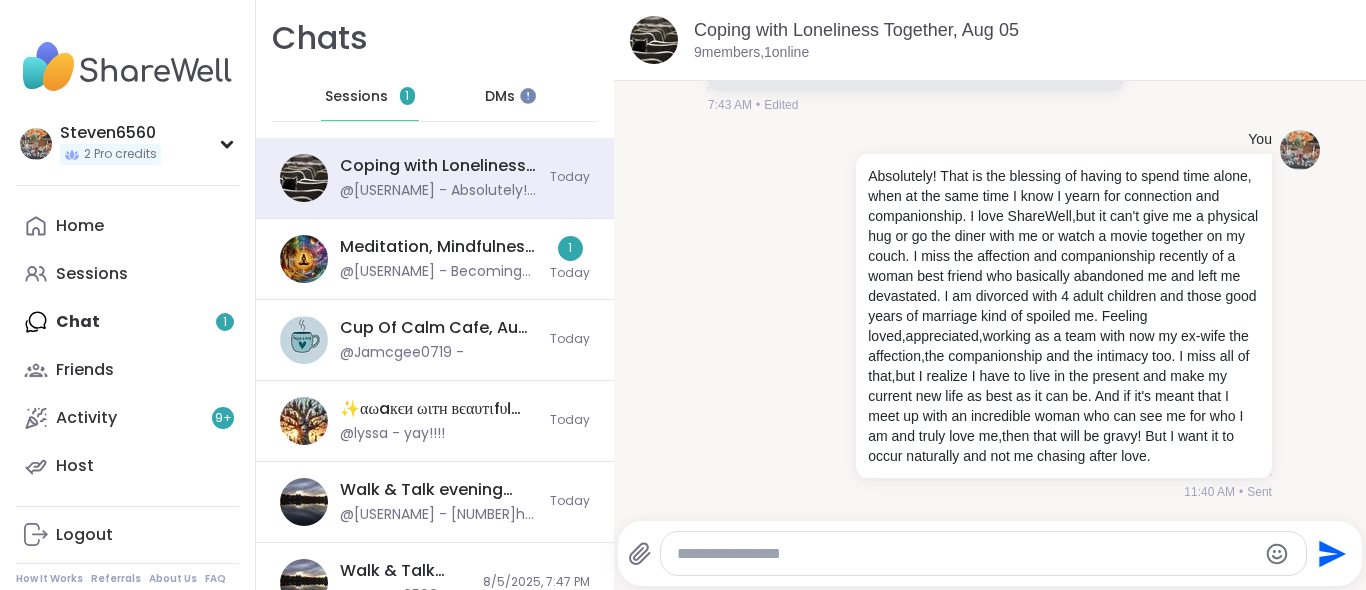 paste on "**********" 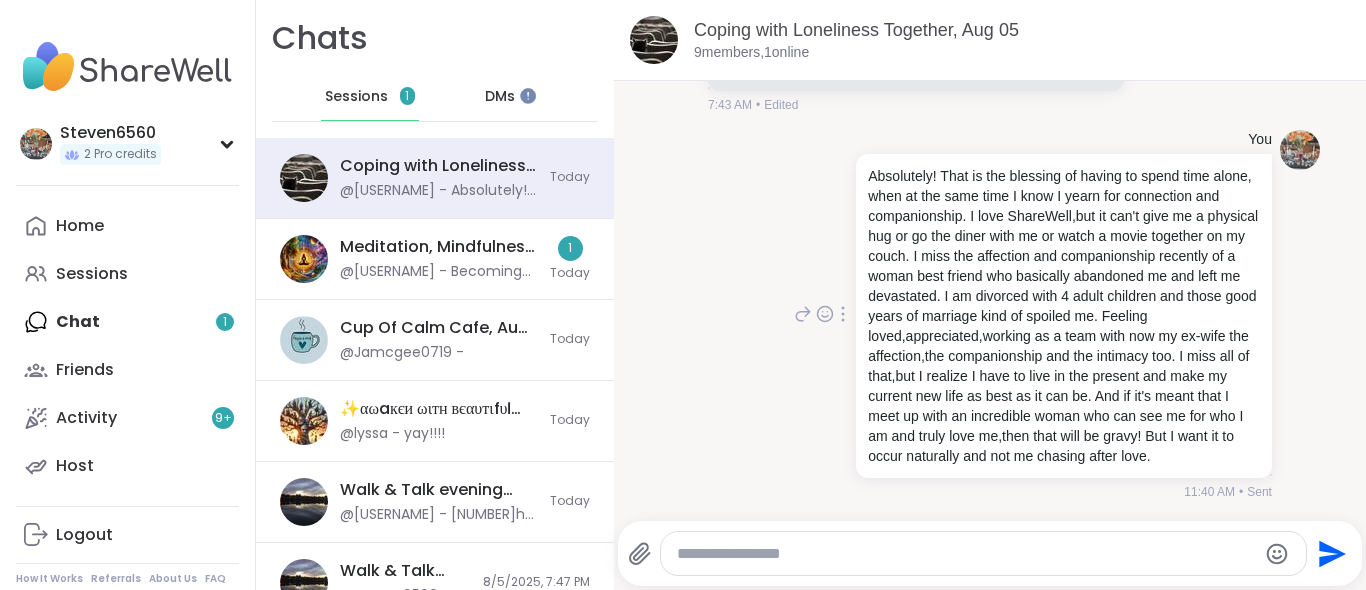 type on "**********" 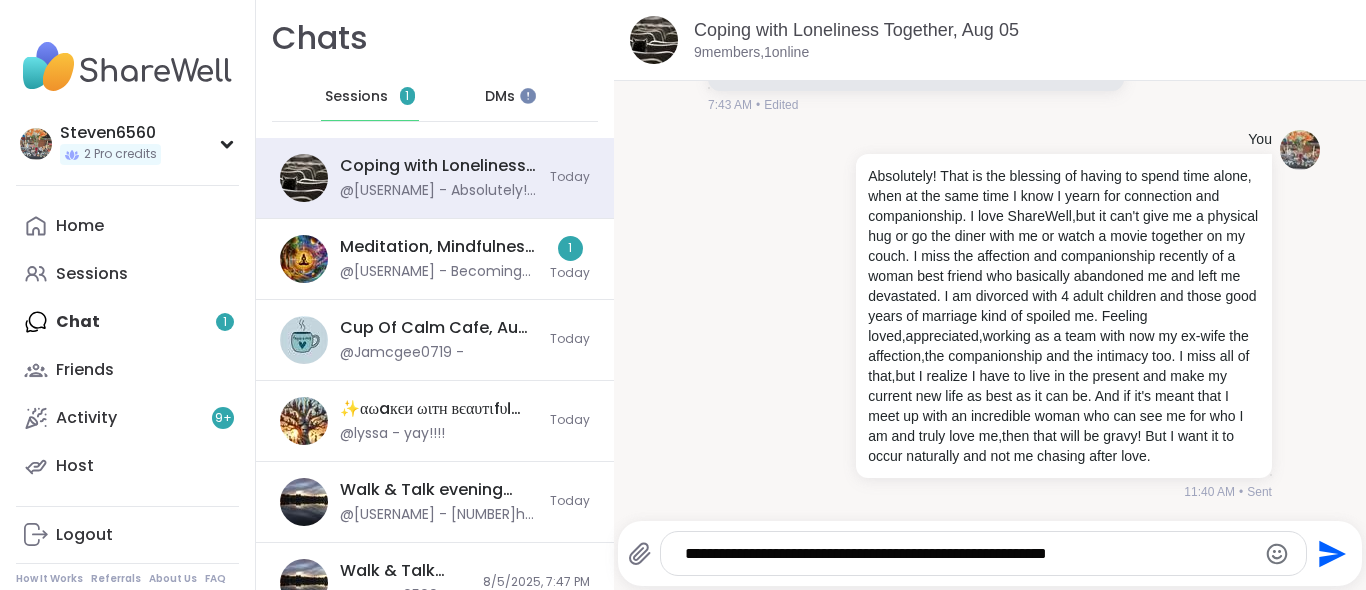 click on "Send" 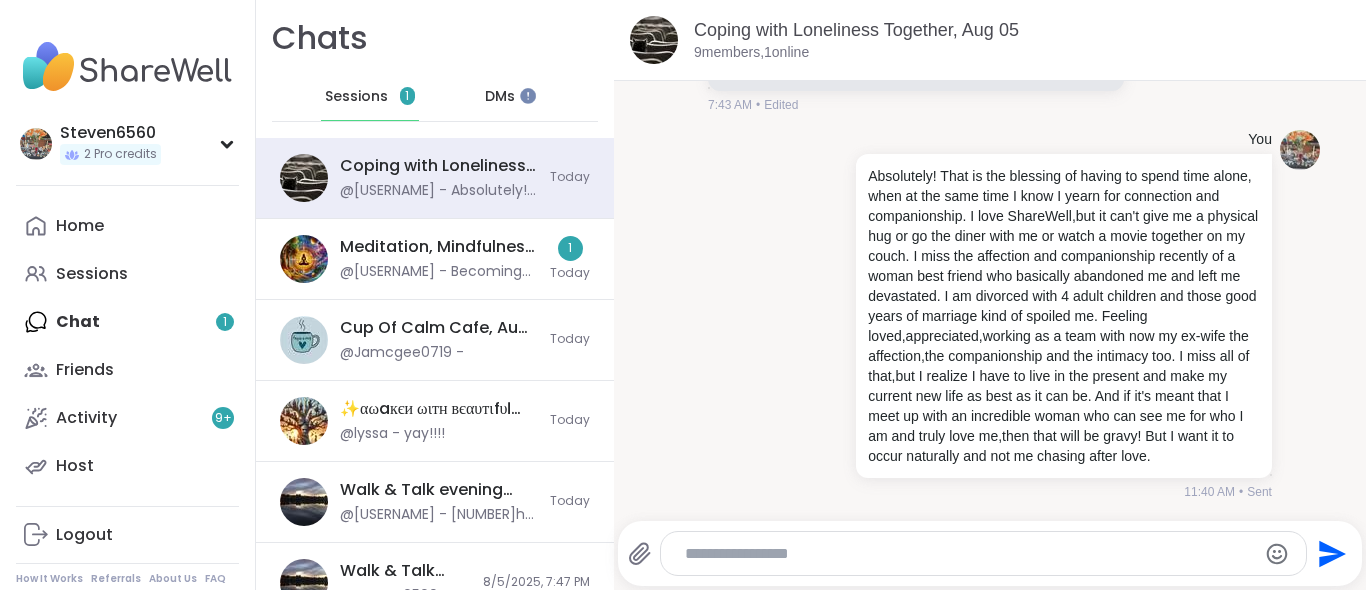 scroll, scrollTop: 2783, scrollLeft: 0, axis: vertical 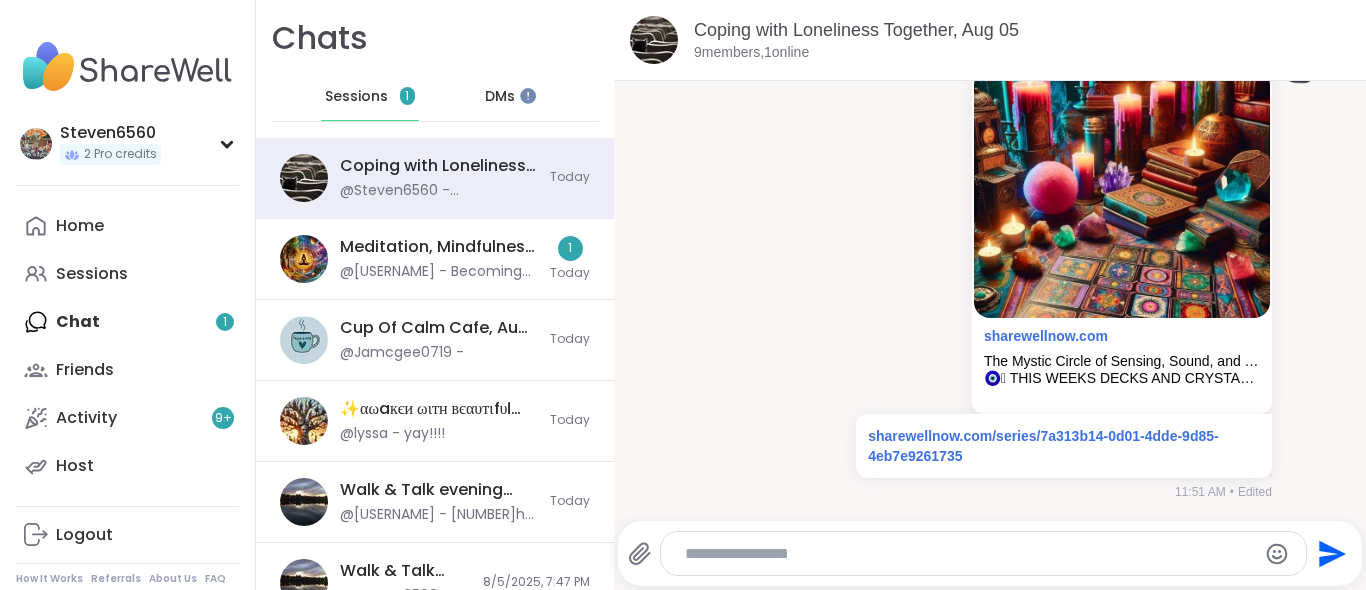 click at bounding box center (966, 554) 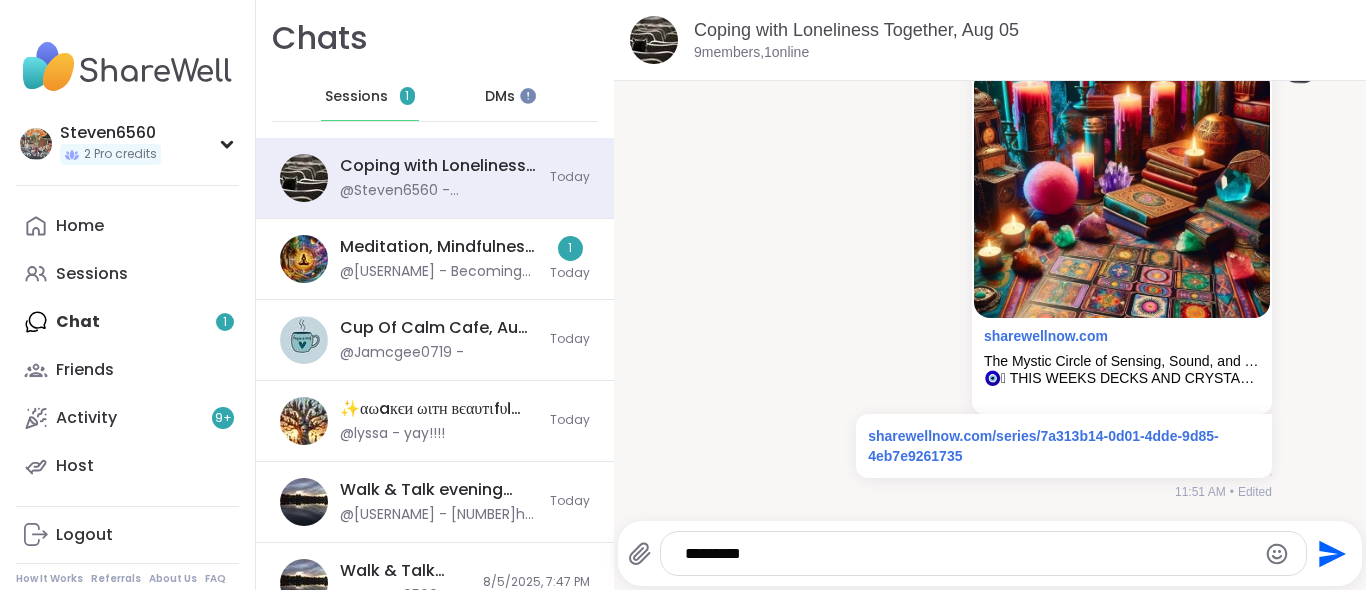 click on "*********" at bounding box center [966, 554] 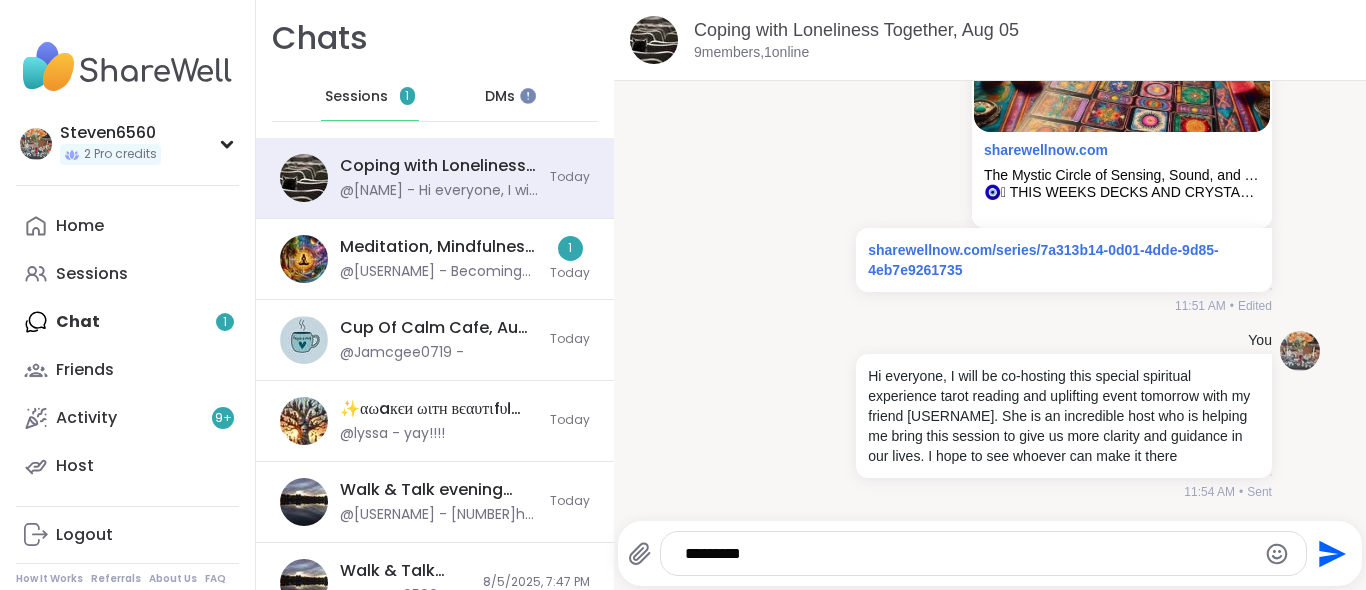 scroll, scrollTop: 3443, scrollLeft: 0, axis: vertical 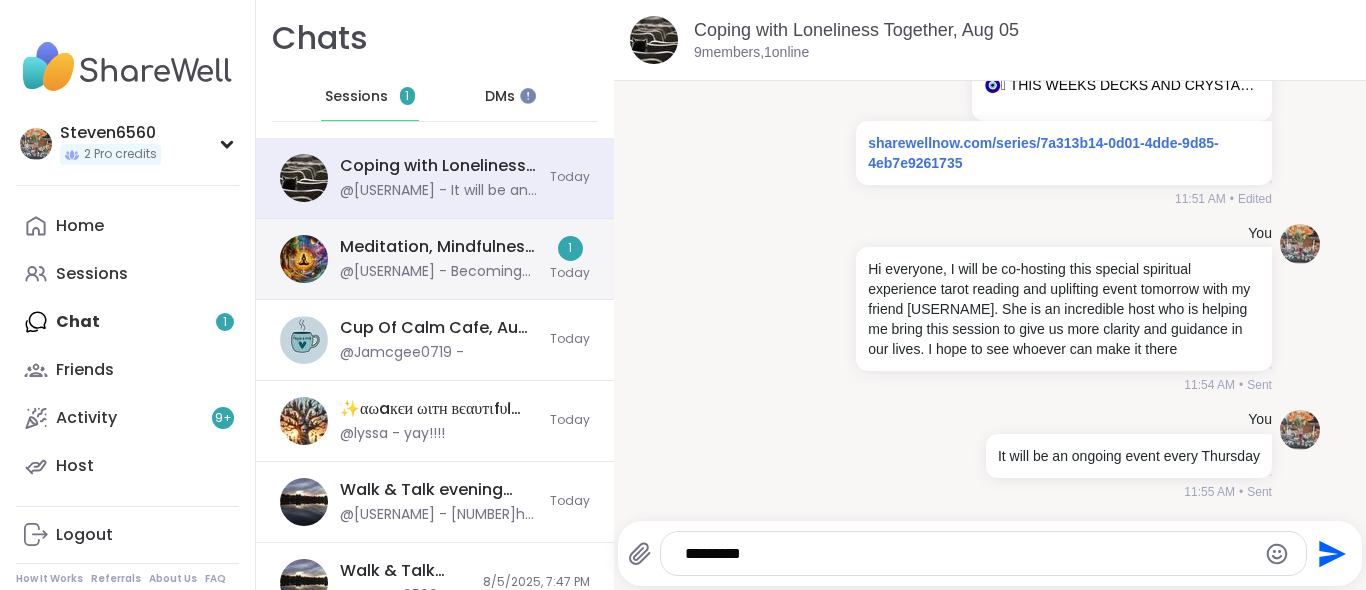 type on "*********" 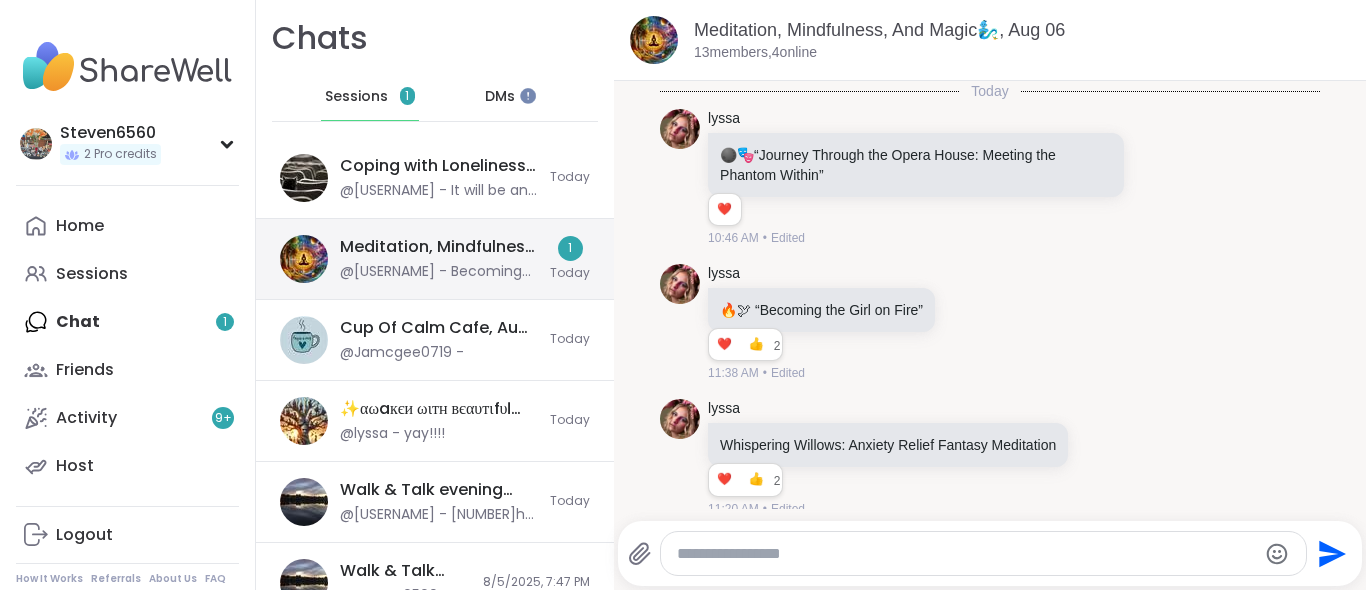 scroll, scrollTop: 1248, scrollLeft: 0, axis: vertical 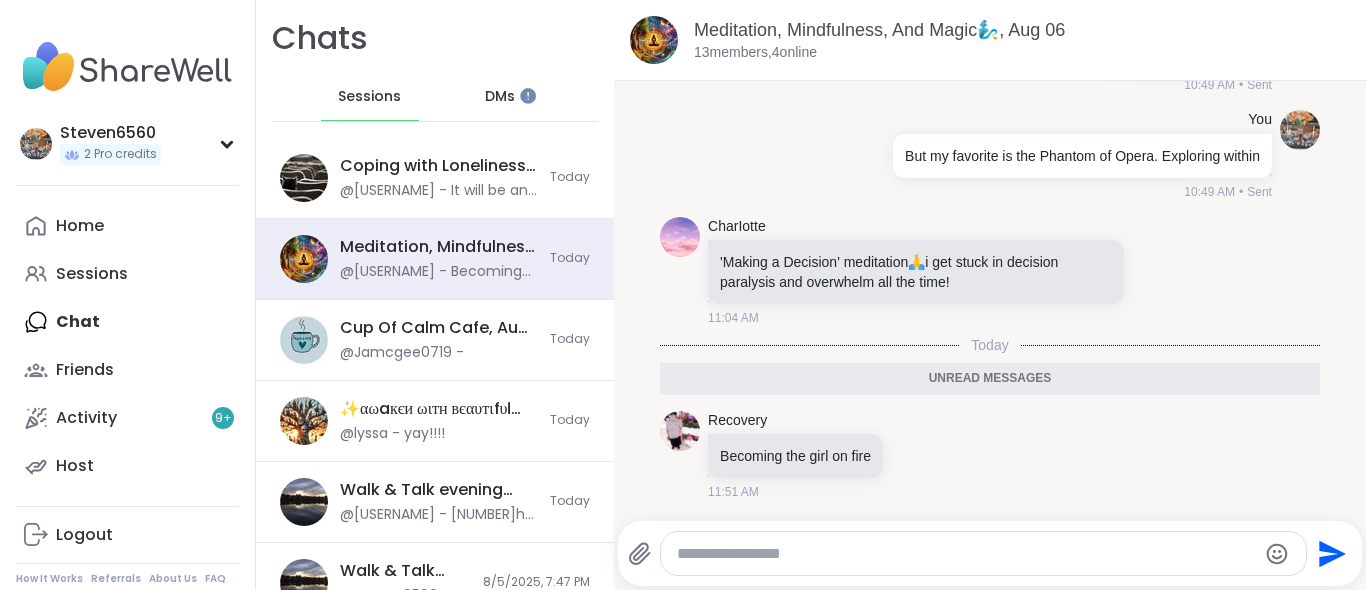 click at bounding box center [967, 554] 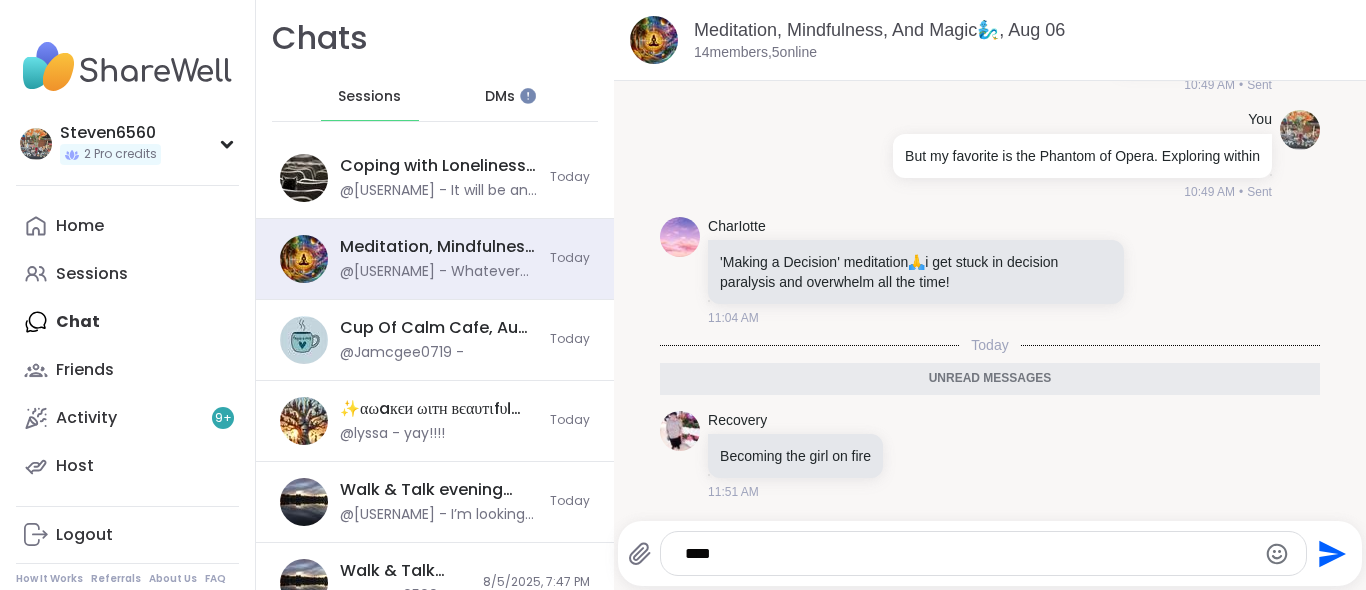 scroll, scrollTop: 1347, scrollLeft: 0, axis: vertical 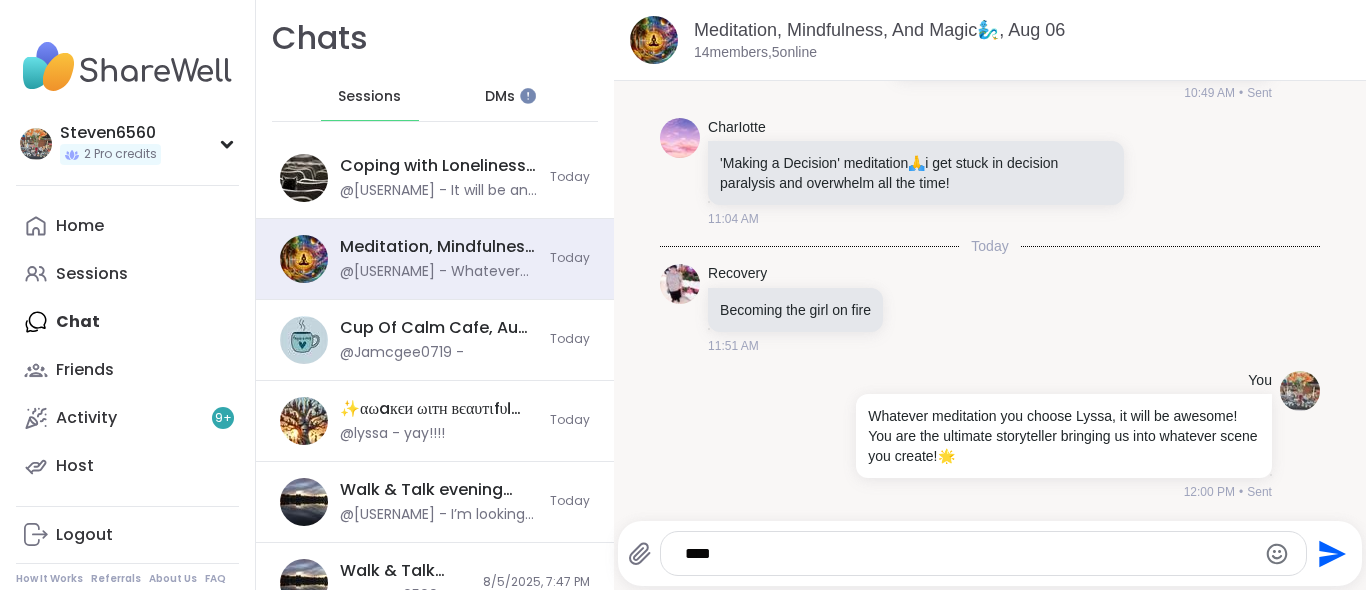 click on "****" at bounding box center [983, 553] 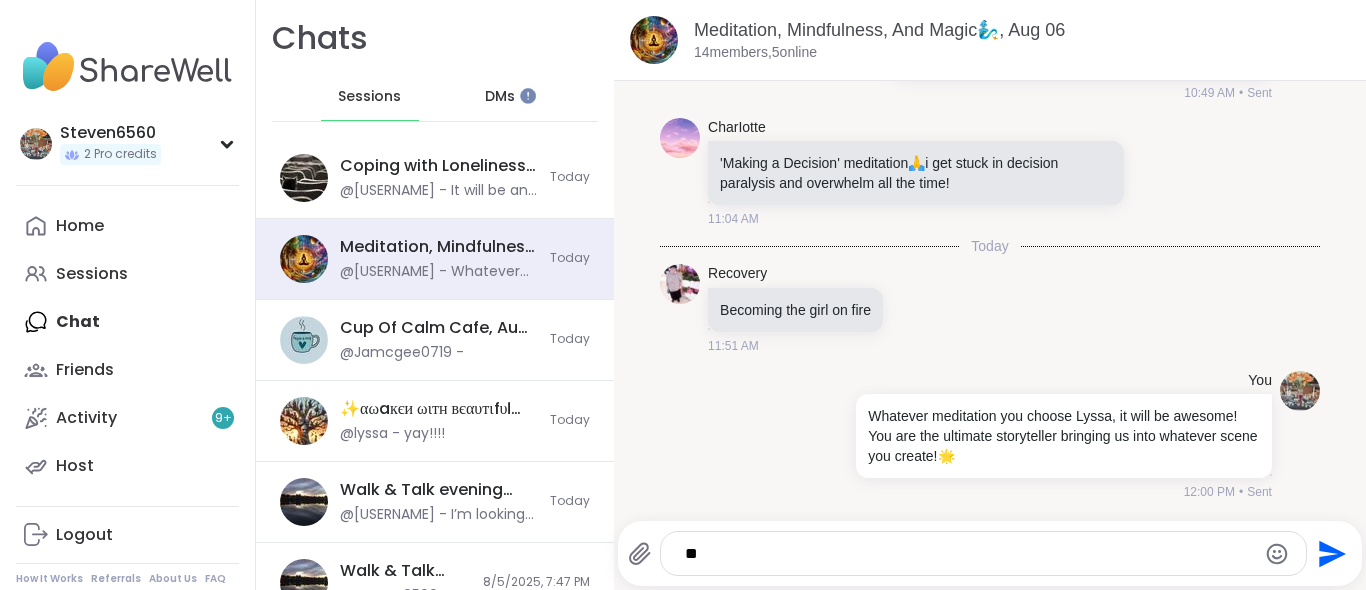 type on "*" 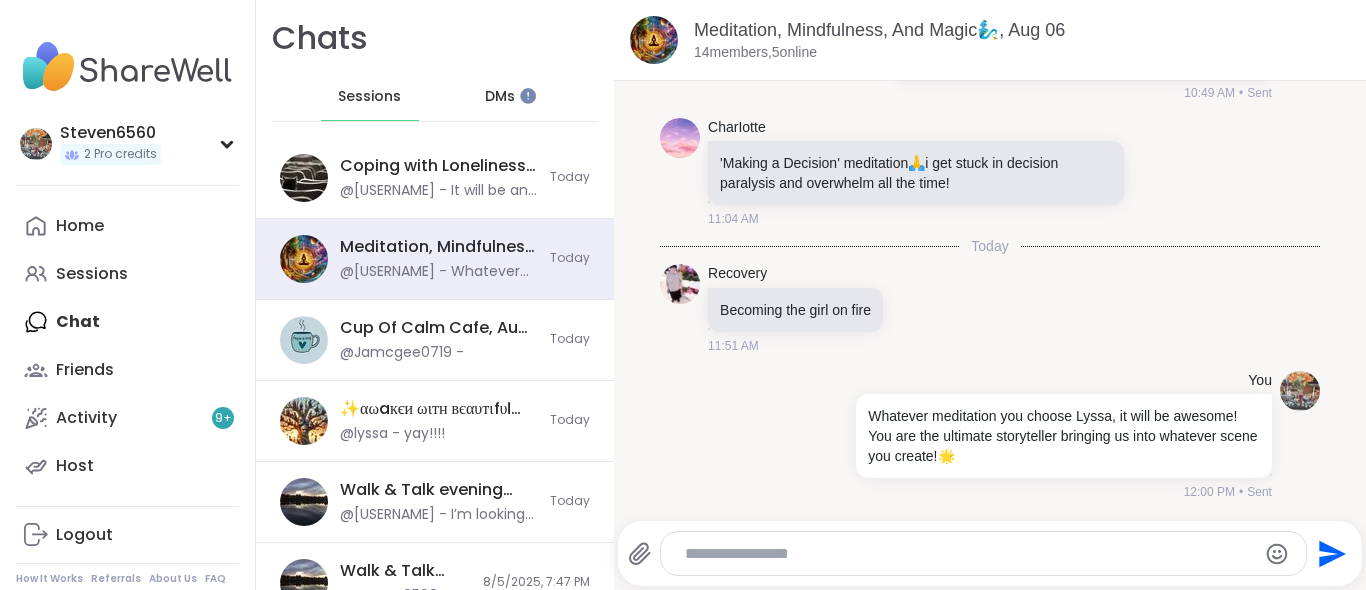 paste on "**********" 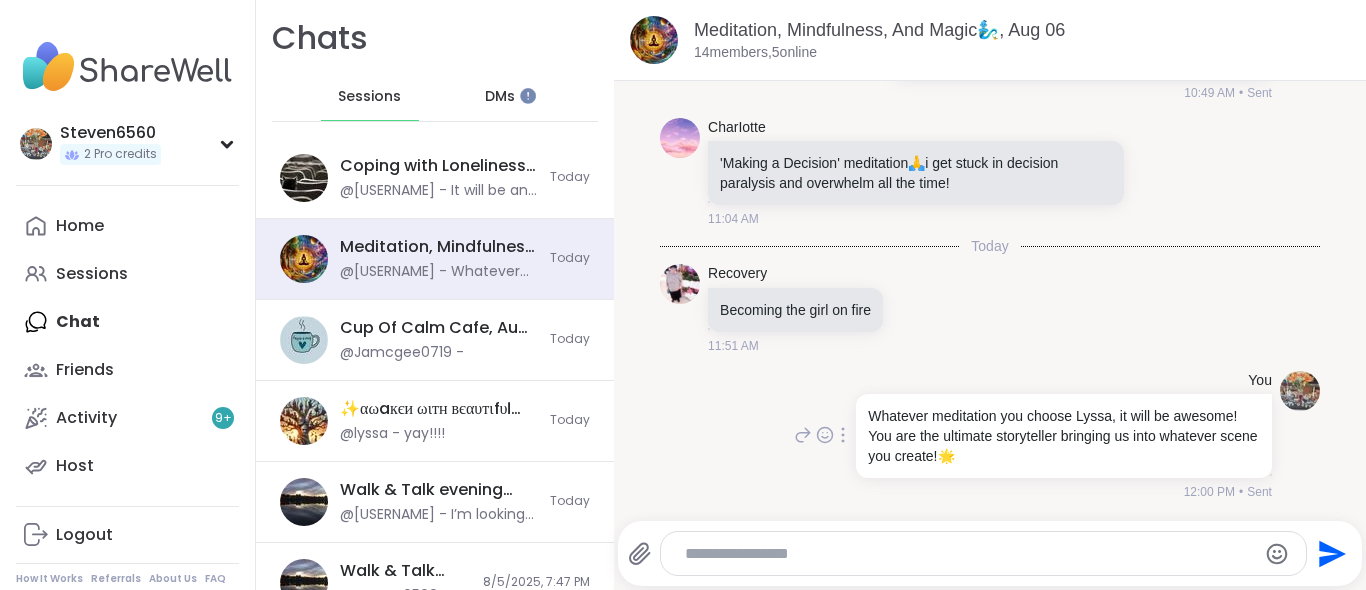 type on "**********" 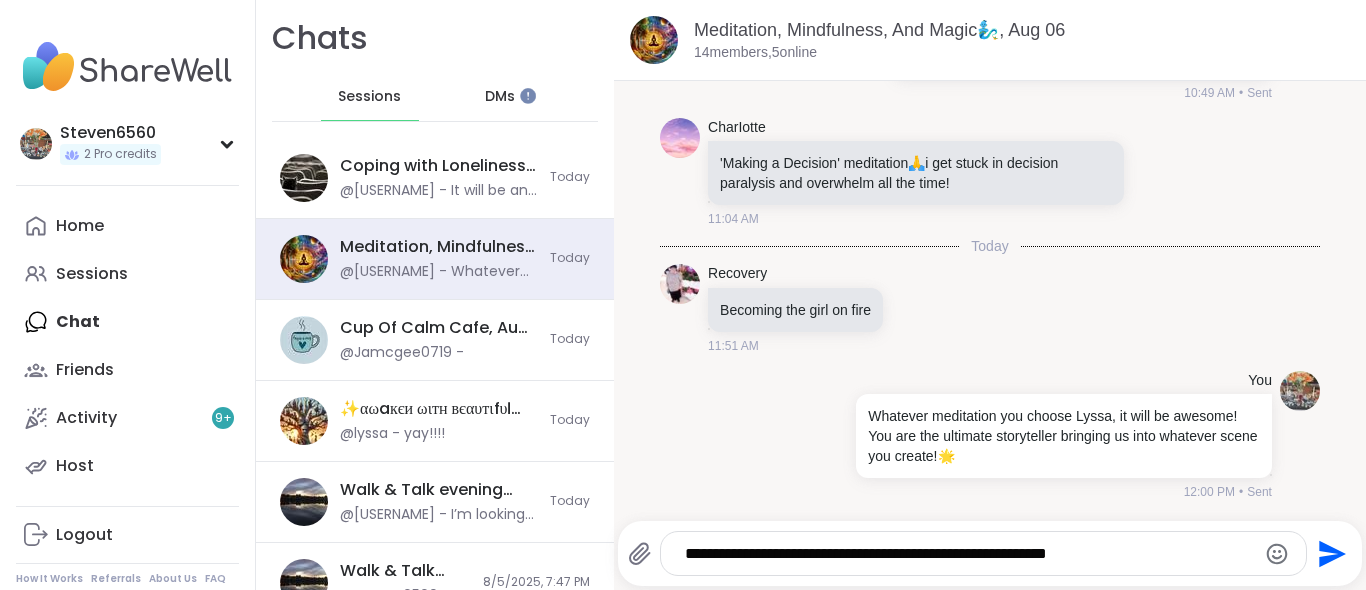 click on "Send" 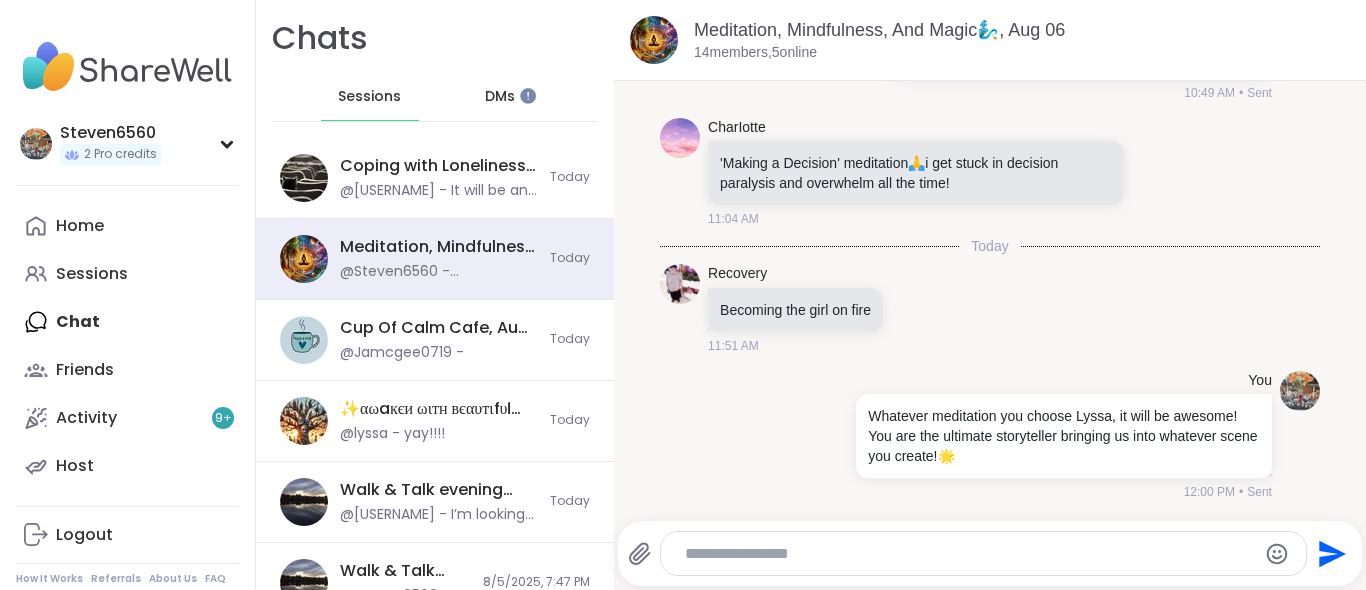 scroll, scrollTop: 1474, scrollLeft: 0, axis: vertical 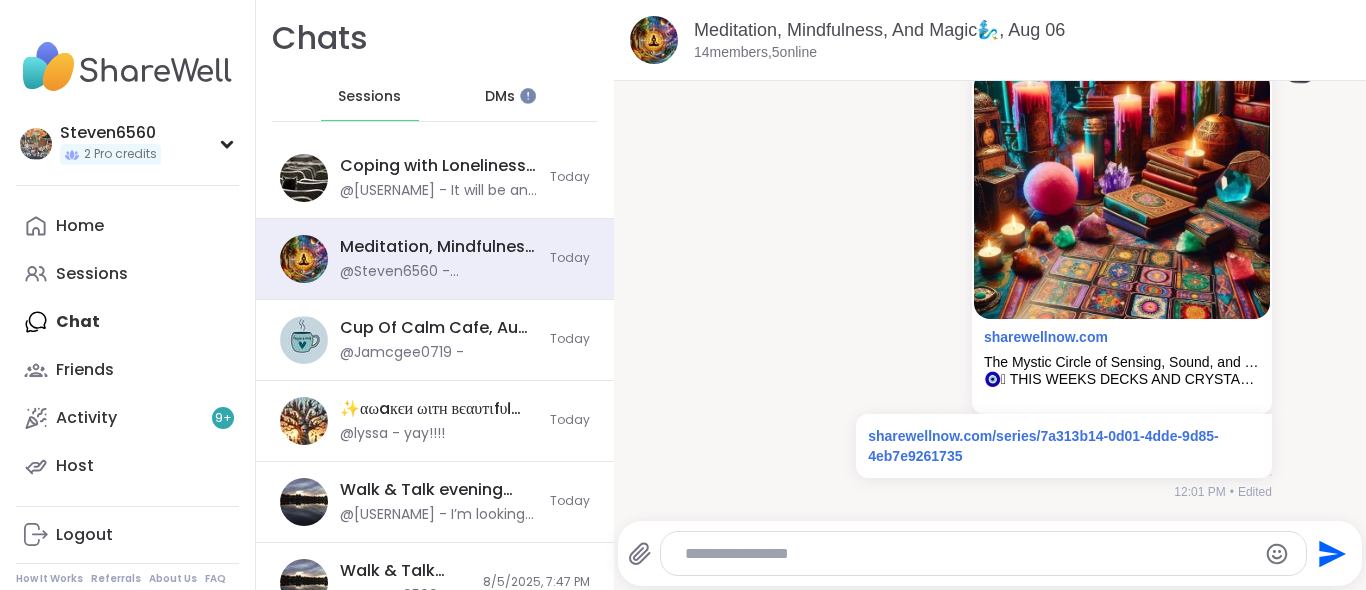 click at bounding box center (966, 554) 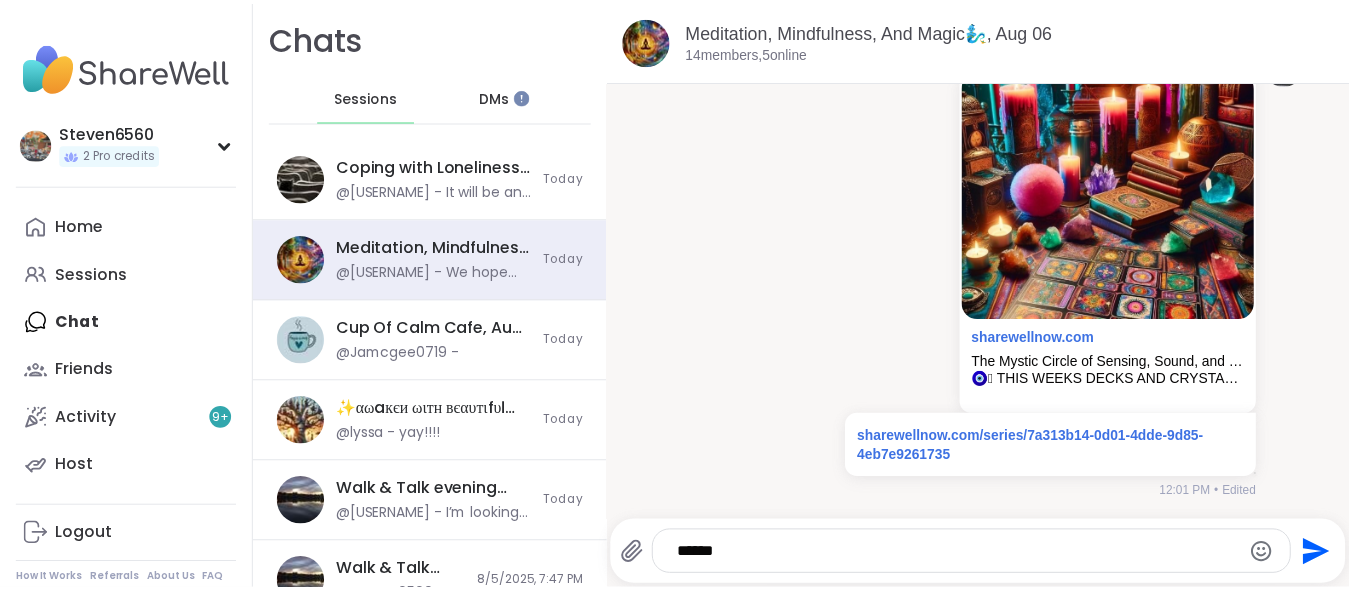 scroll, scrollTop: 1947, scrollLeft: 0, axis: vertical 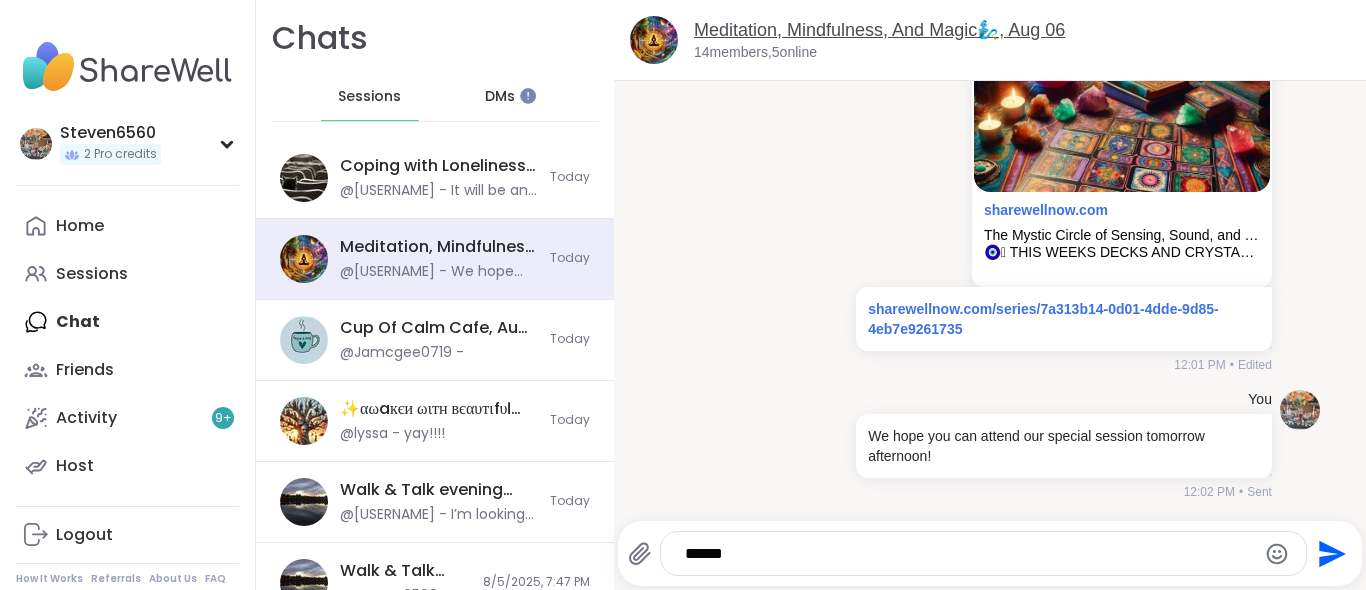 type on "******" 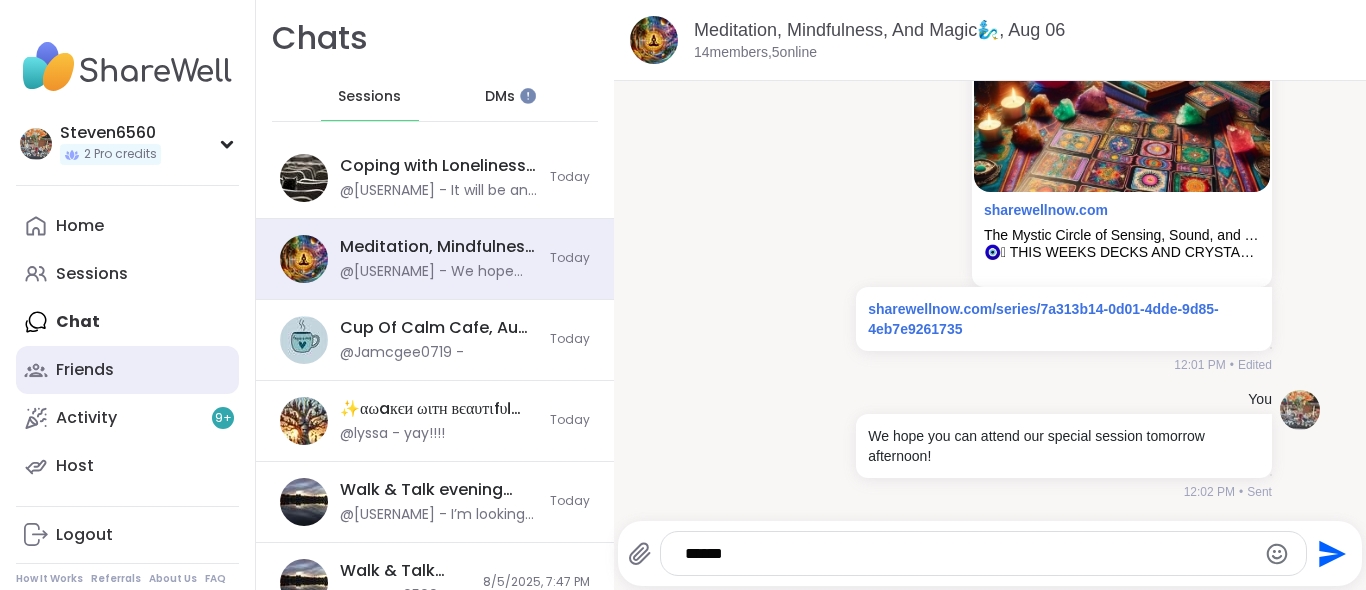 click on "Friends" at bounding box center (85, 370) 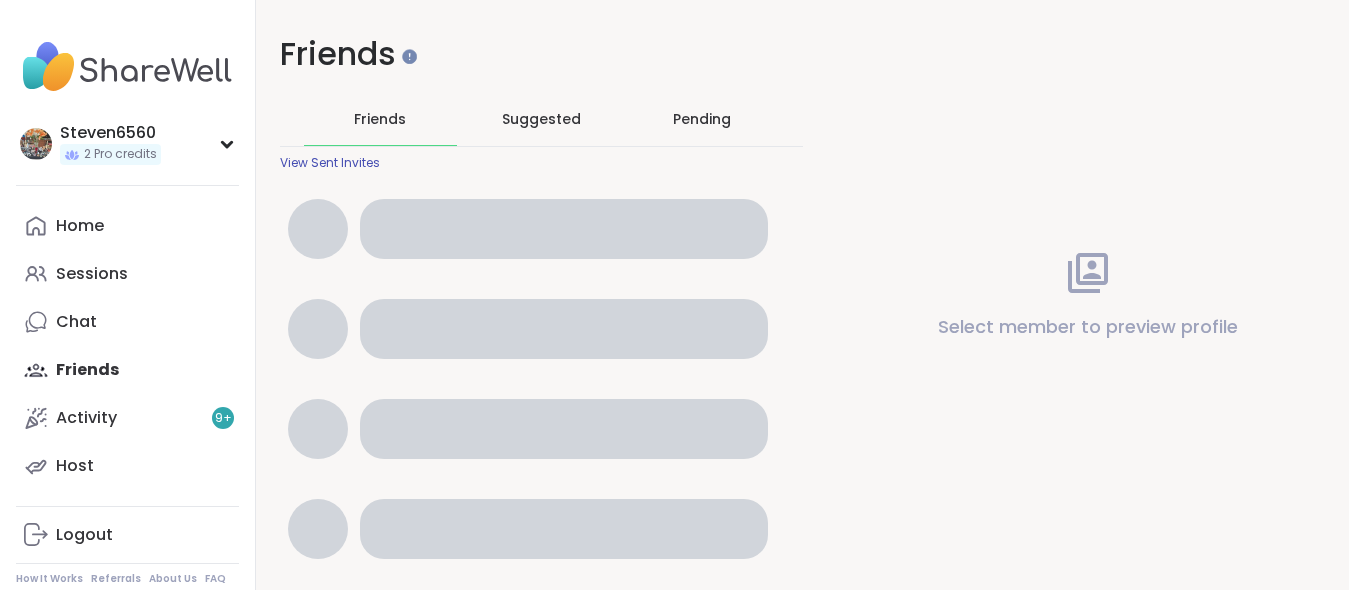 scroll, scrollTop: 0, scrollLeft: 0, axis: both 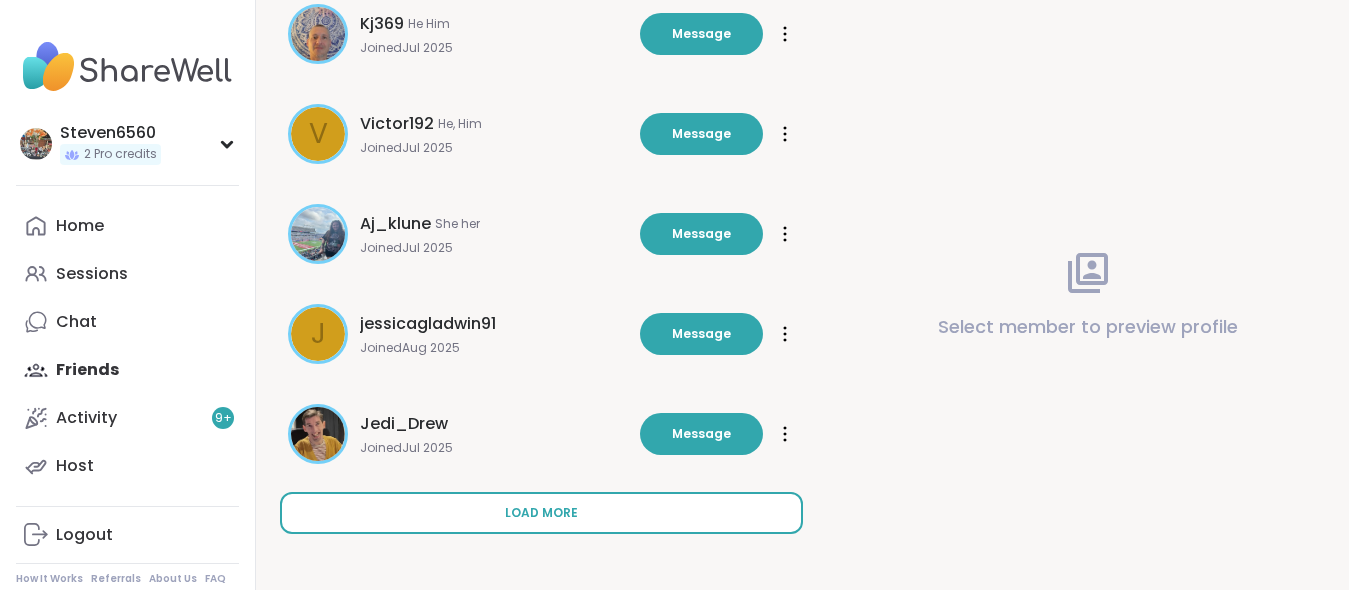 click on "Load more" at bounding box center (541, 513) 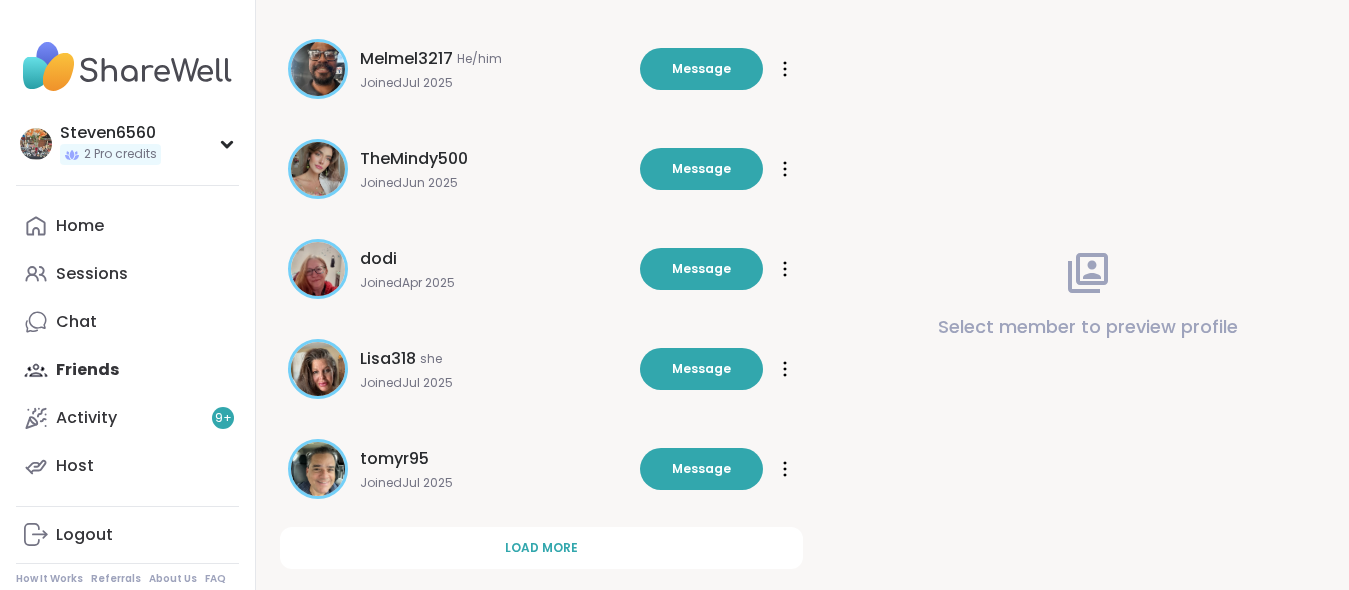 scroll, scrollTop: 1695, scrollLeft: 0, axis: vertical 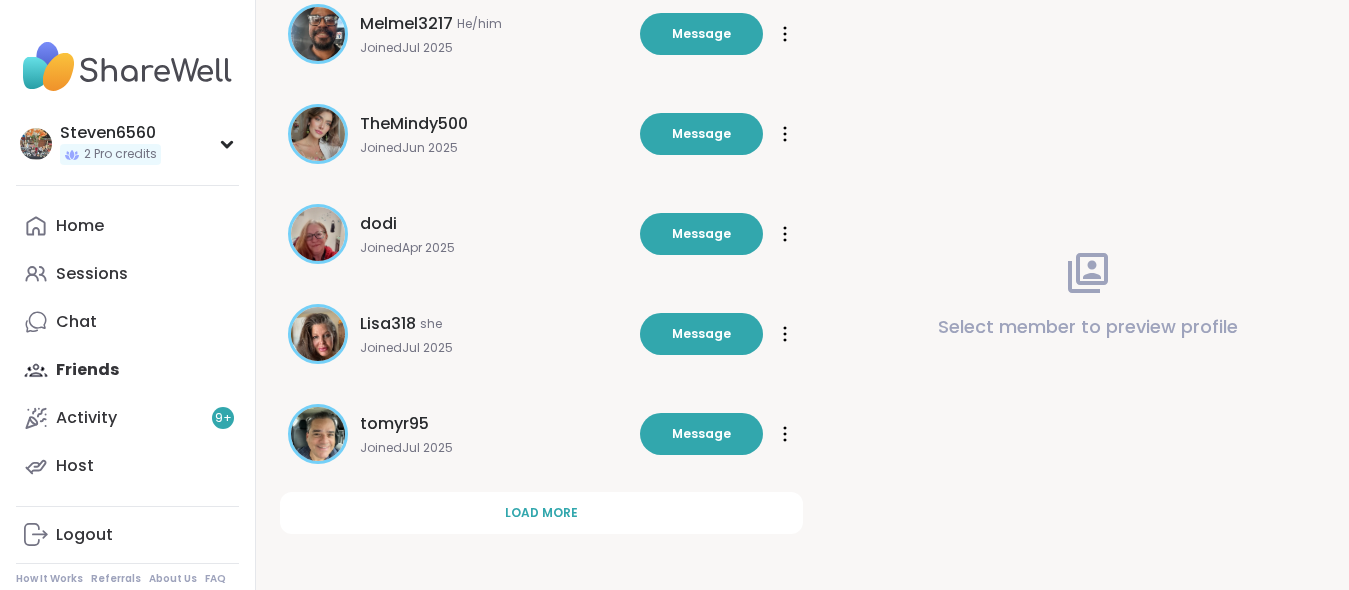 click on "Load more" at bounding box center (541, 513) 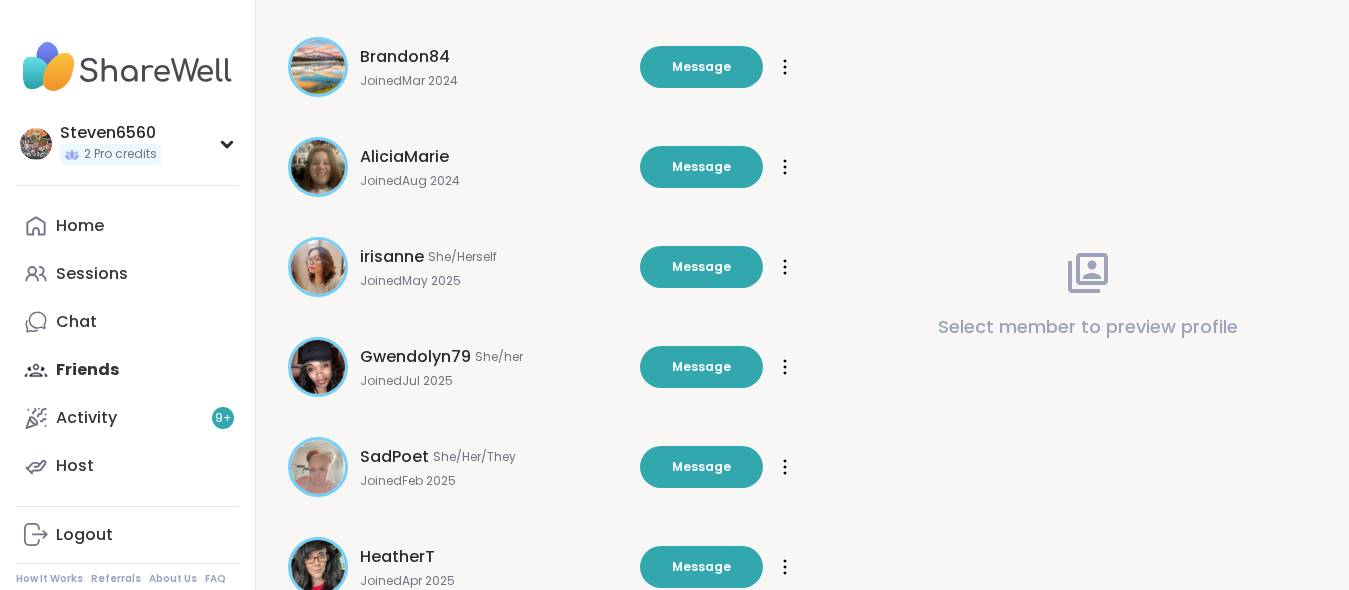scroll, scrollTop: 2495, scrollLeft: 0, axis: vertical 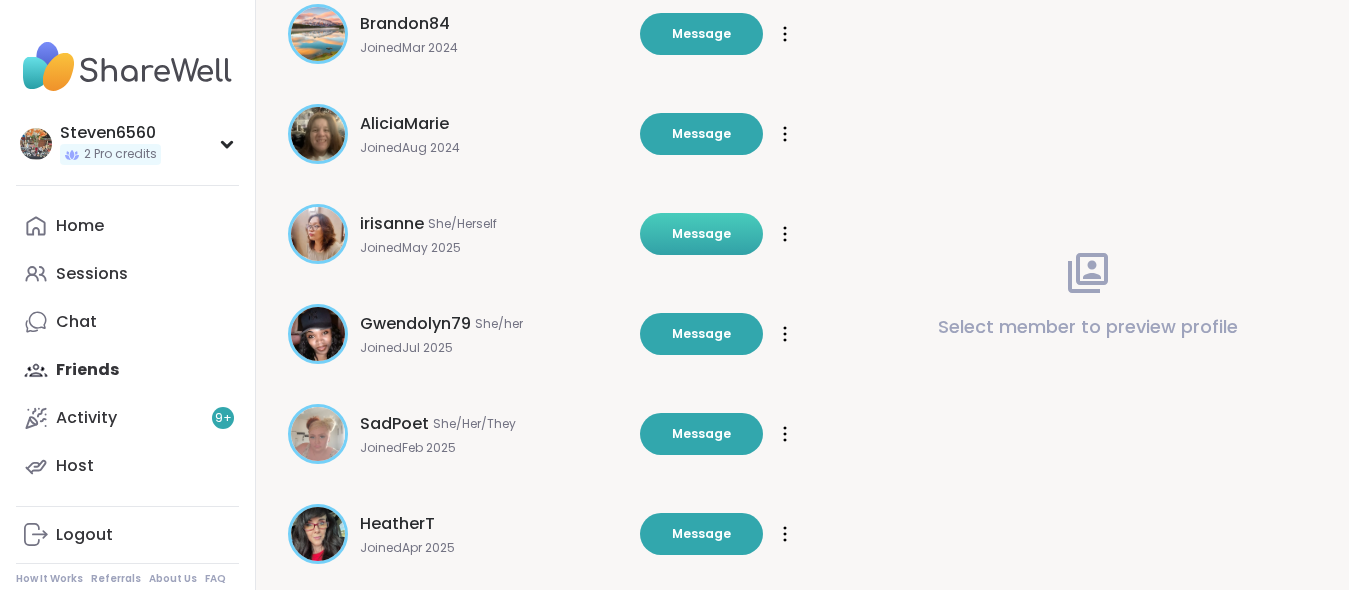 click on "Message" at bounding box center [701, 234] 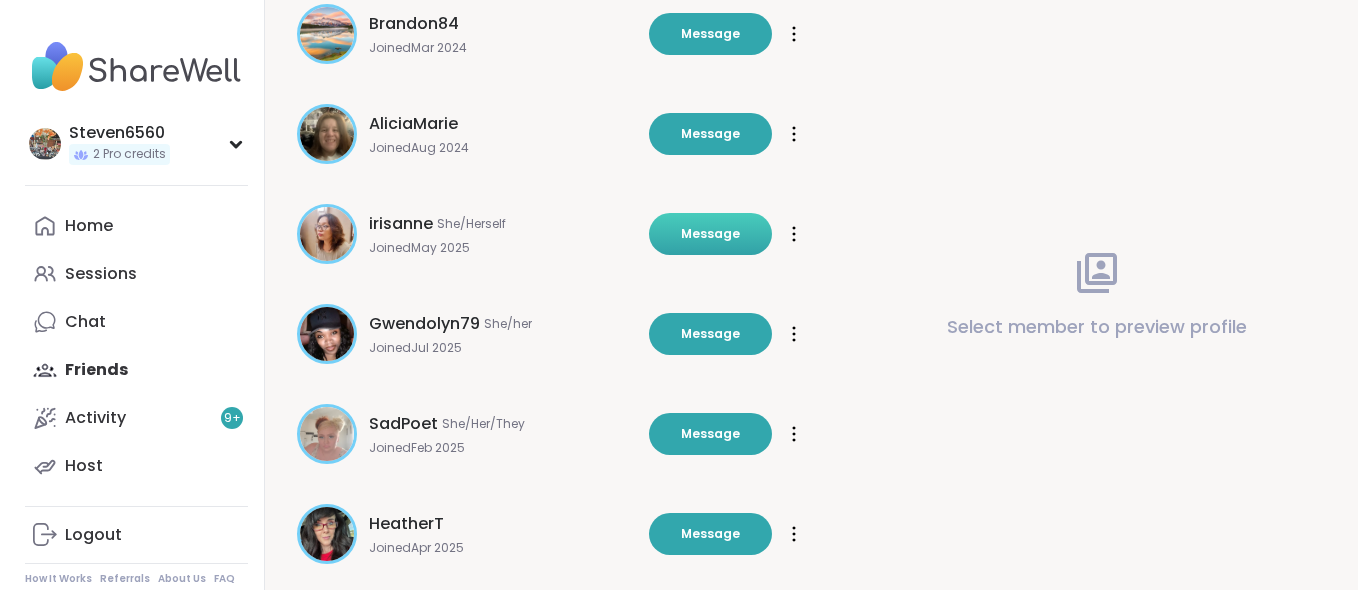 scroll, scrollTop: 0, scrollLeft: 0, axis: both 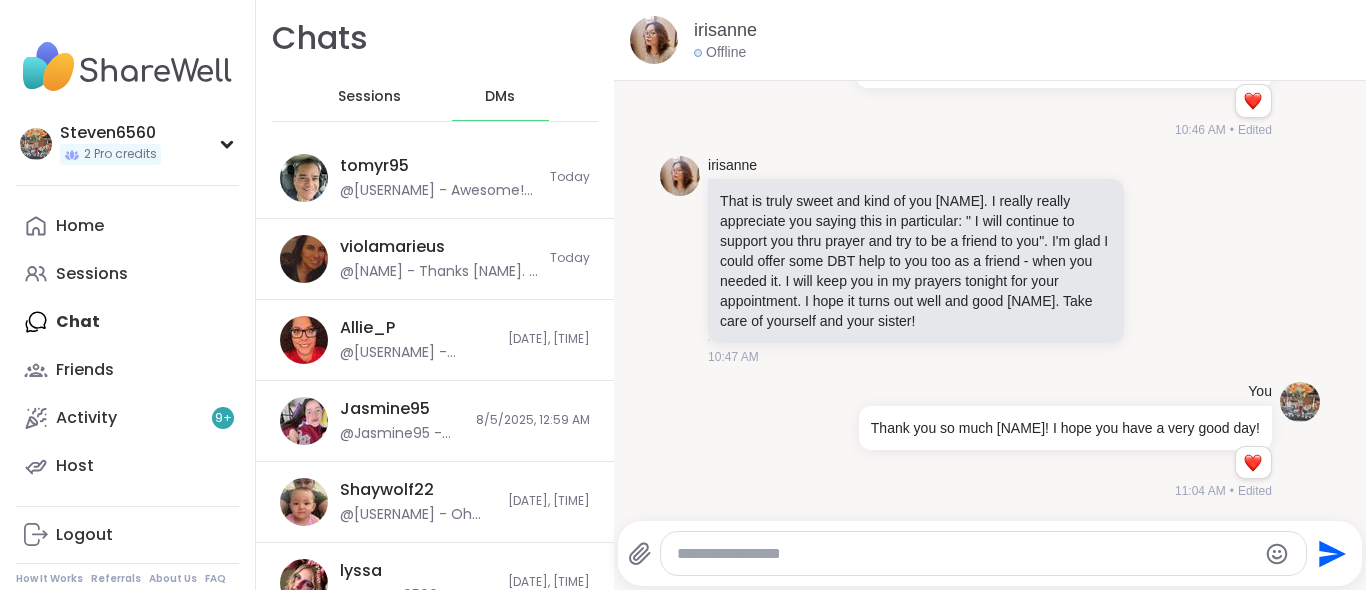 click at bounding box center (967, 554) 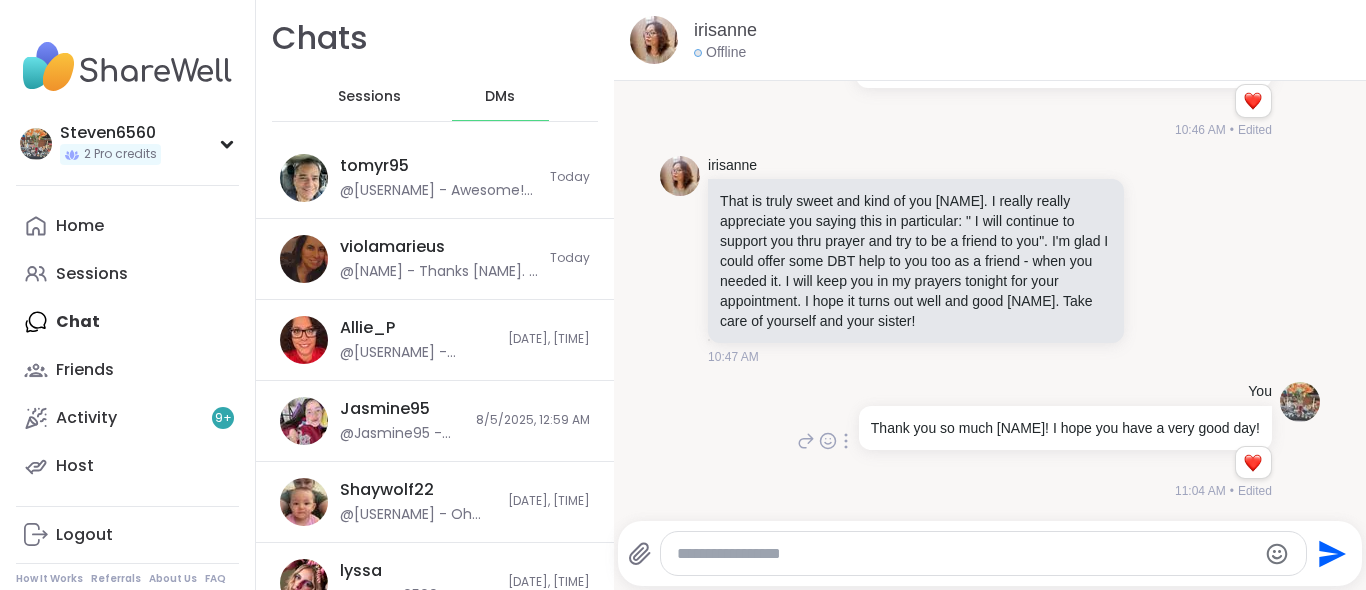 type on "**********" 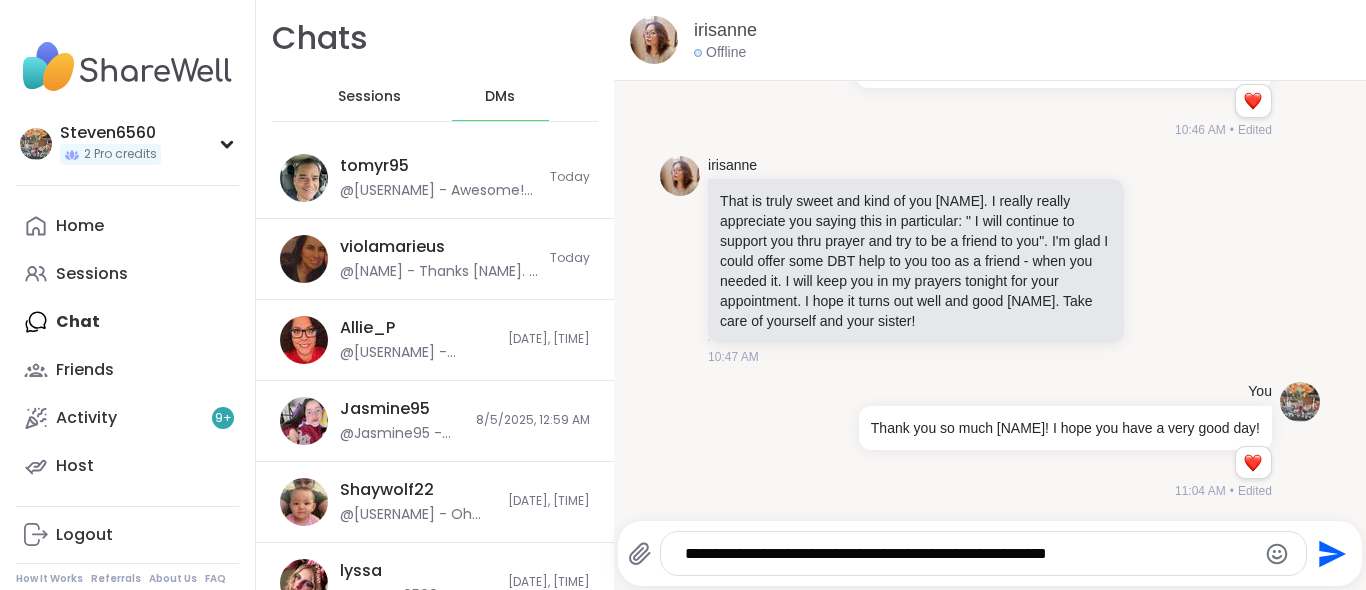click 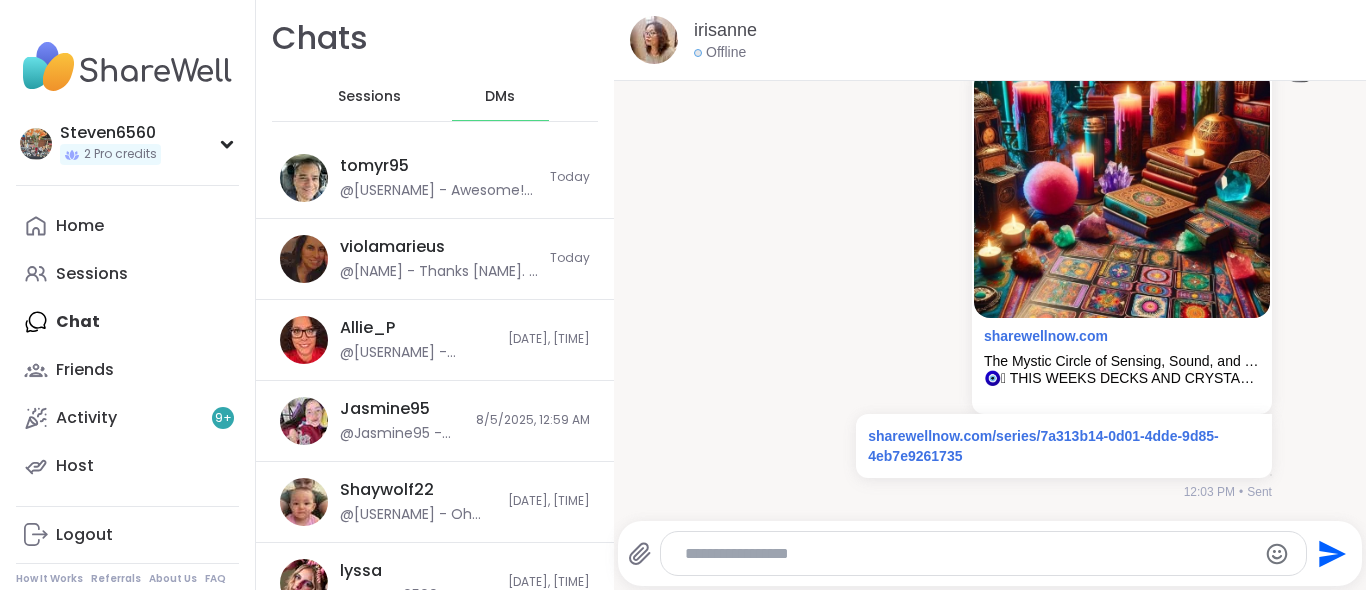 scroll, scrollTop: 16996, scrollLeft: 0, axis: vertical 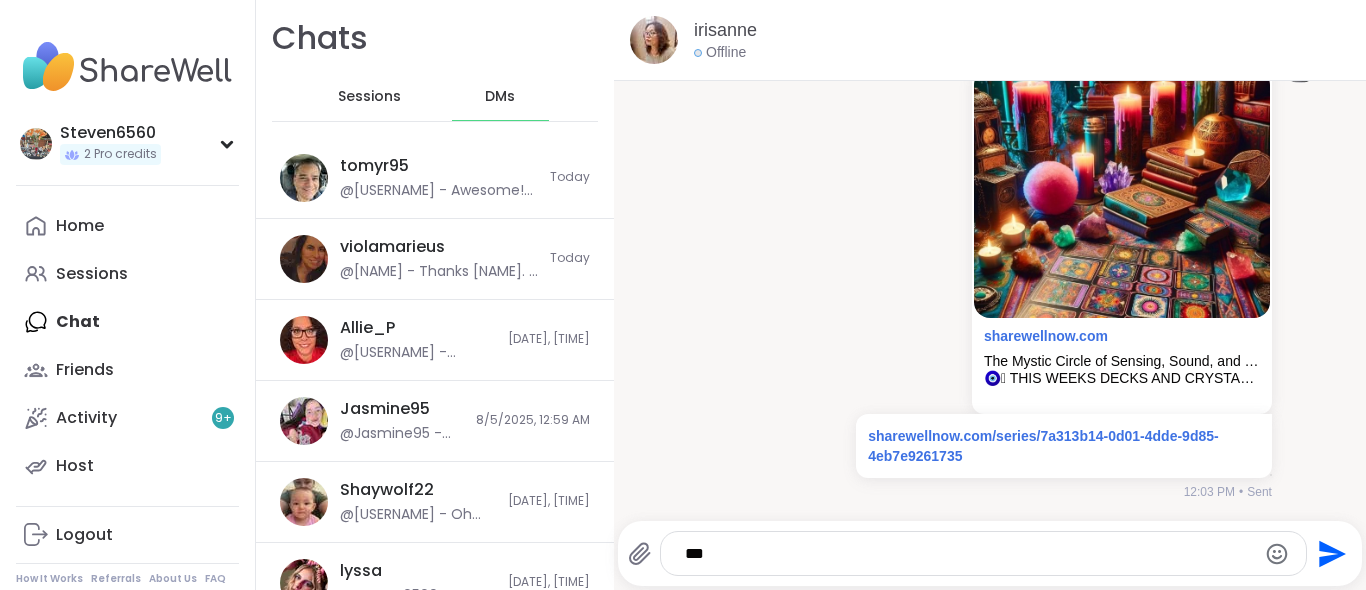 click on "**" at bounding box center [966, 554] 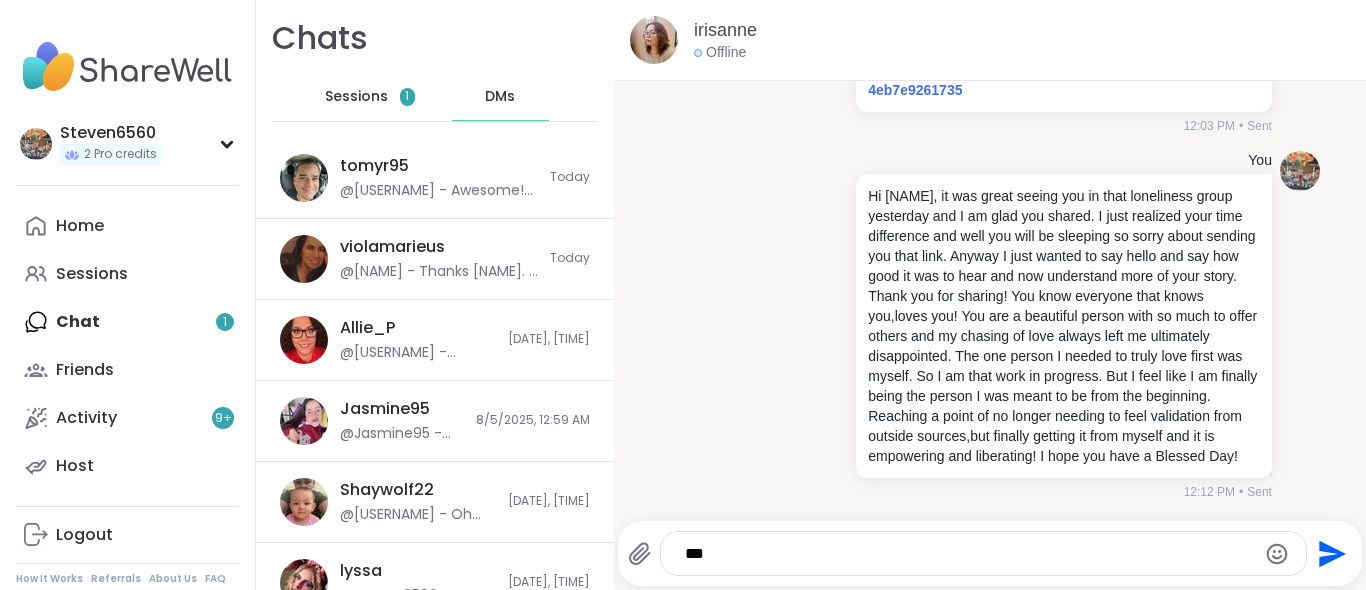 scroll, scrollTop: 17749, scrollLeft: 0, axis: vertical 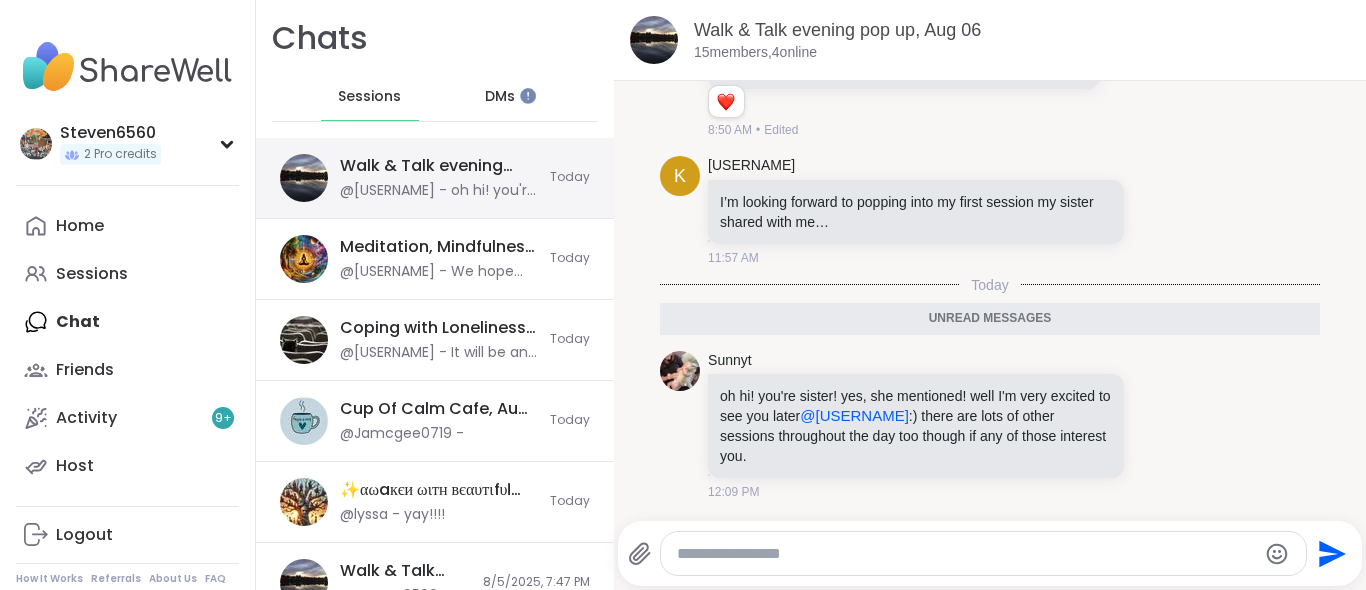 click on "Walk & Talk evening pop up, Aug 06" at bounding box center [439, 166] 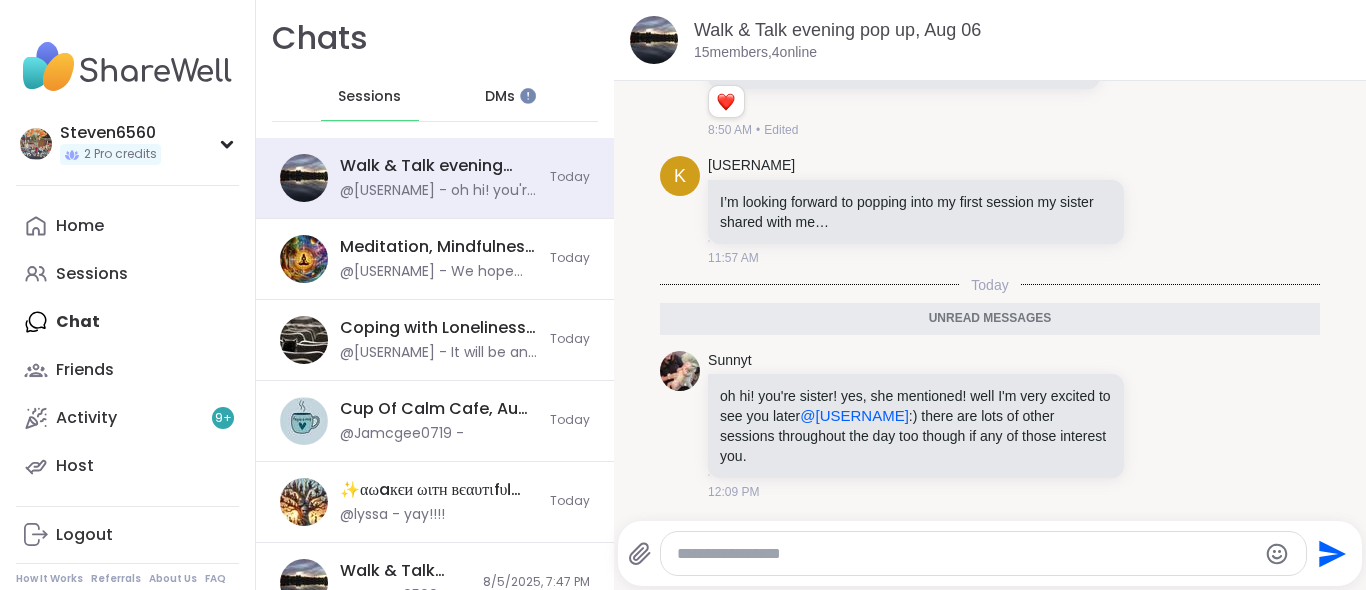 click at bounding box center [967, 554] 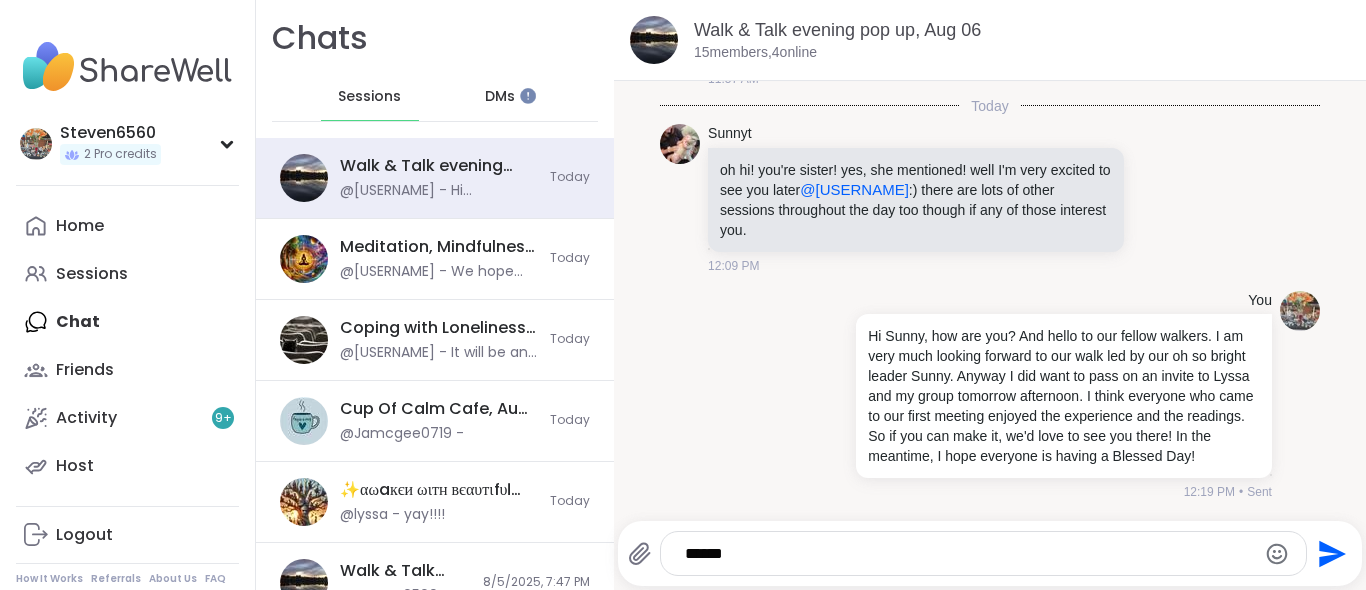 scroll, scrollTop: 652, scrollLeft: 0, axis: vertical 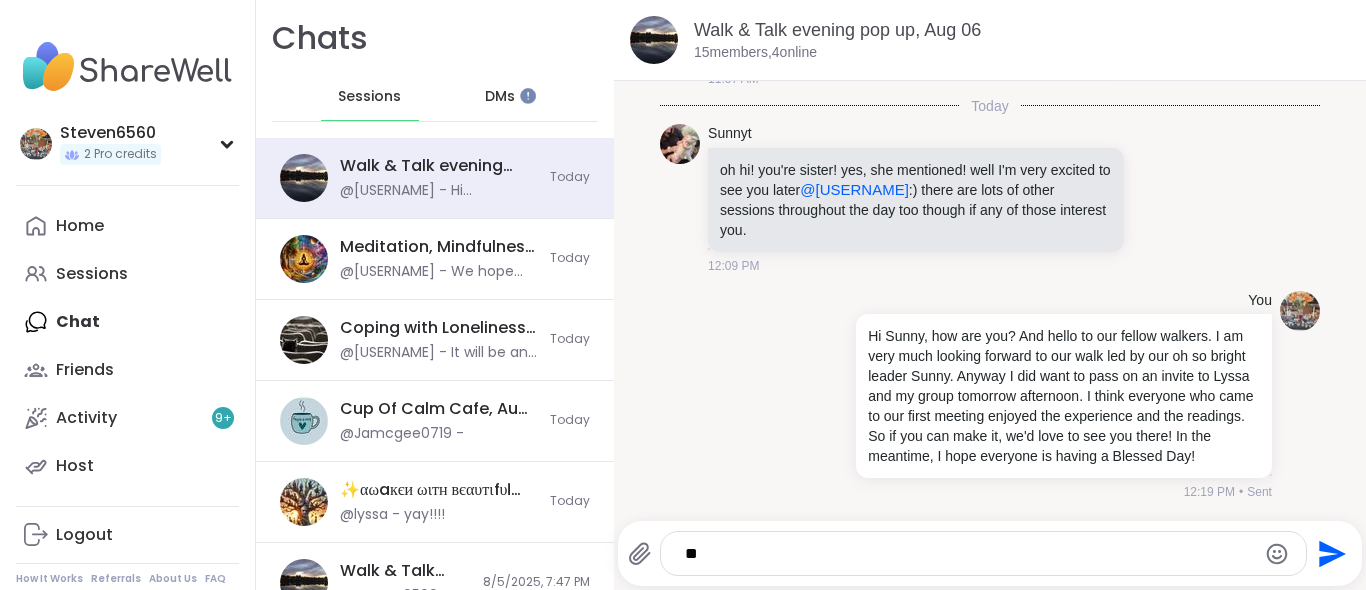 type on "*" 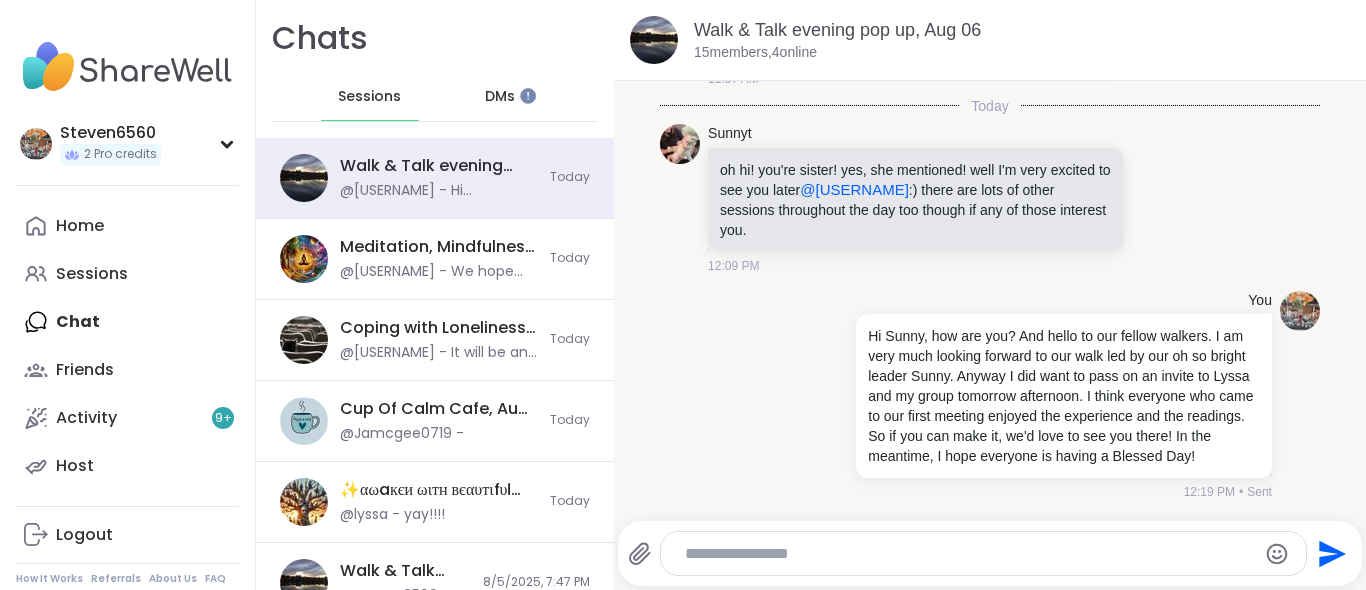 paste on "**********" 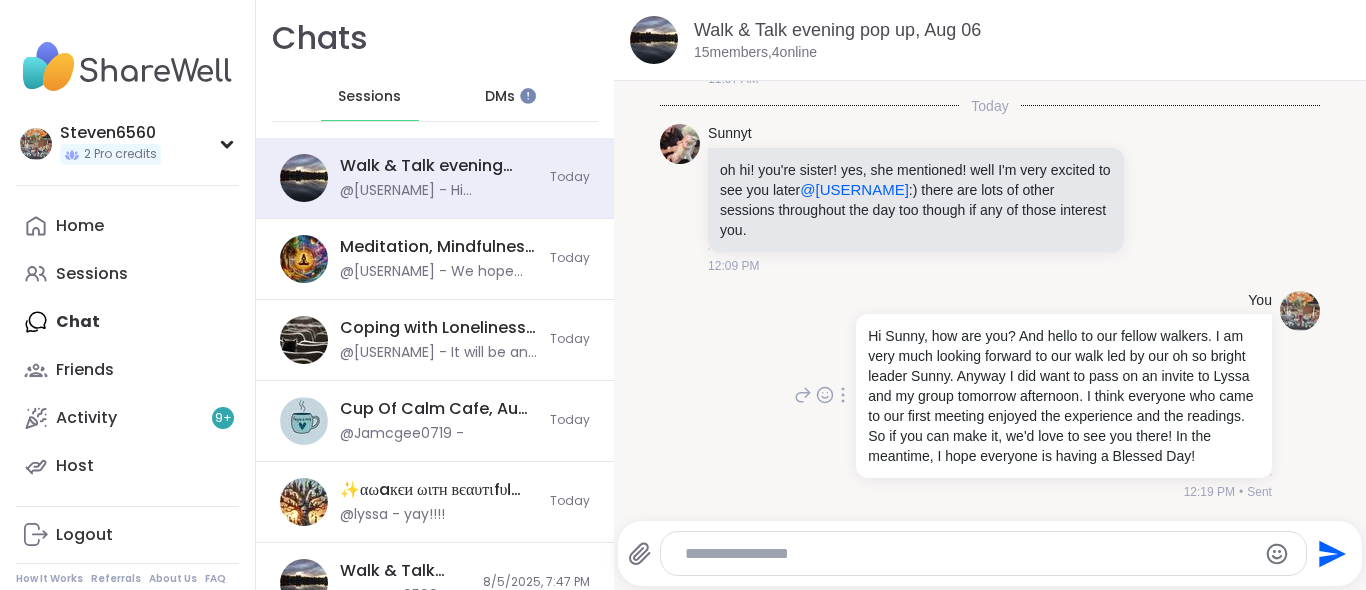 type on "**********" 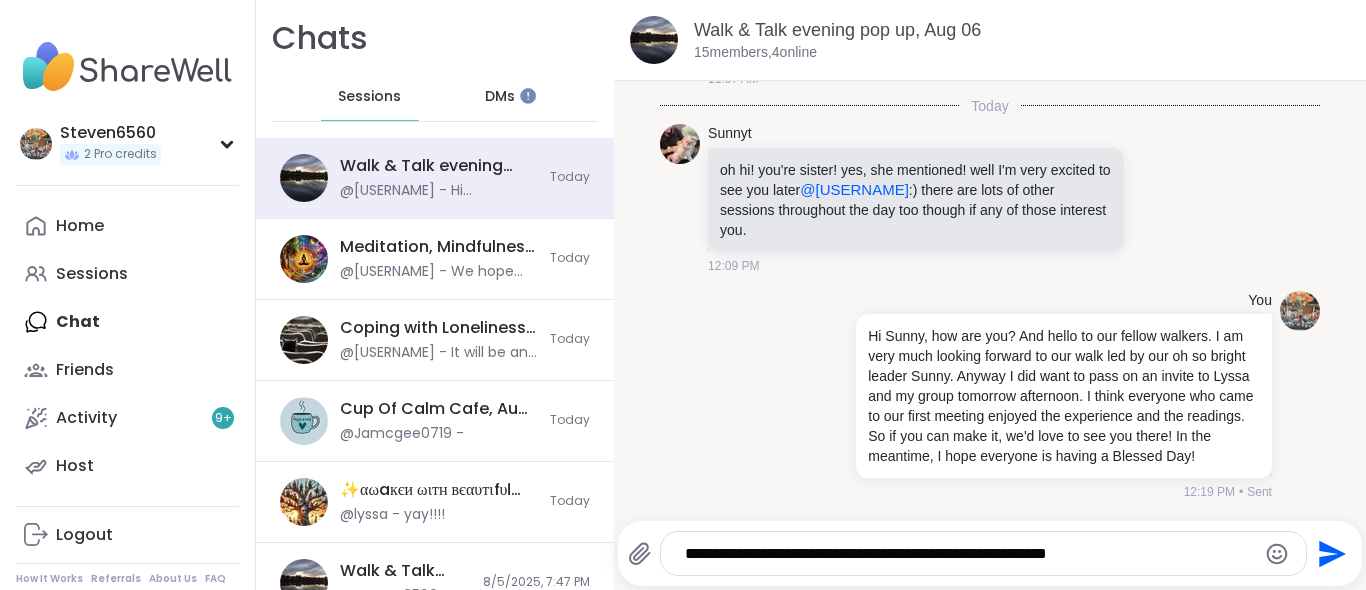 click on "Send" 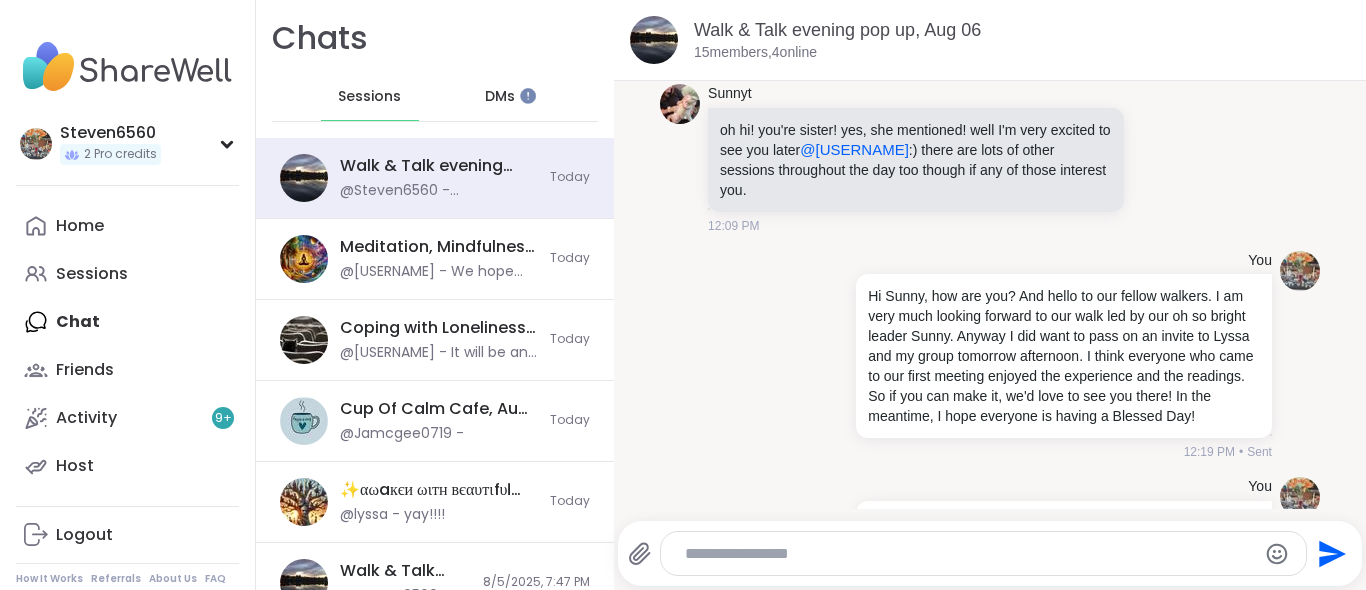 scroll, scrollTop: 779, scrollLeft: 0, axis: vertical 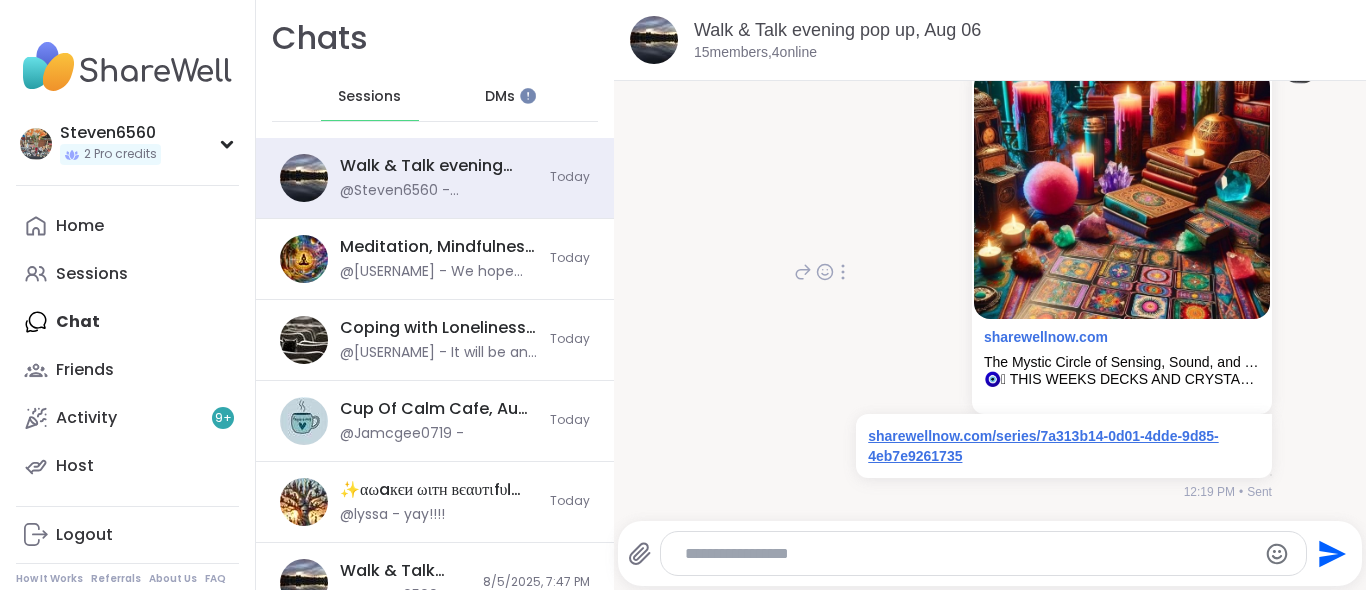 click on "sharewellnow.com/series/7a313b14-0d01-4dde-9d85-4eb7e9261735" at bounding box center (1043, 446) 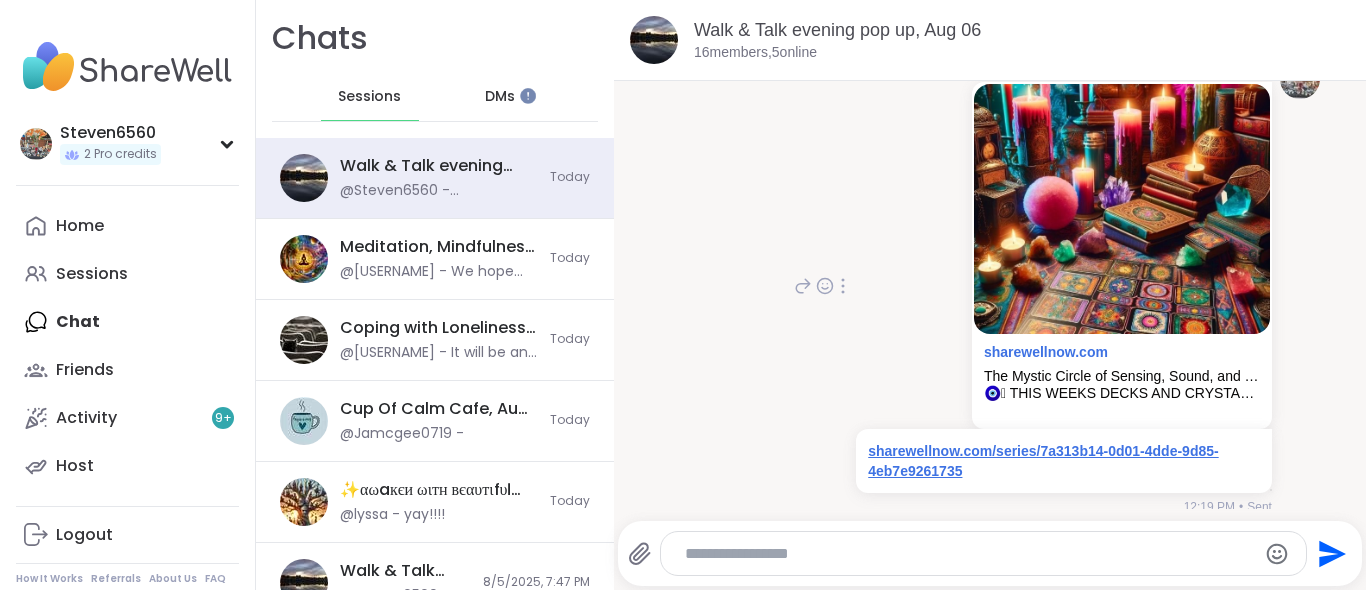 scroll, scrollTop: 1128, scrollLeft: 0, axis: vertical 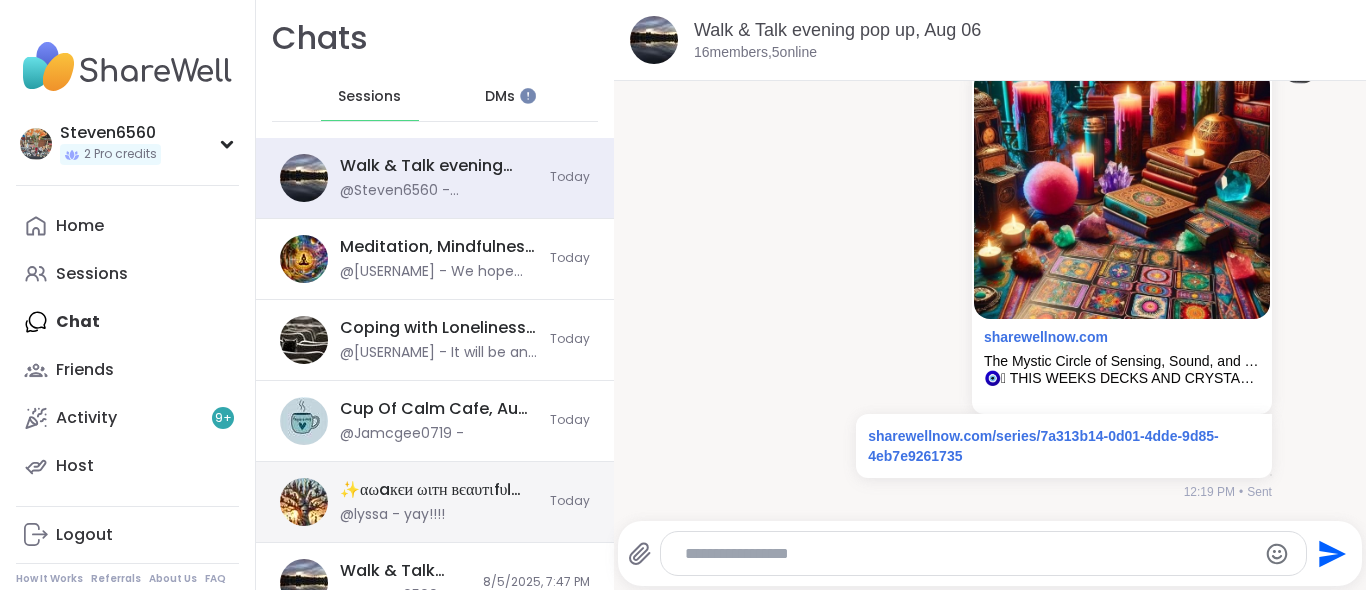 click on "✨αωaкєи ωιтн вєαυтιfυℓ ѕσυℓѕ, Aug 06" at bounding box center (439, 490) 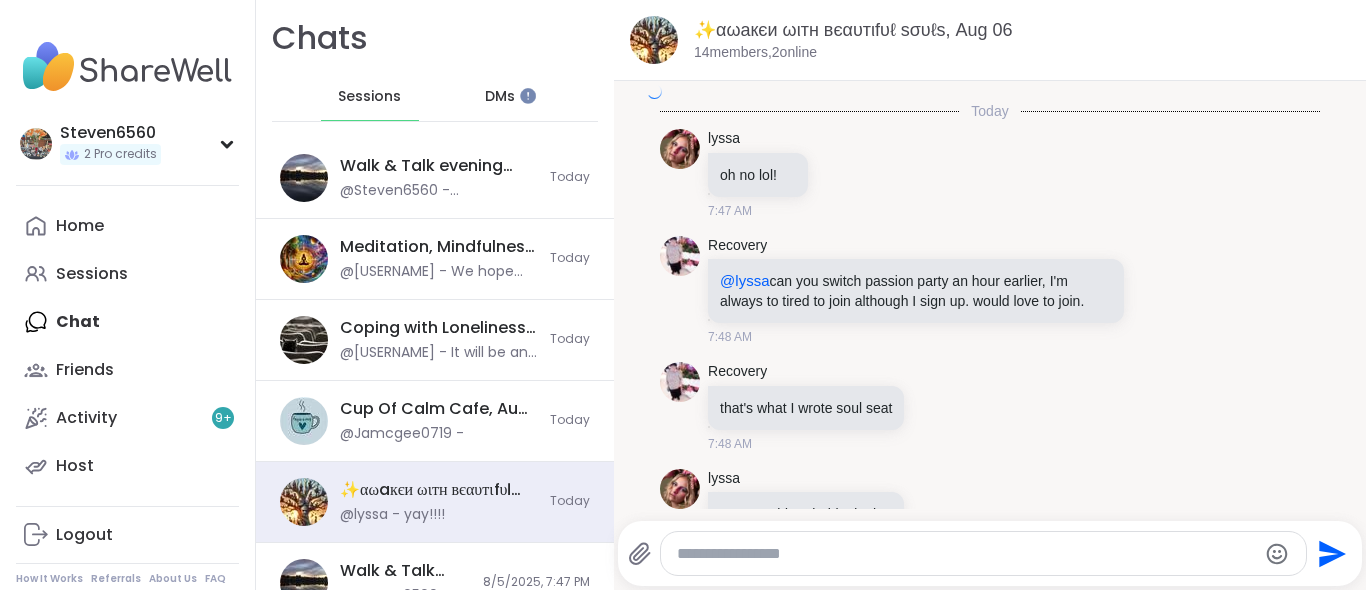 scroll, scrollTop: 7986, scrollLeft: 0, axis: vertical 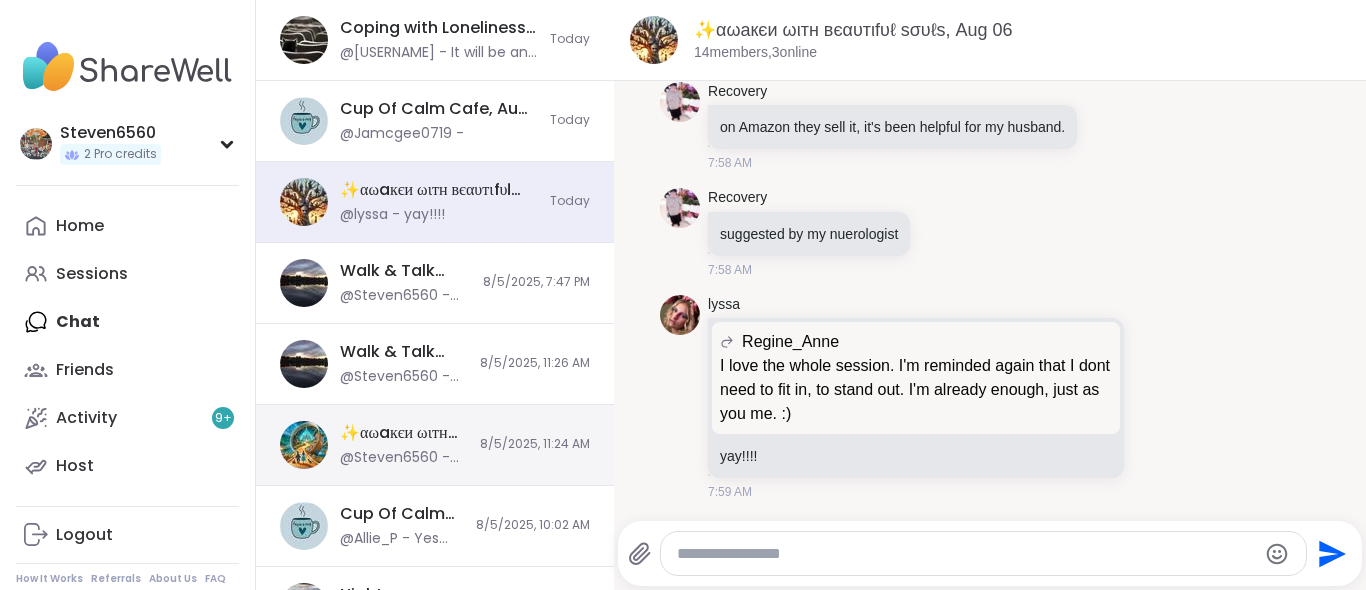 click on "✨αωaкєи ωιтн вєαυтιfυℓ ѕσυℓѕ✨, Aug 05" at bounding box center (404, 433) 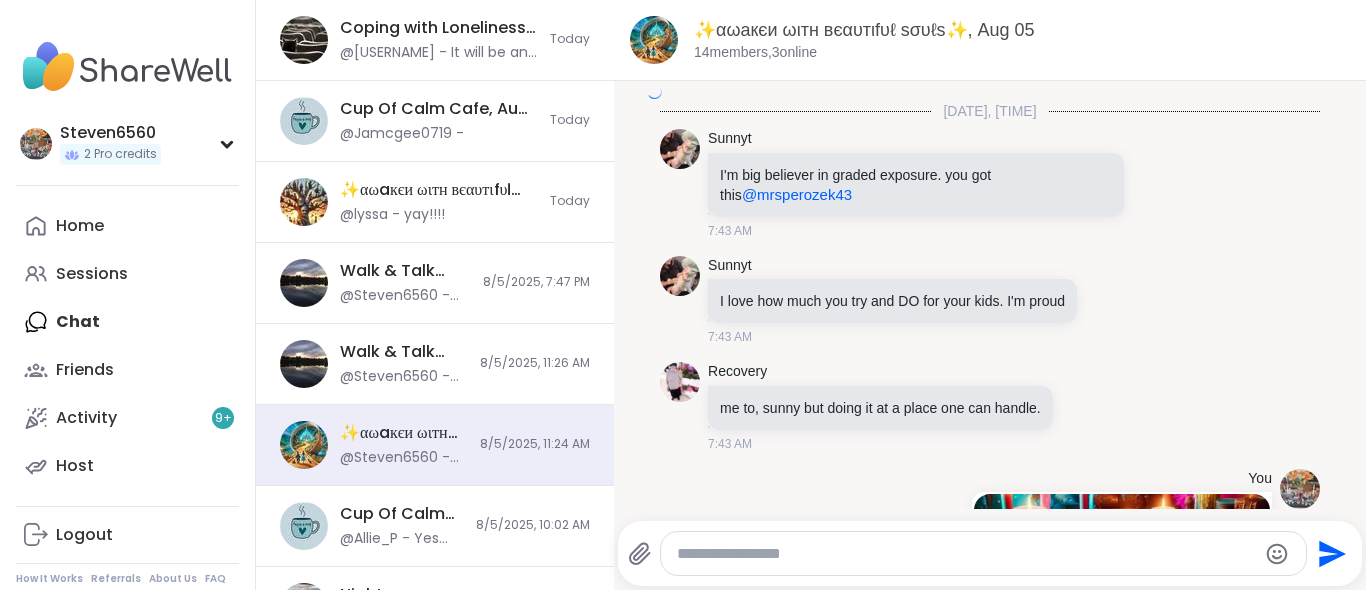 scroll, scrollTop: 8426, scrollLeft: 0, axis: vertical 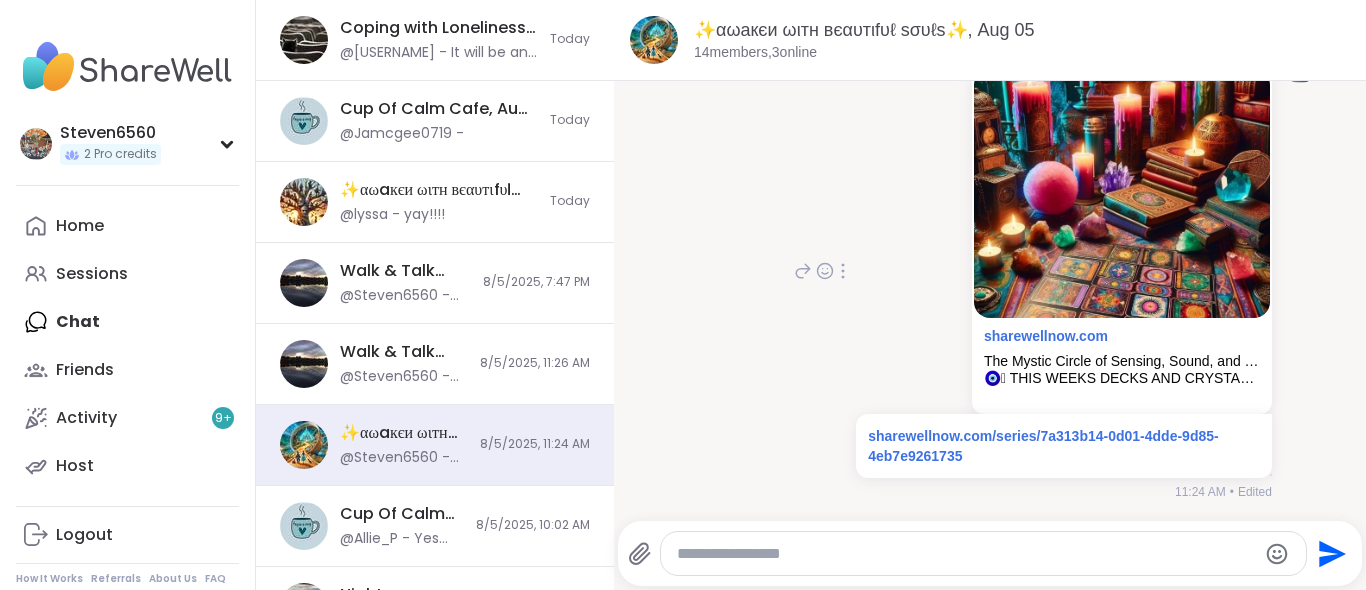 drag, startPoint x: 1054, startPoint y: 456, endPoint x: 970, endPoint y: 501, distance: 95.29428 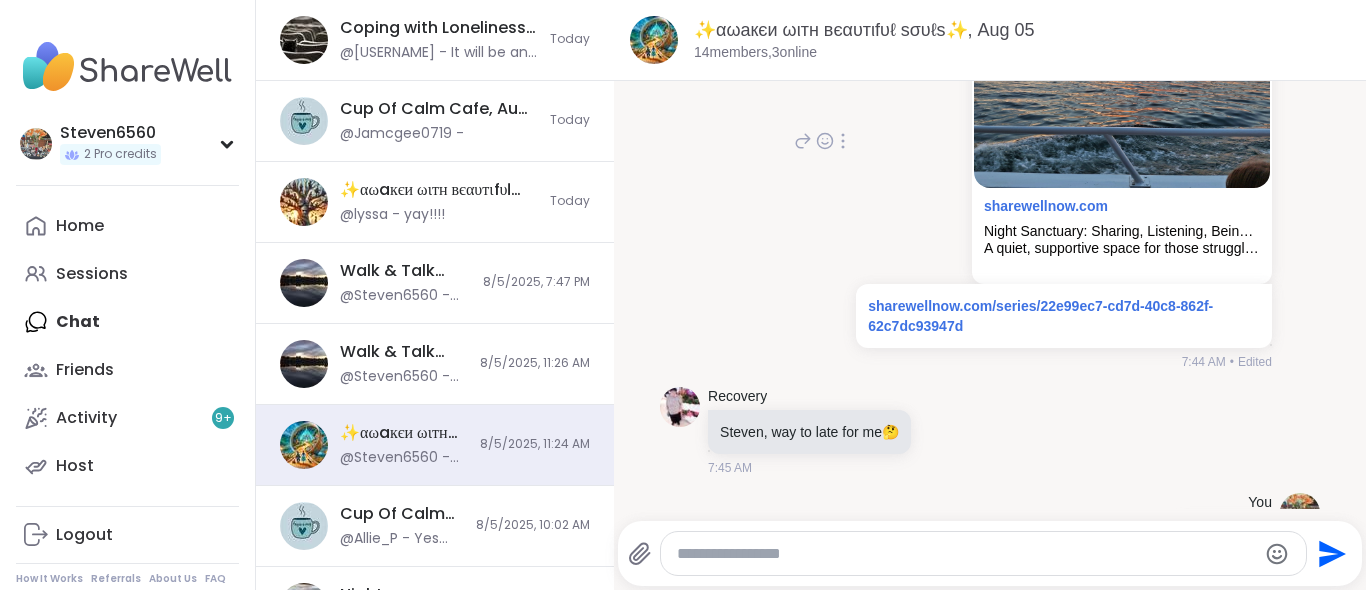 scroll, scrollTop: 4526, scrollLeft: 0, axis: vertical 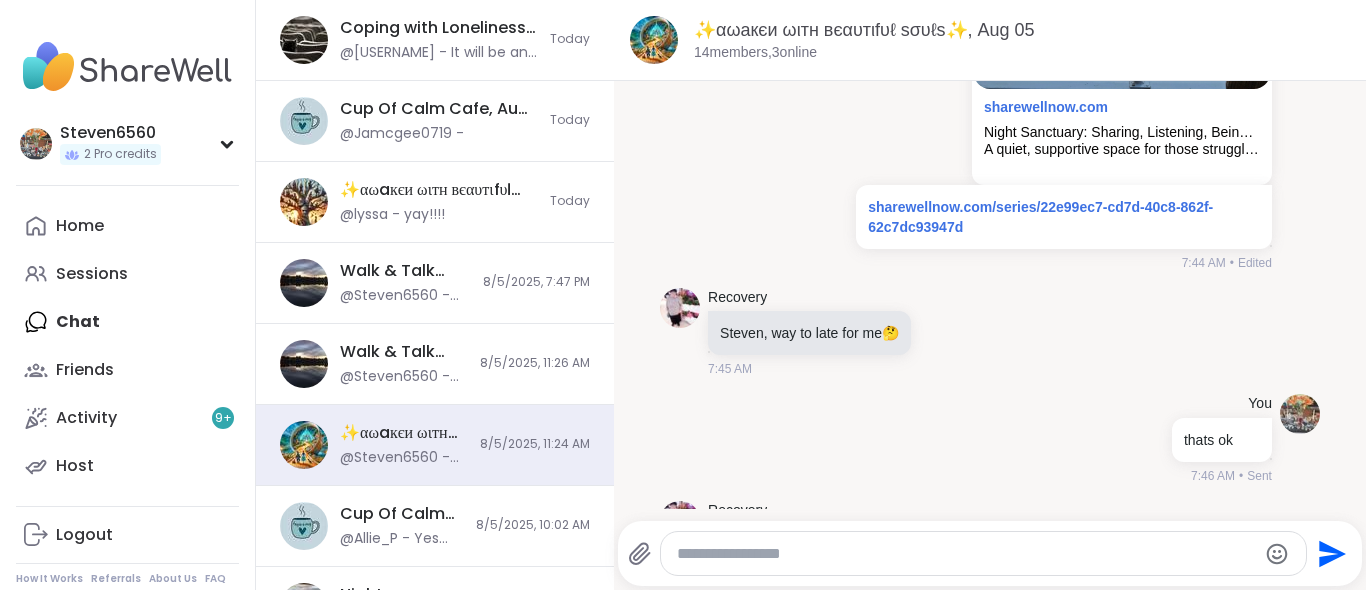 click on "sharewellnow.com/series/22e99ec7-cd7d-40c8-862f-62c7dc93947d" at bounding box center (1064, 217) 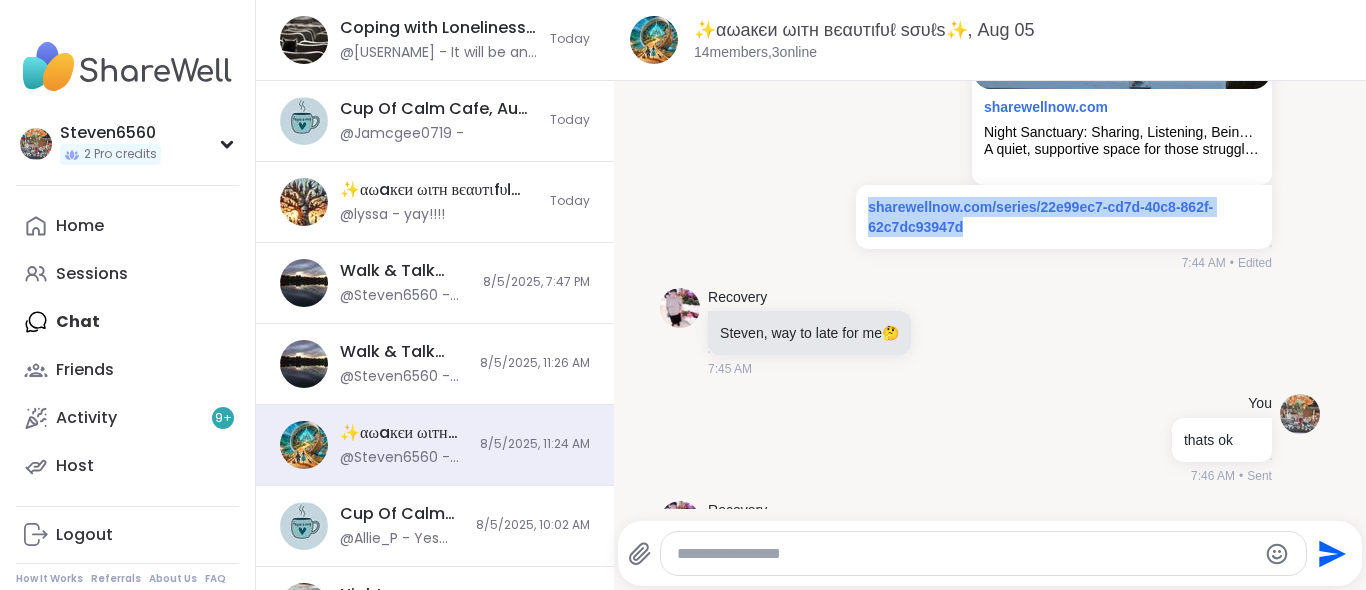 drag, startPoint x: 940, startPoint y: 365, endPoint x: 846, endPoint y: 355, distance: 94.53042 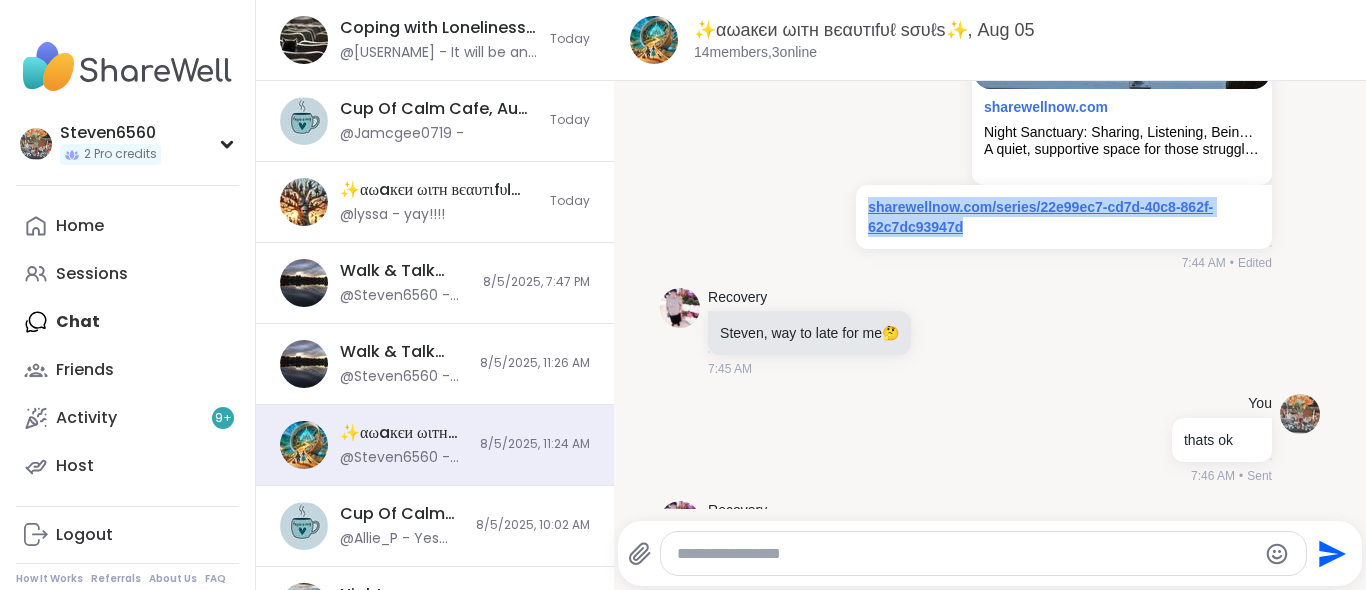 drag, startPoint x: 962, startPoint y: 372, endPoint x: 854, endPoint y: 357, distance: 109.03669 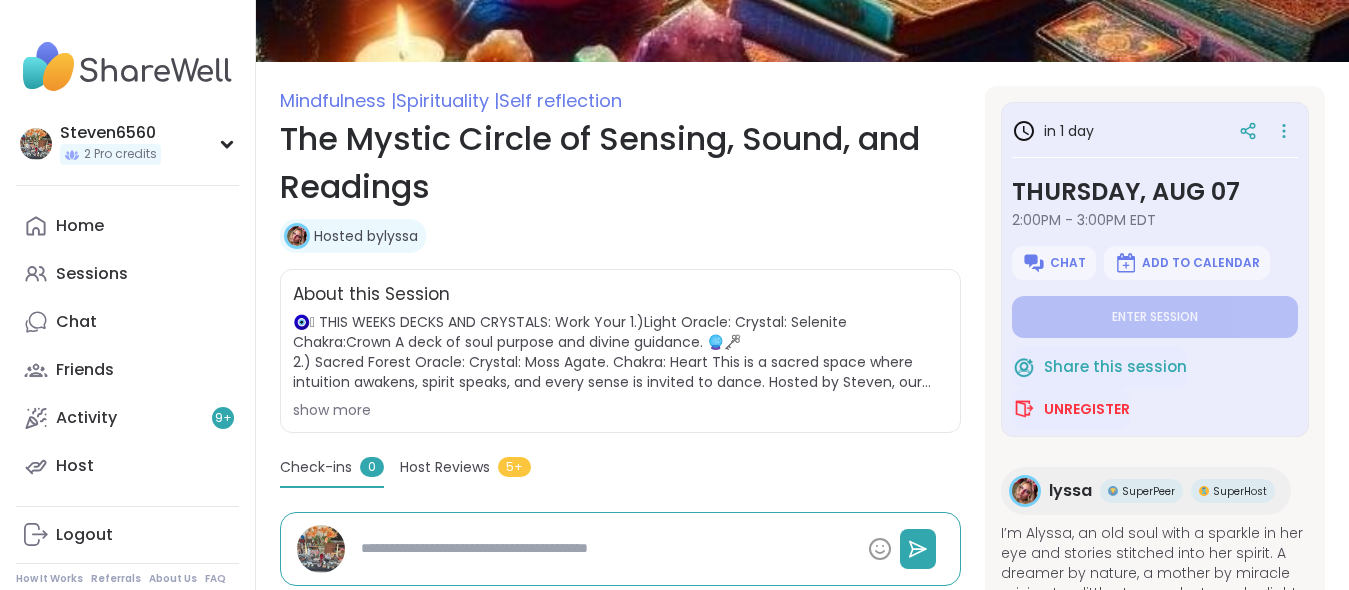 scroll, scrollTop: 200, scrollLeft: 0, axis: vertical 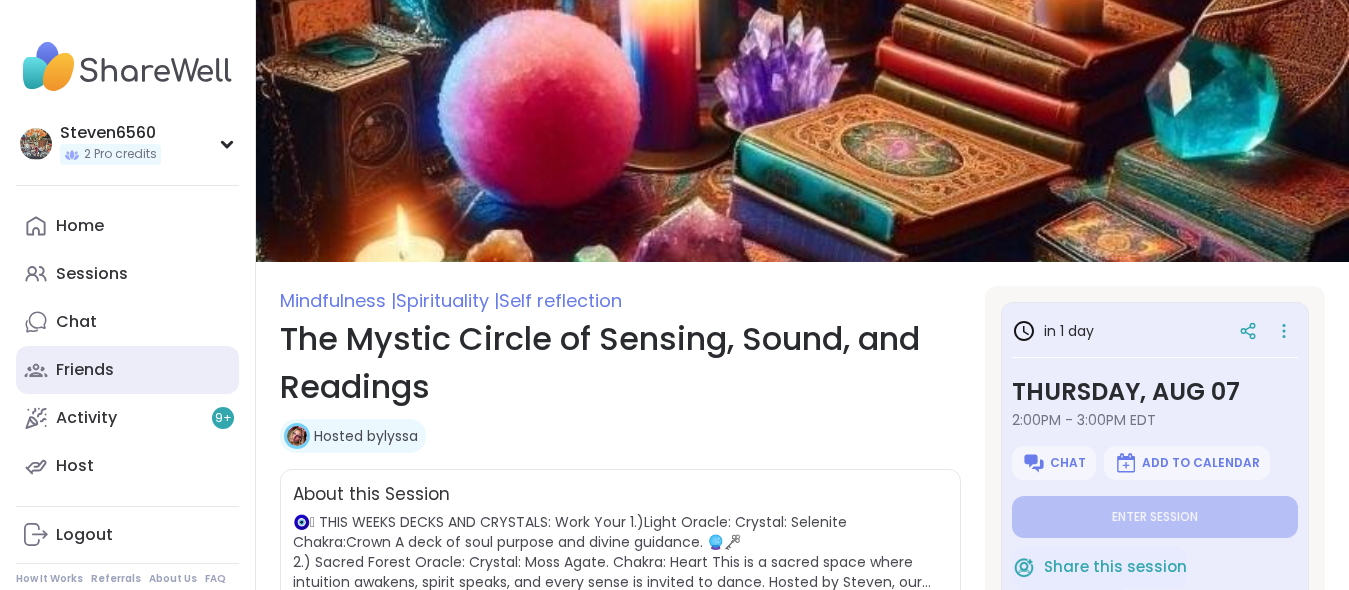 click on "Friends" at bounding box center [85, 370] 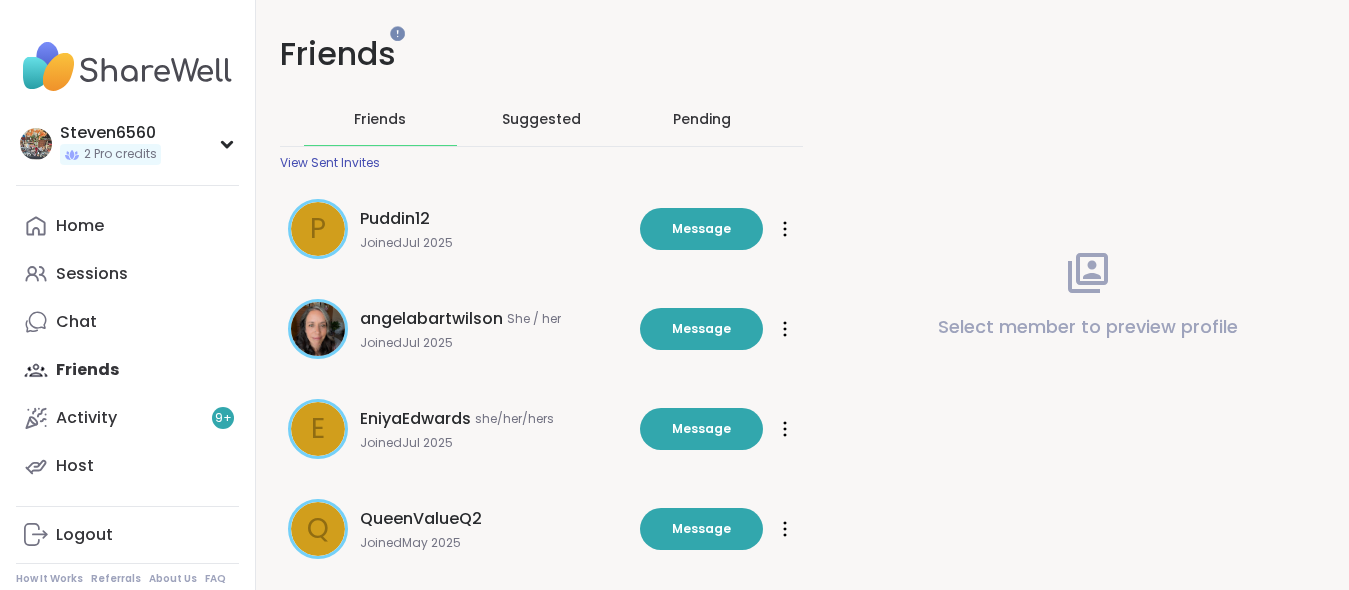 scroll, scrollTop: 0, scrollLeft: 0, axis: both 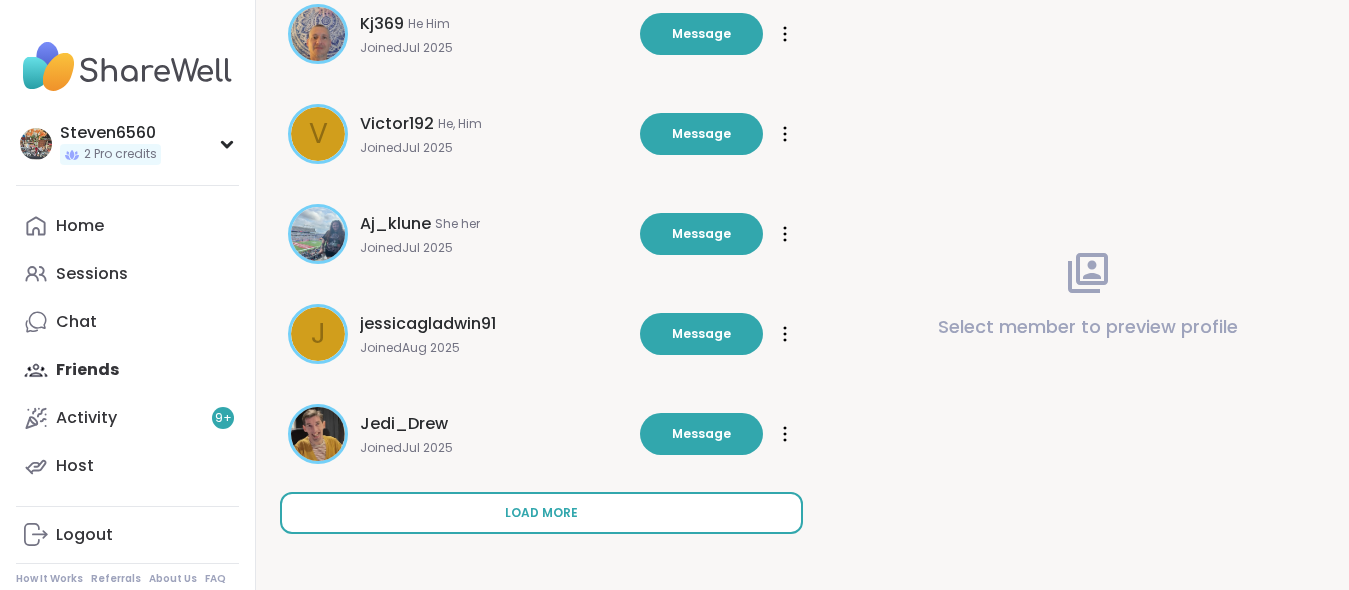 click on "Load more" at bounding box center (541, 513) 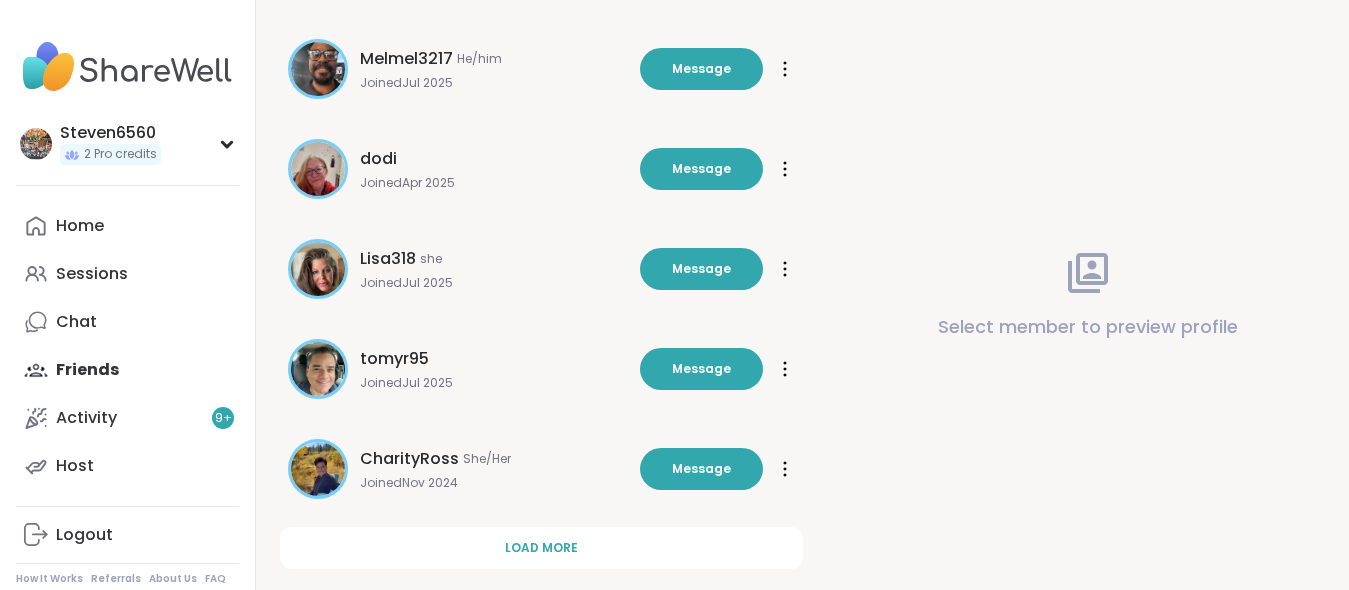 scroll, scrollTop: 1695, scrollLeft: 0, axis: vertical 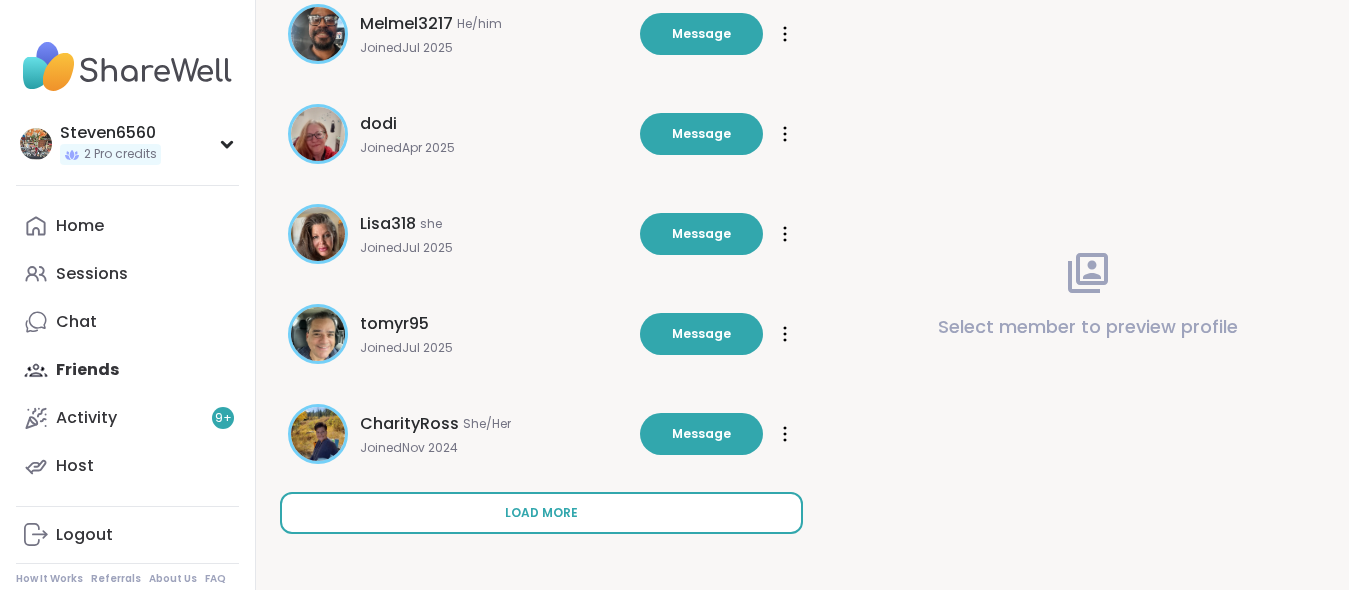 click on "Load more" at bounding box center (541, 513) 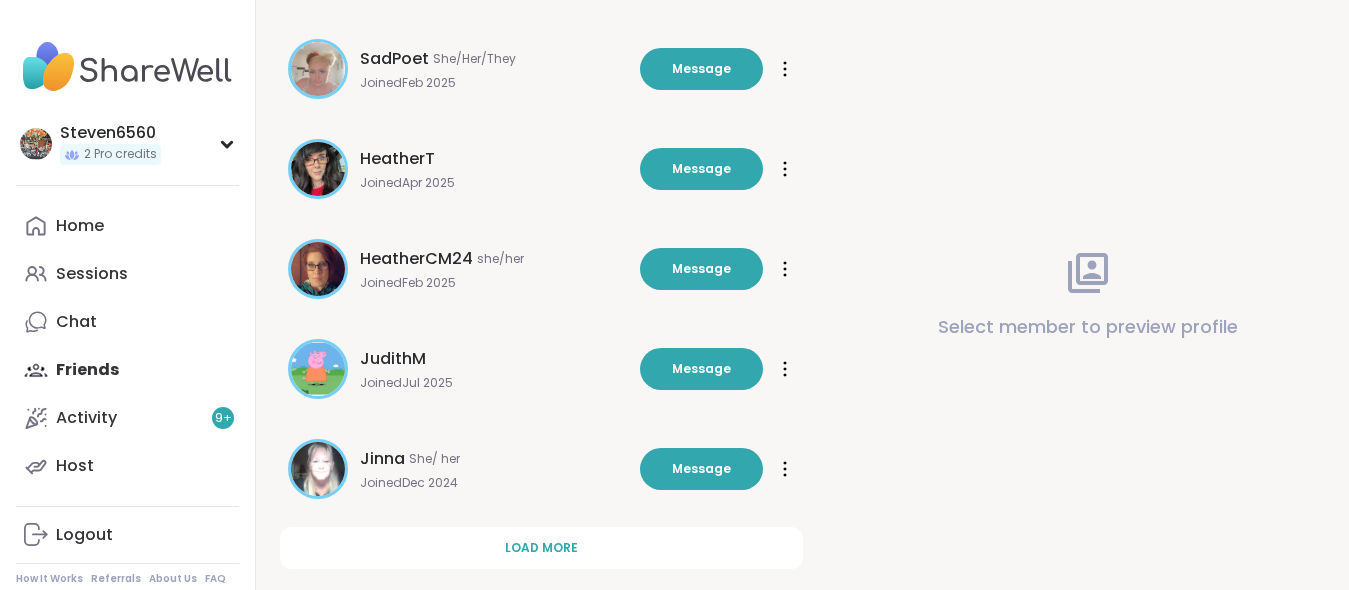 scroll, scrollTop: 2695, scrollLeft: 0, axis: vertical 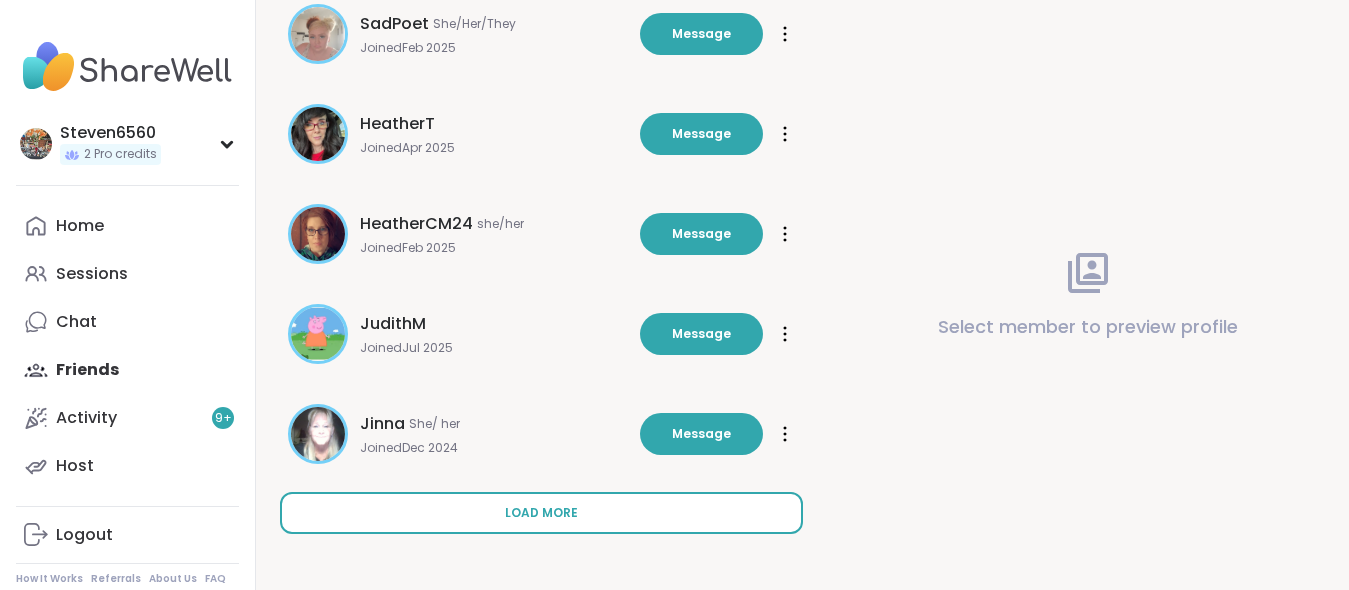 click on "Load more" at bounding box center [541, 513] 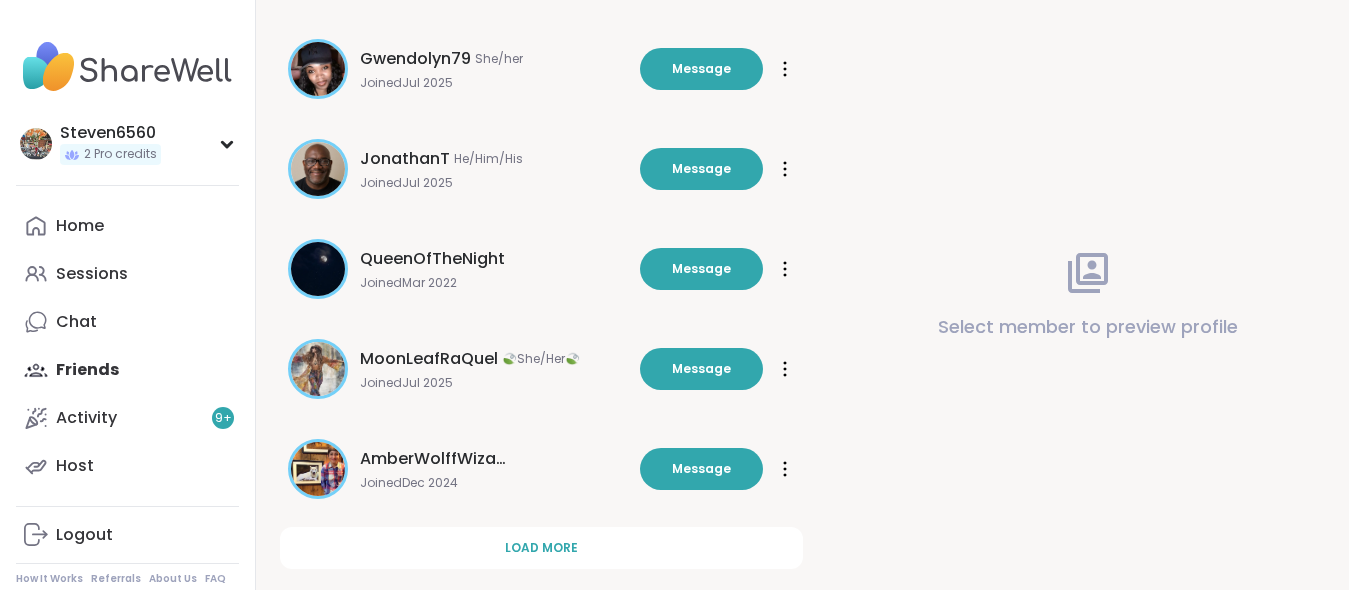 scroll, scrollTop: 3695, scrollLeft: 0, axis: vertical 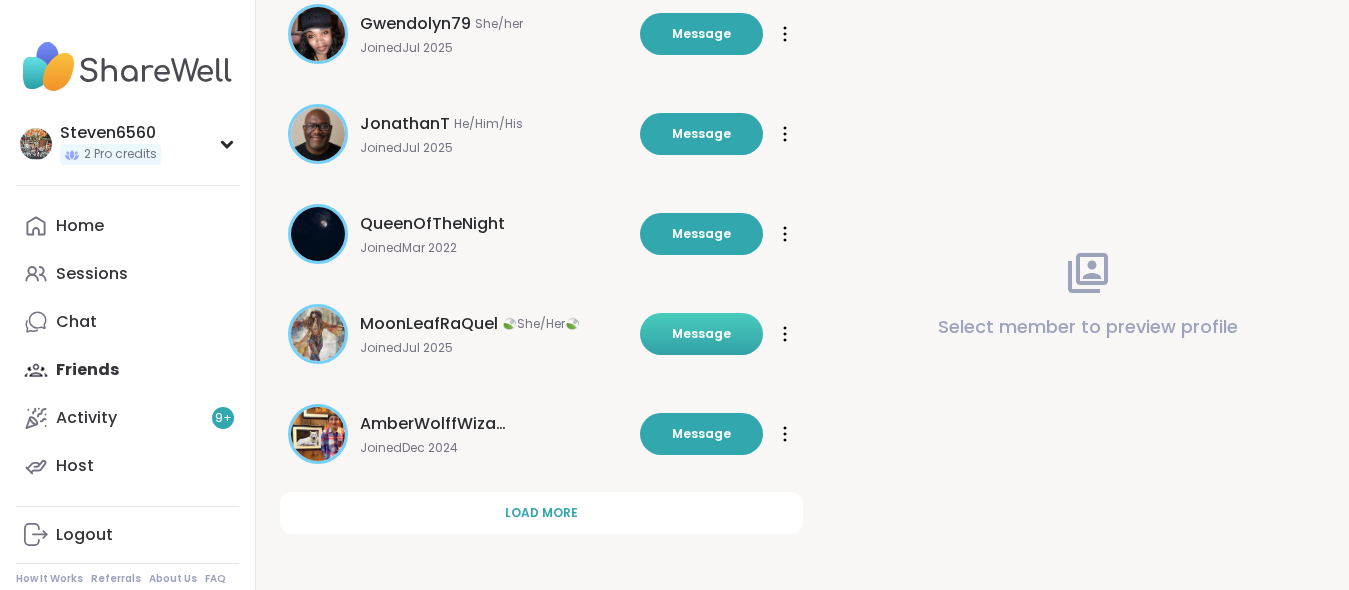 click on "Message" at bounding box center (701, 334) 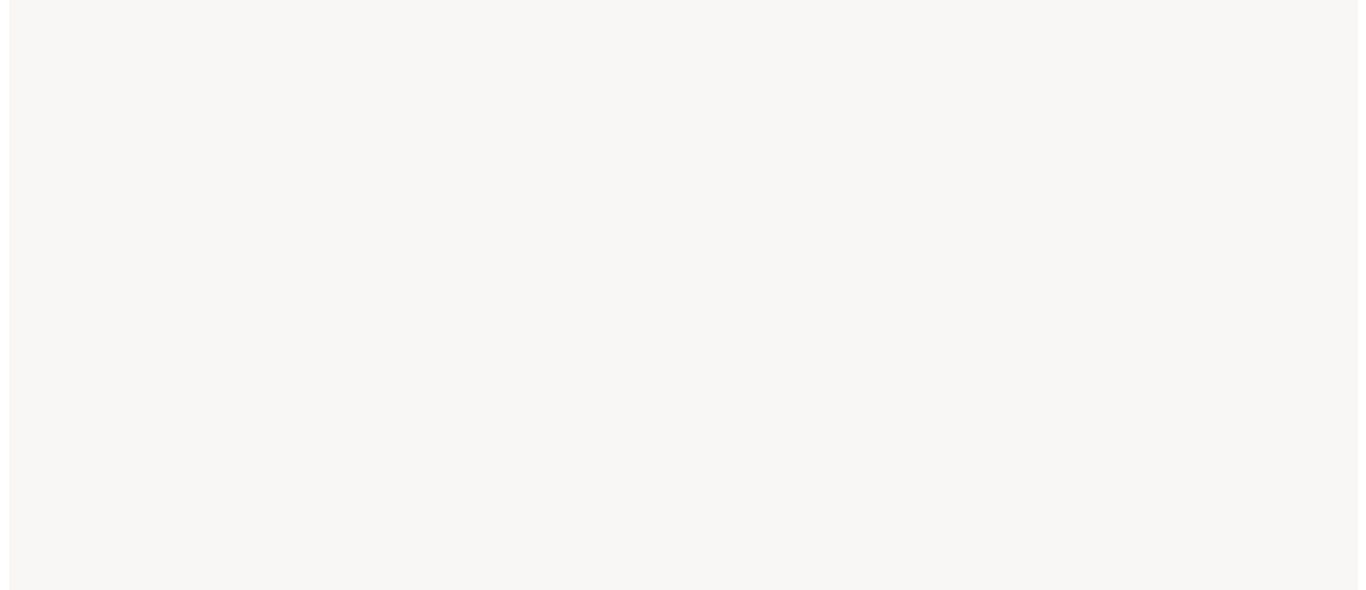 scroll, scrollTop: 0, scrollLeft: 0, axis: both 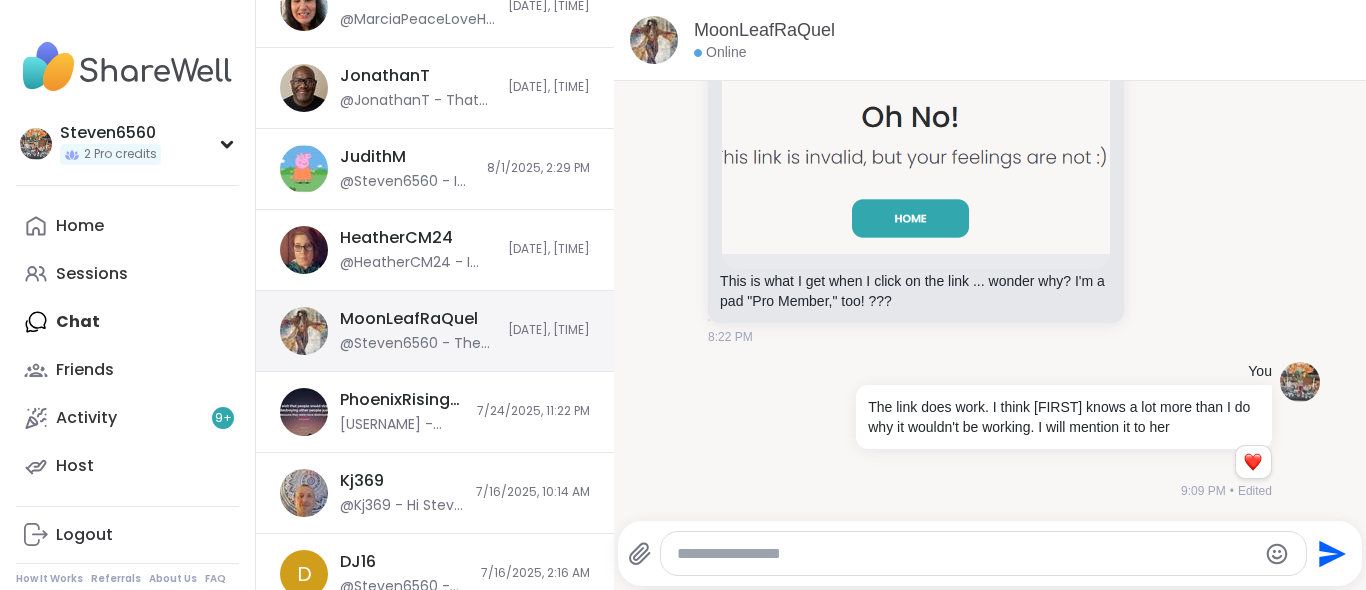 click on "MoonLeafRaQuel" at bounding box center (409, 319) 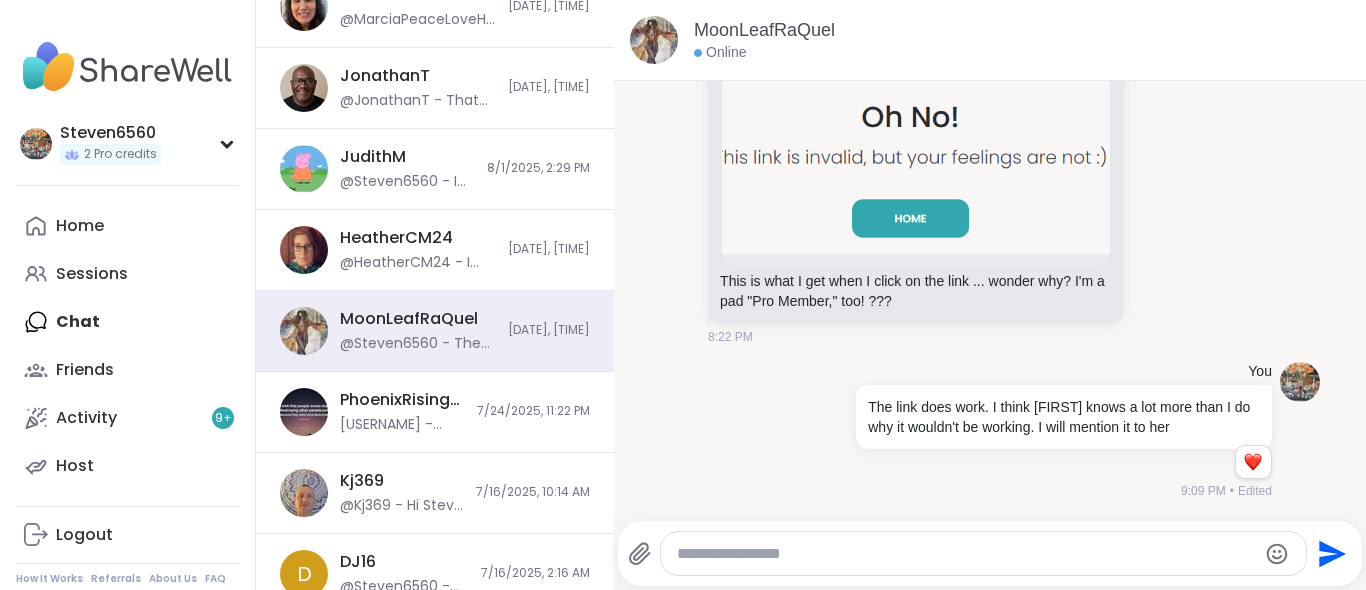 paste on "**********" 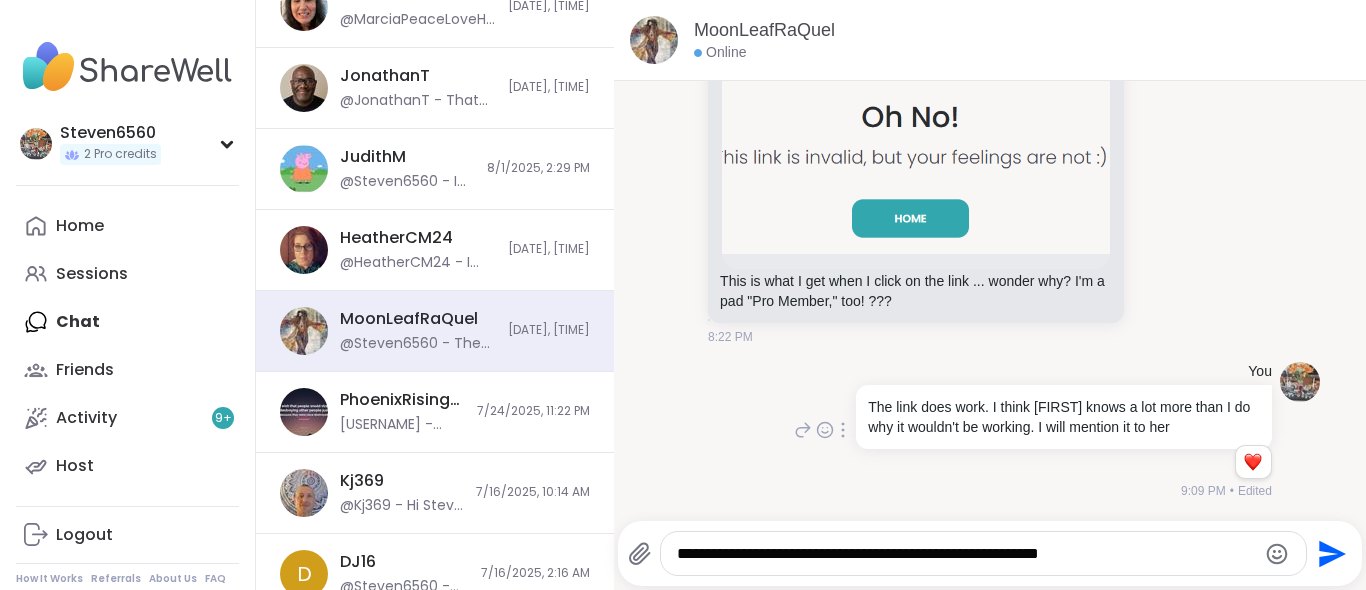 type on "**********" 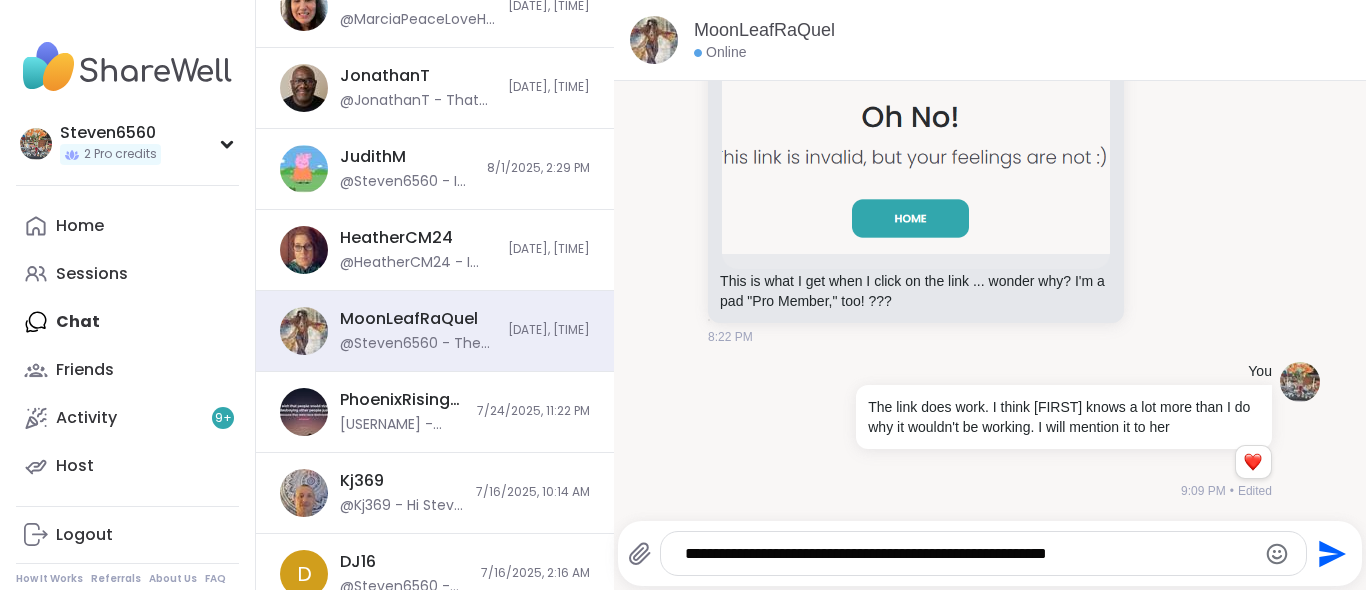 click on "Send" 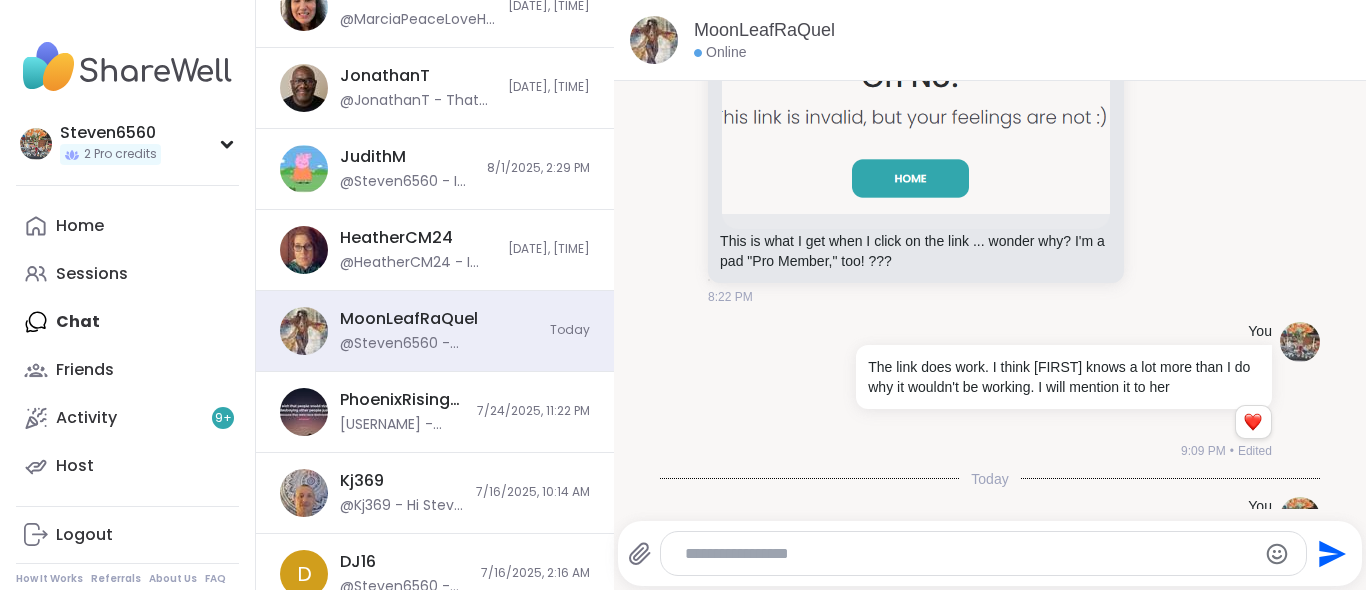 scroll, scrollTop: 3372, scrollLeft: 0, axis: vertical 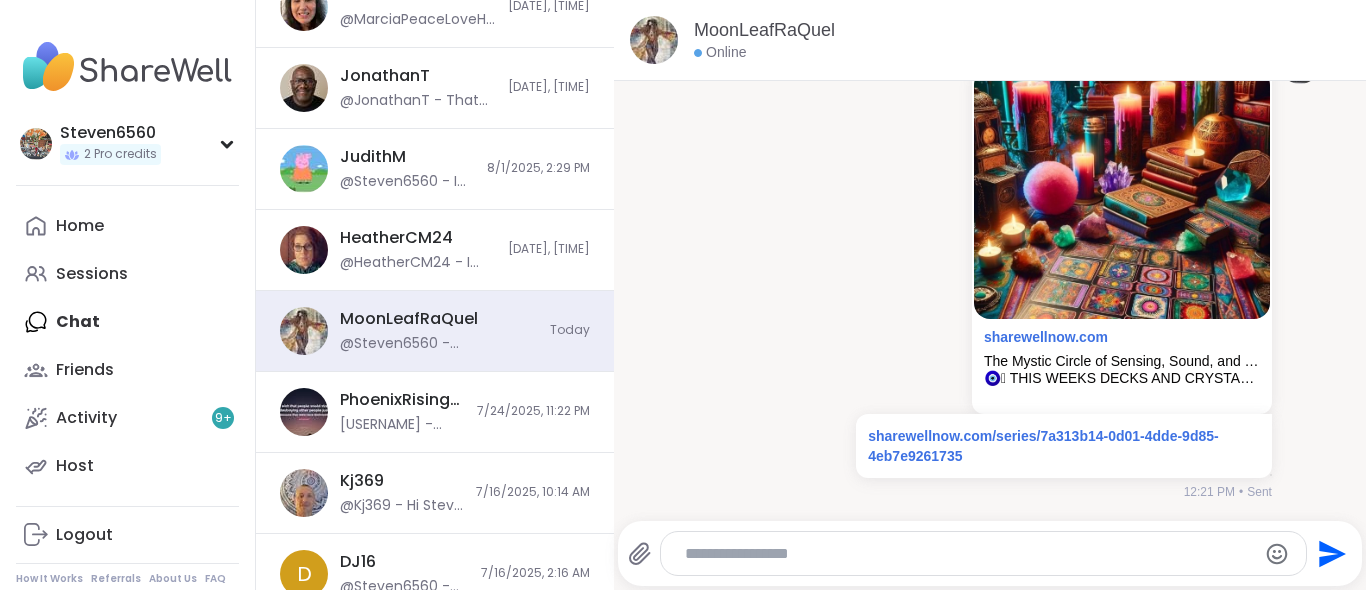 click at bounding box center [966, 554] 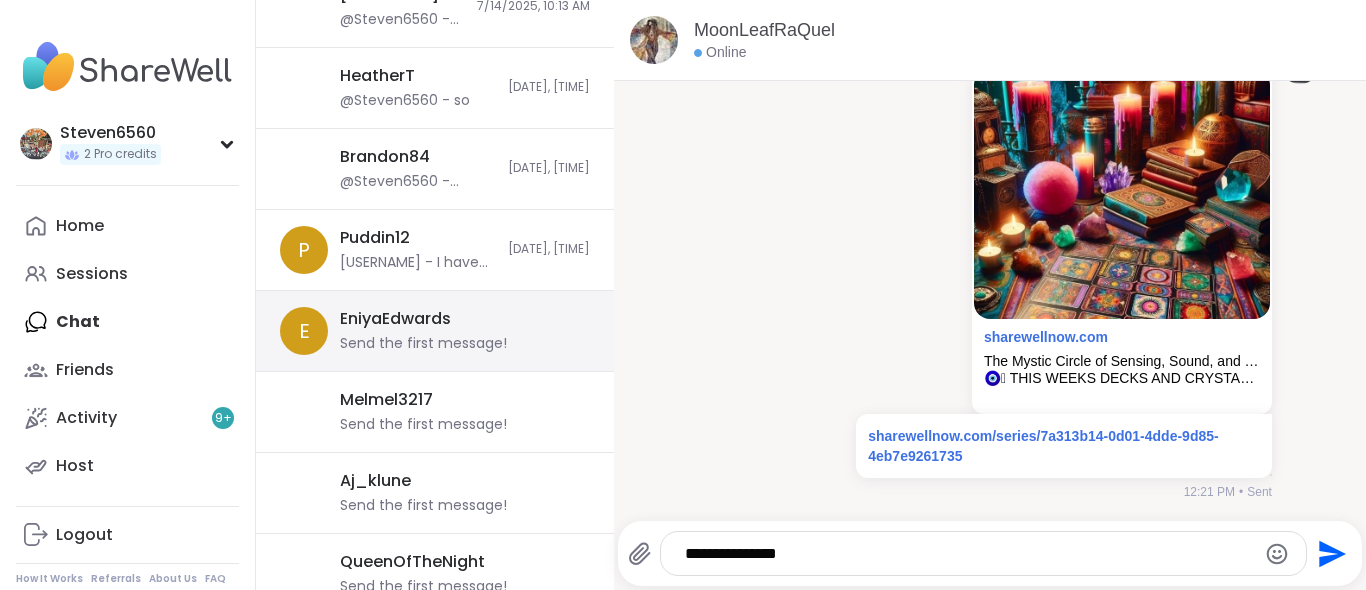 scroll, scrollTop: 1573, scrollLeft: 0, axis: vertical 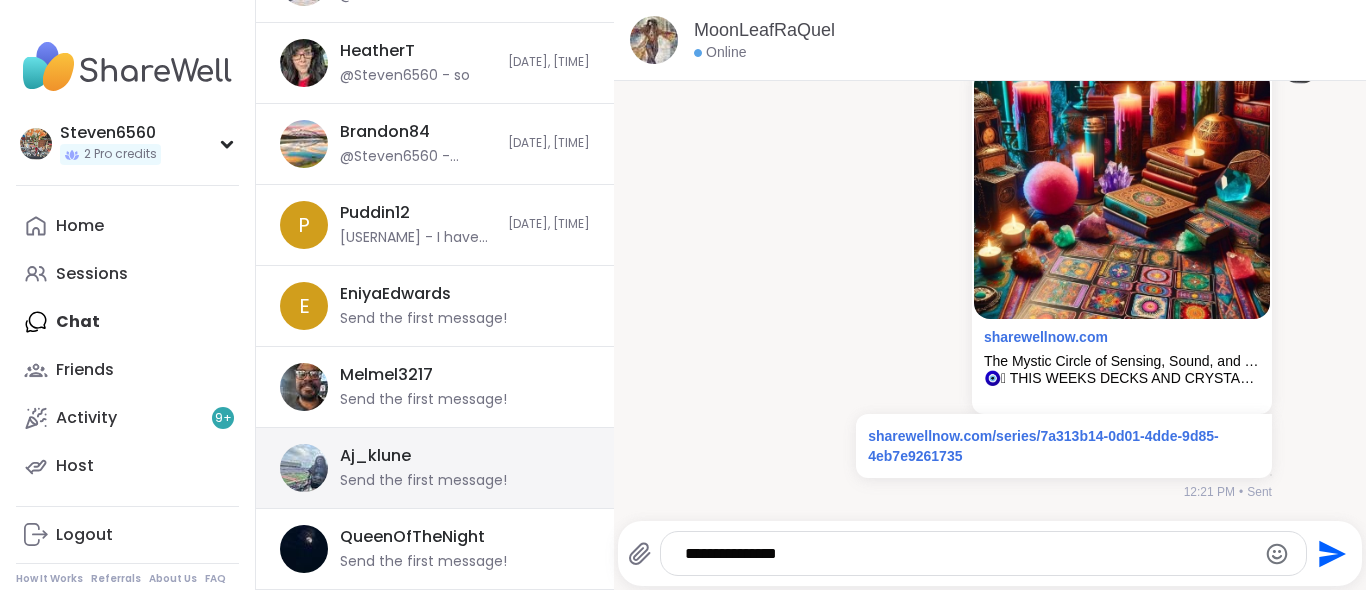 type on "**********" 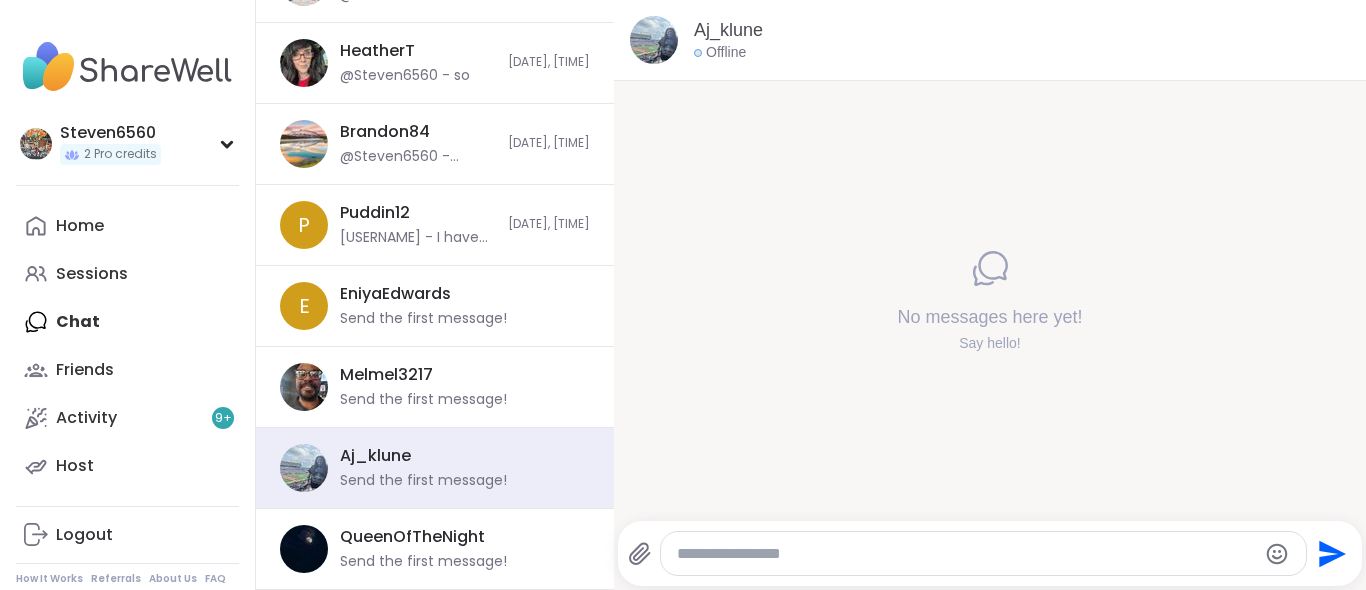 click at bounding box center (967, 554) 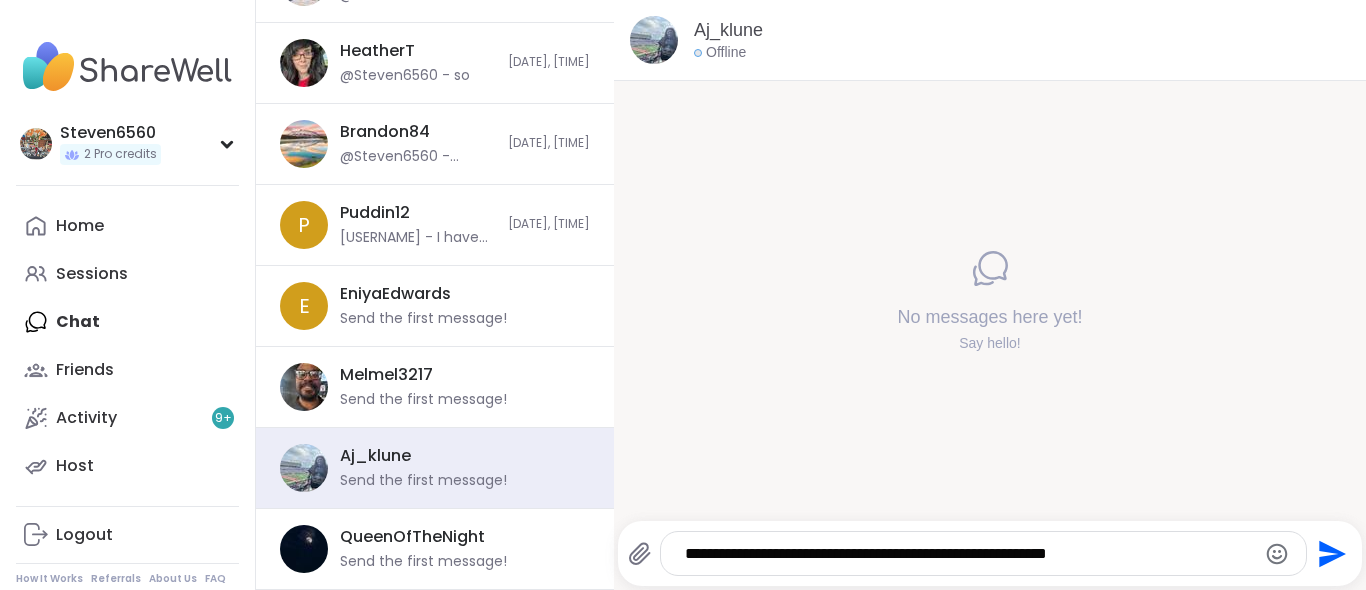click 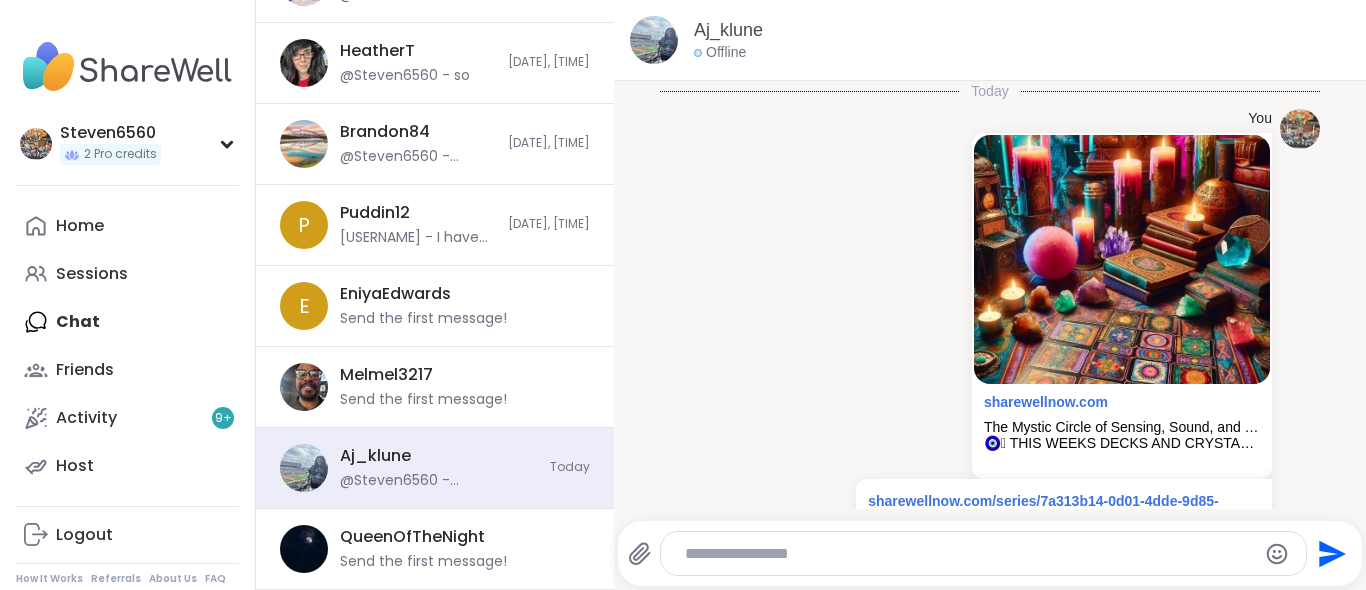 click at bounding box center [966, 554] 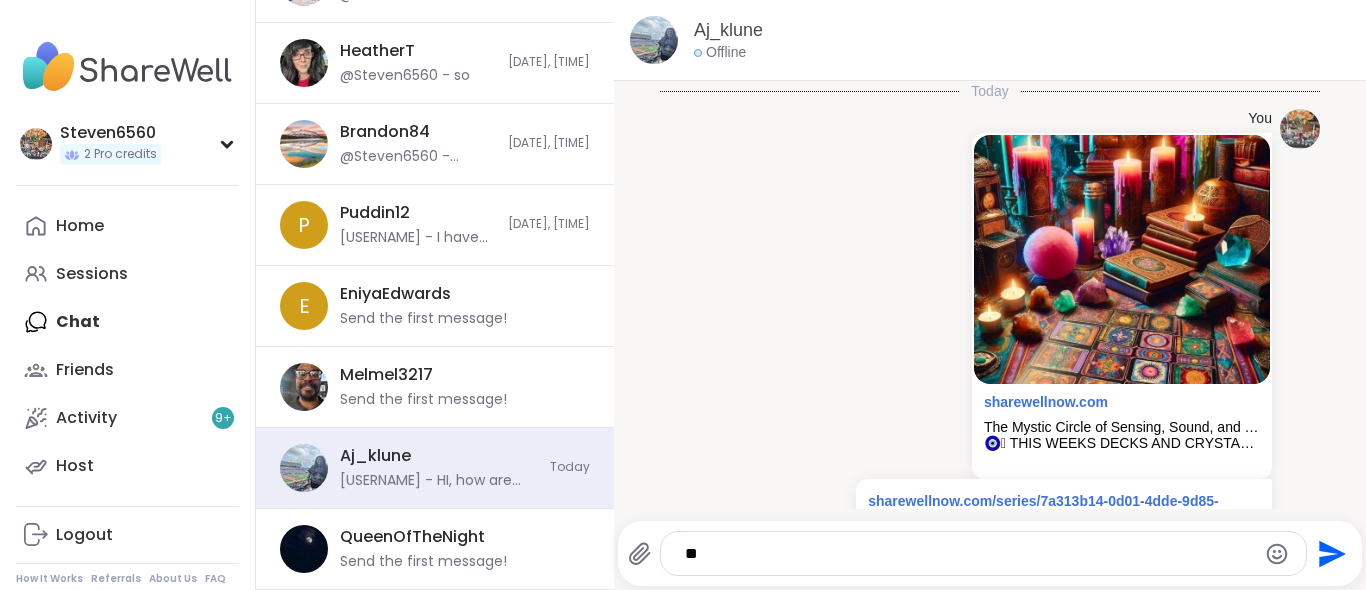 scroll, scrollTop: 252, scrollLeft: 0, axis: vertical 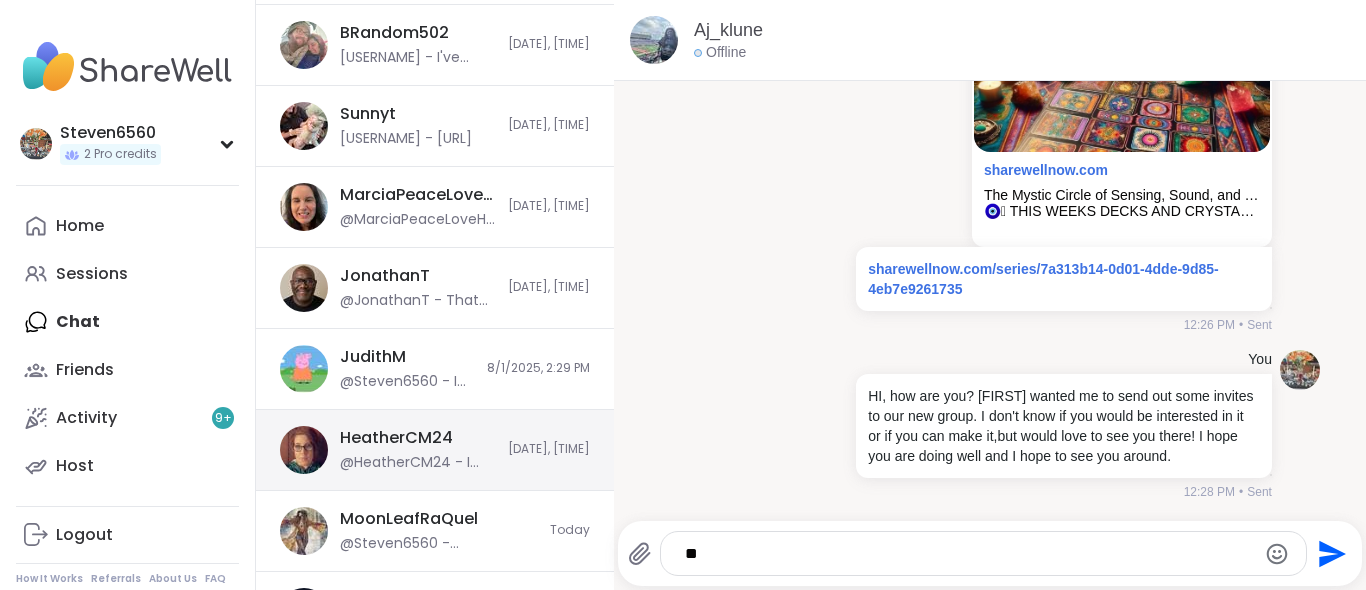 type on "**" 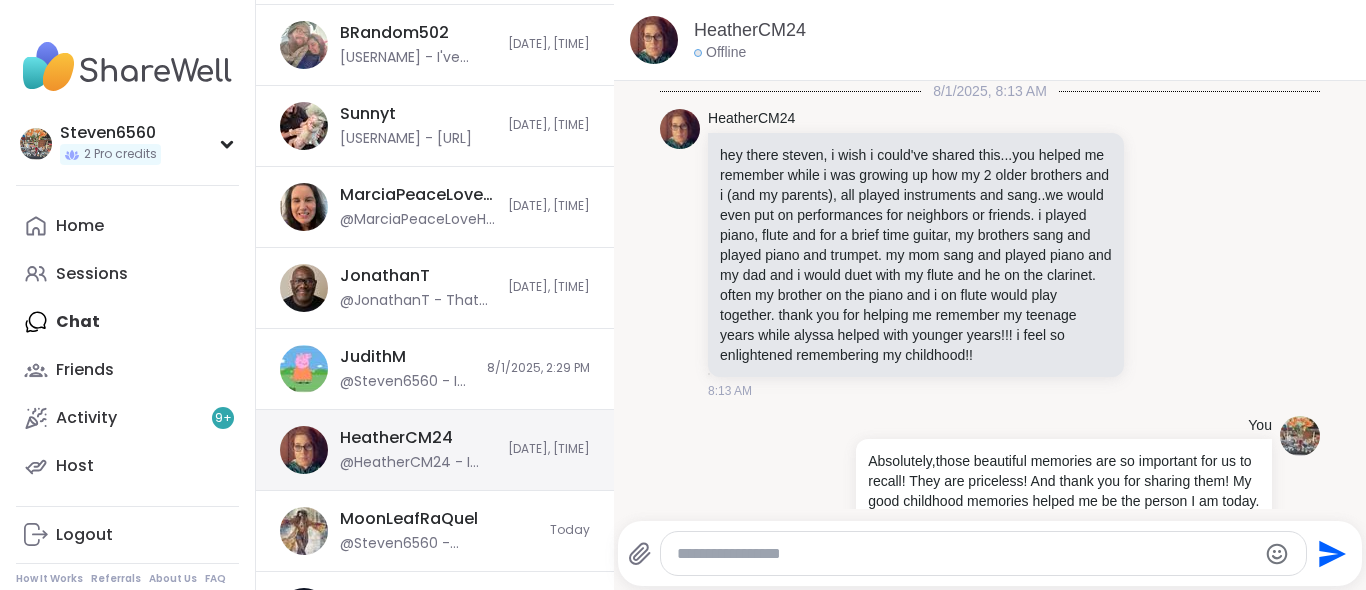 scroll, scrollTop: 212, scrollLeft: 0, axis: vertical 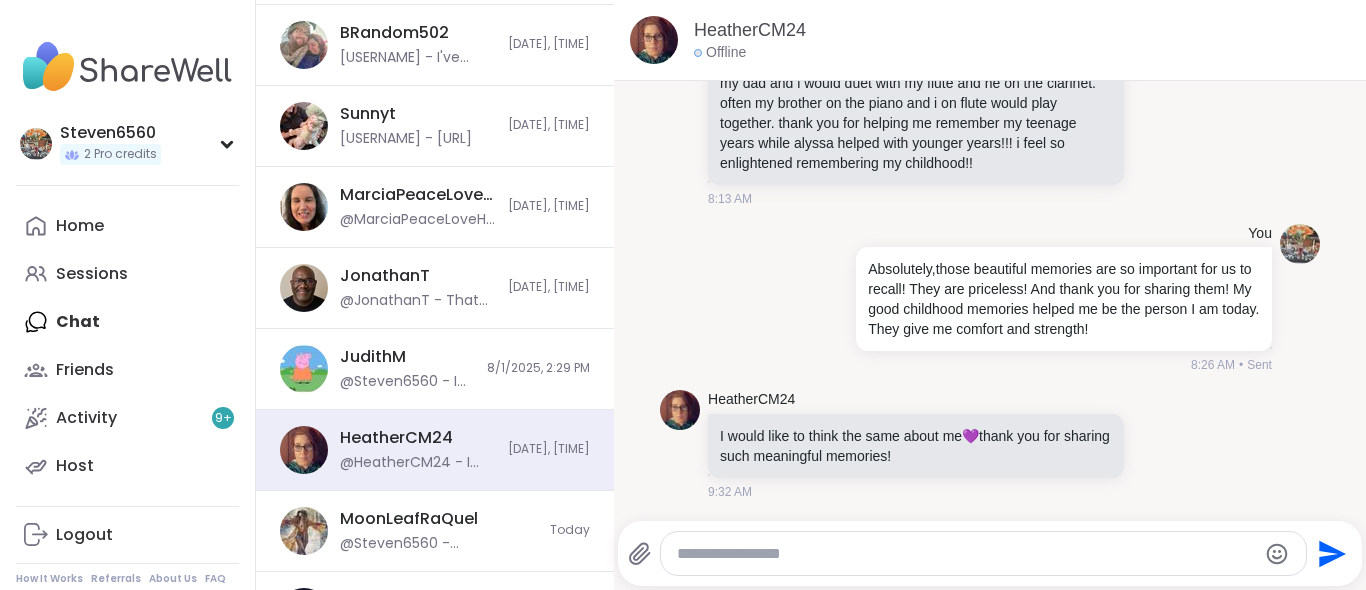 drag, startPoint x: 960, startPoint y: 534, endPoint x: 876, endPoint y: 550, distance: 85.51023 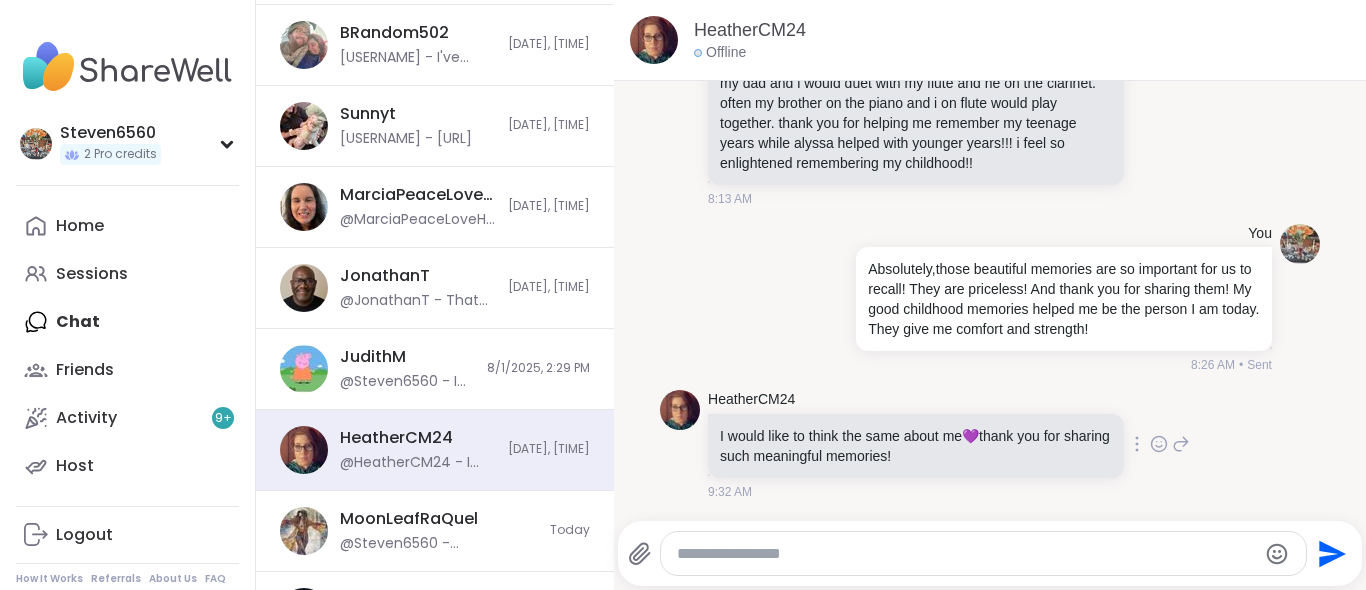 type on "**********" 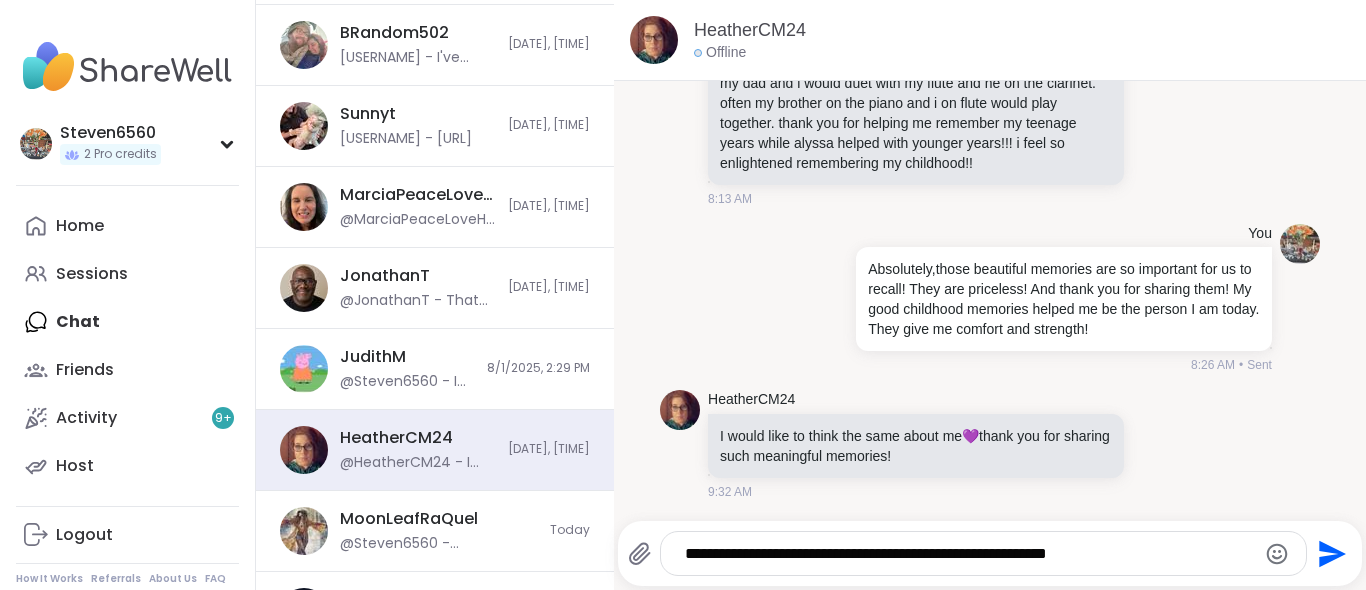 click 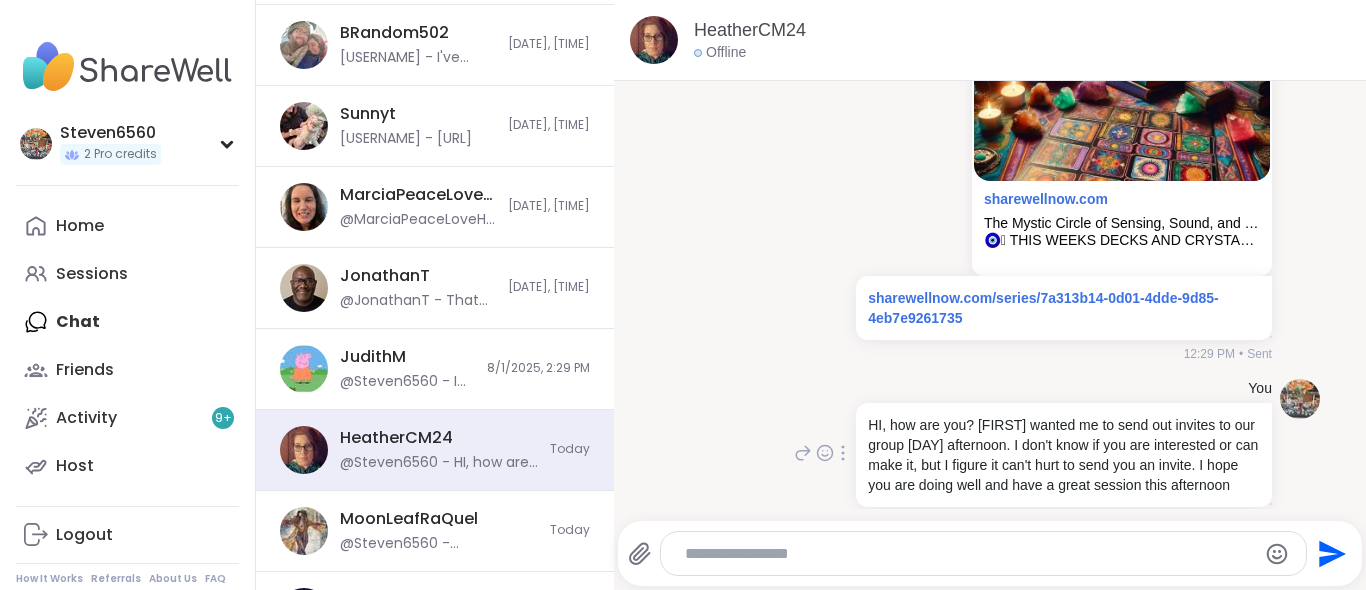 scroll, scrollTop: 792, scrollLeft: 0, axis: vertical 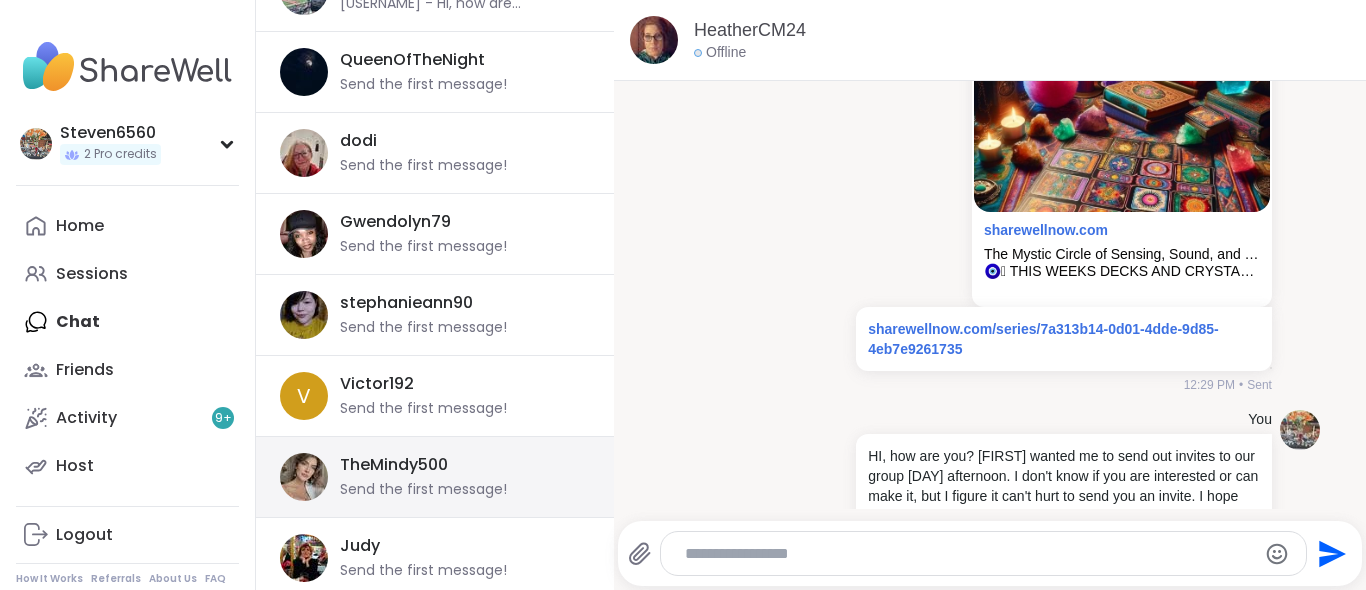 click on "TheMindy500" at bounding box center [394, 465] 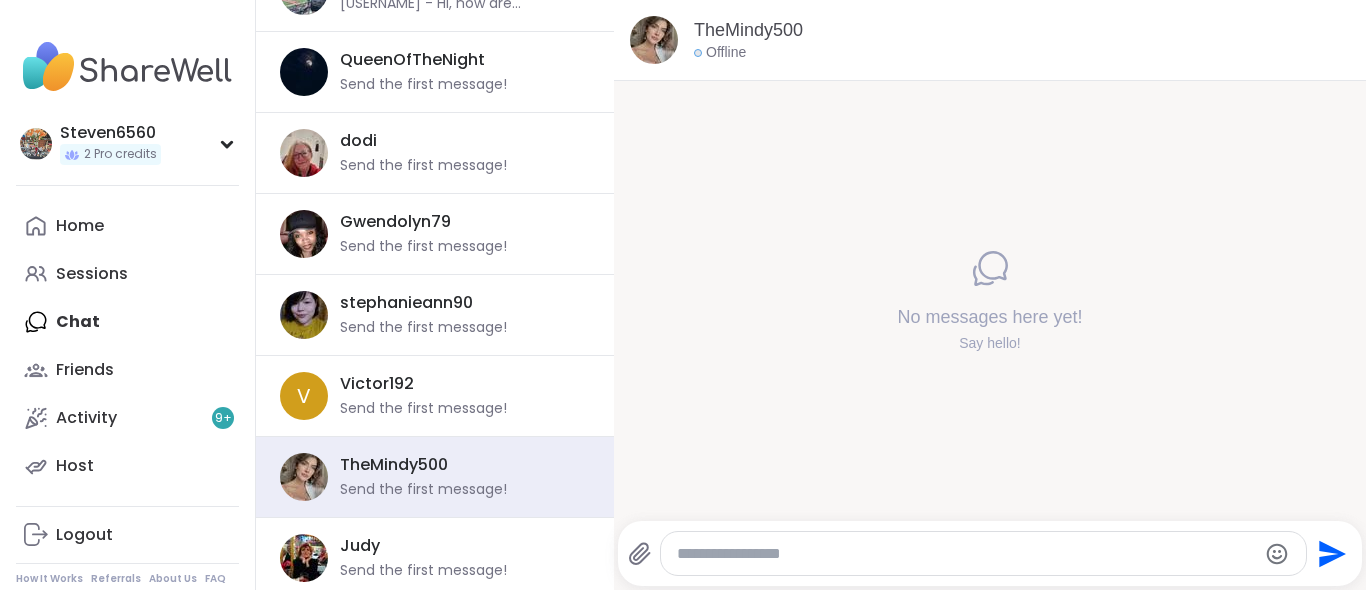 click at bounding box center (967, 554) 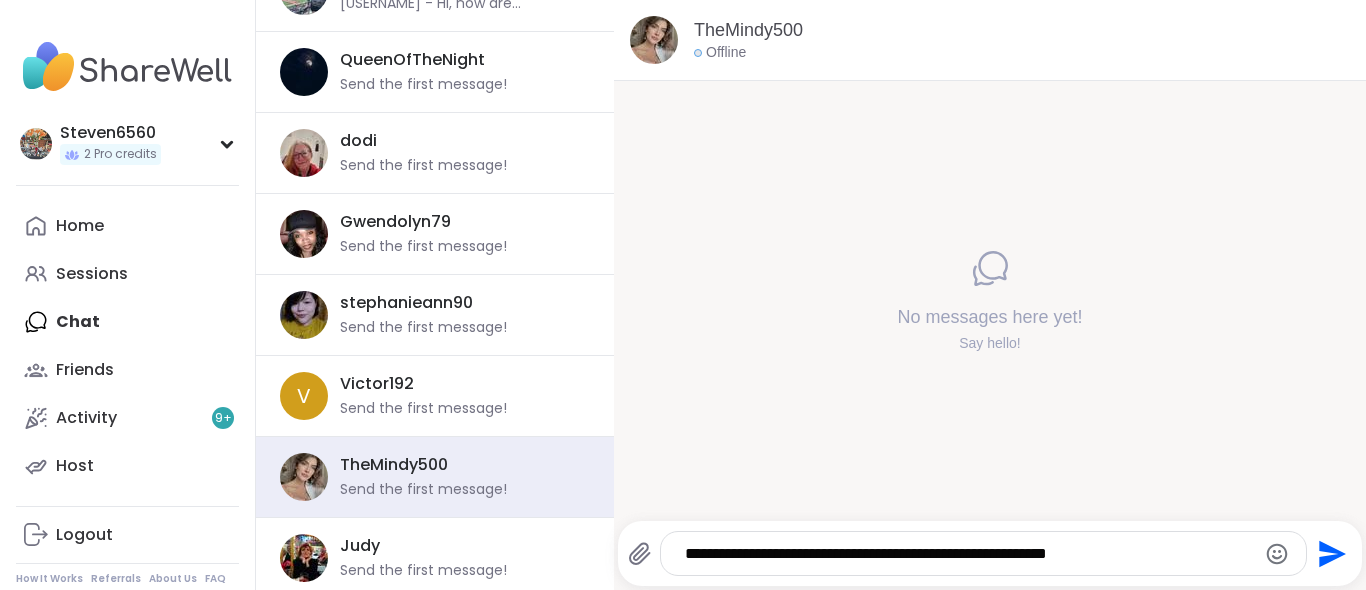 click on "Send" at bounding box center [1329, 553] 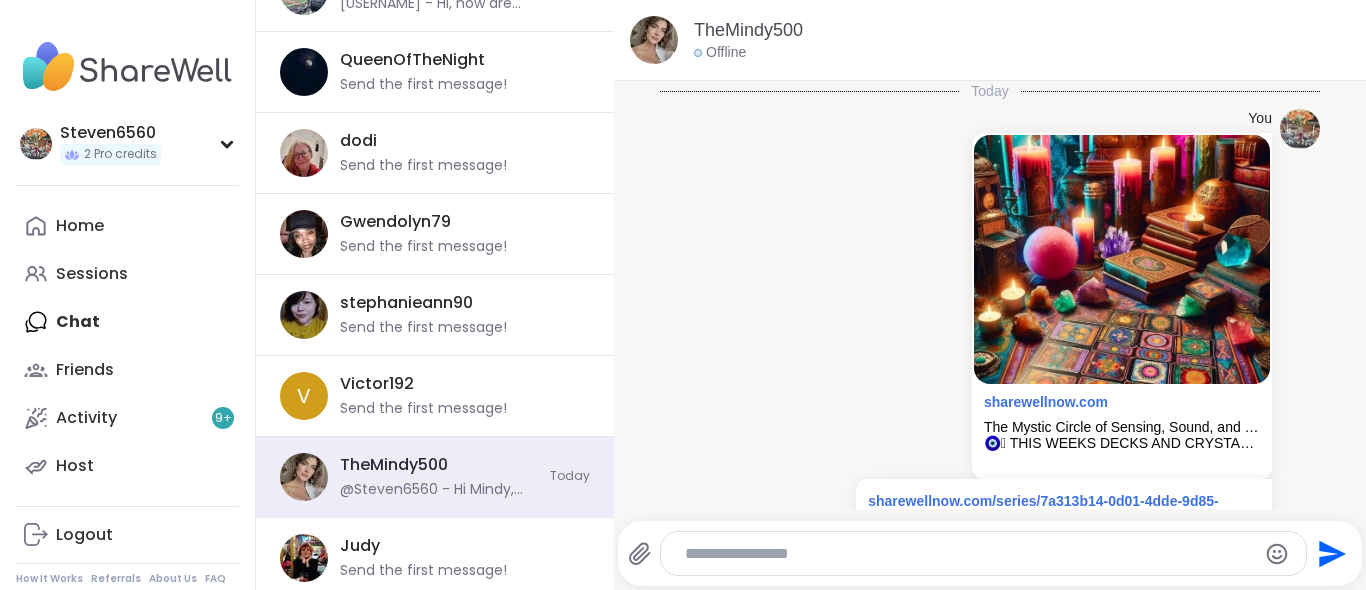 scroll, scrollTop: 252, scrollLeft: 0, axis: vertical 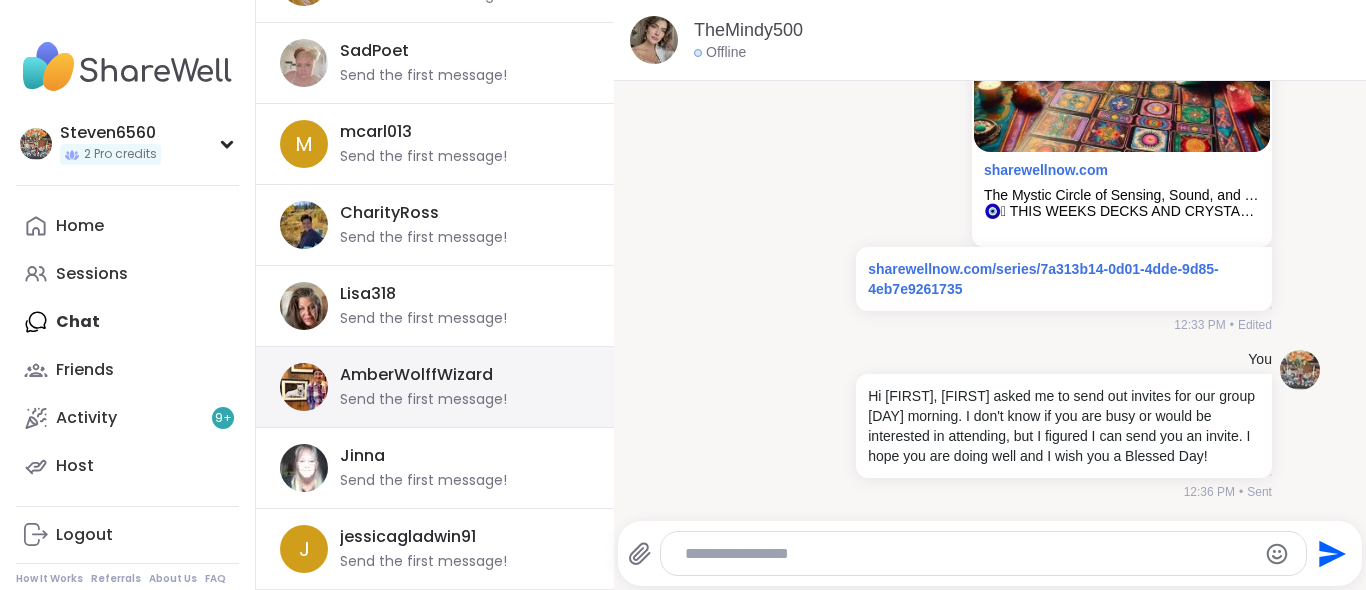 click on "Send the first message!" at bounding box center [423, 400] 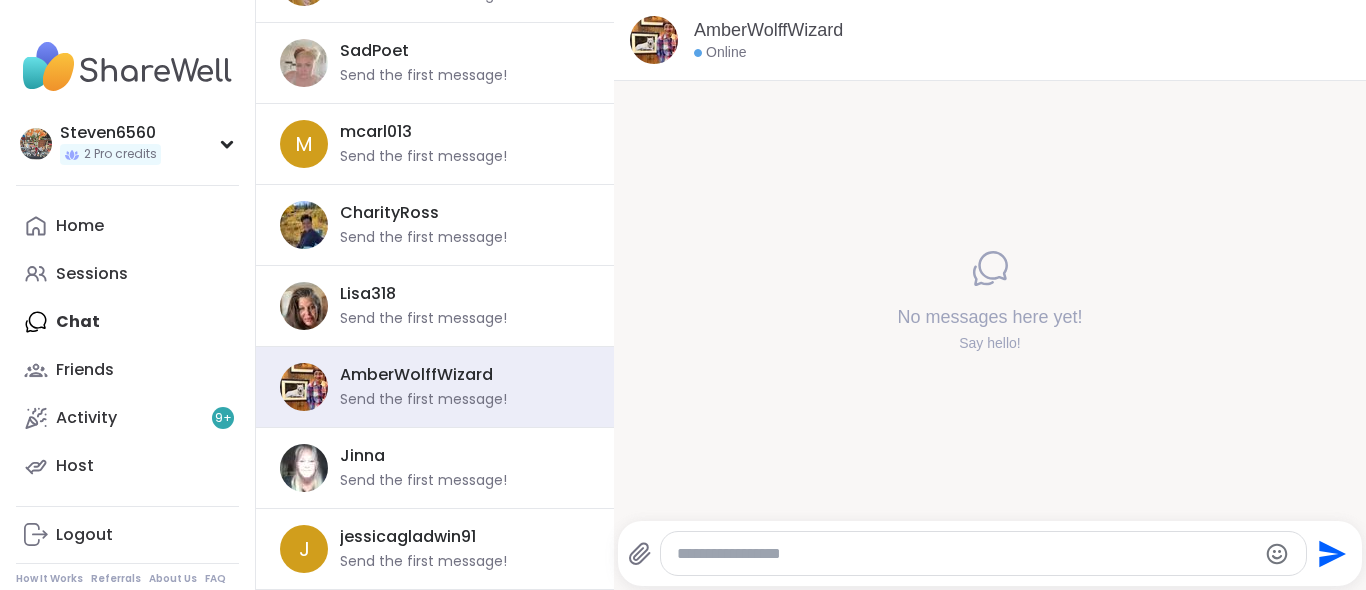 paste on "**********" 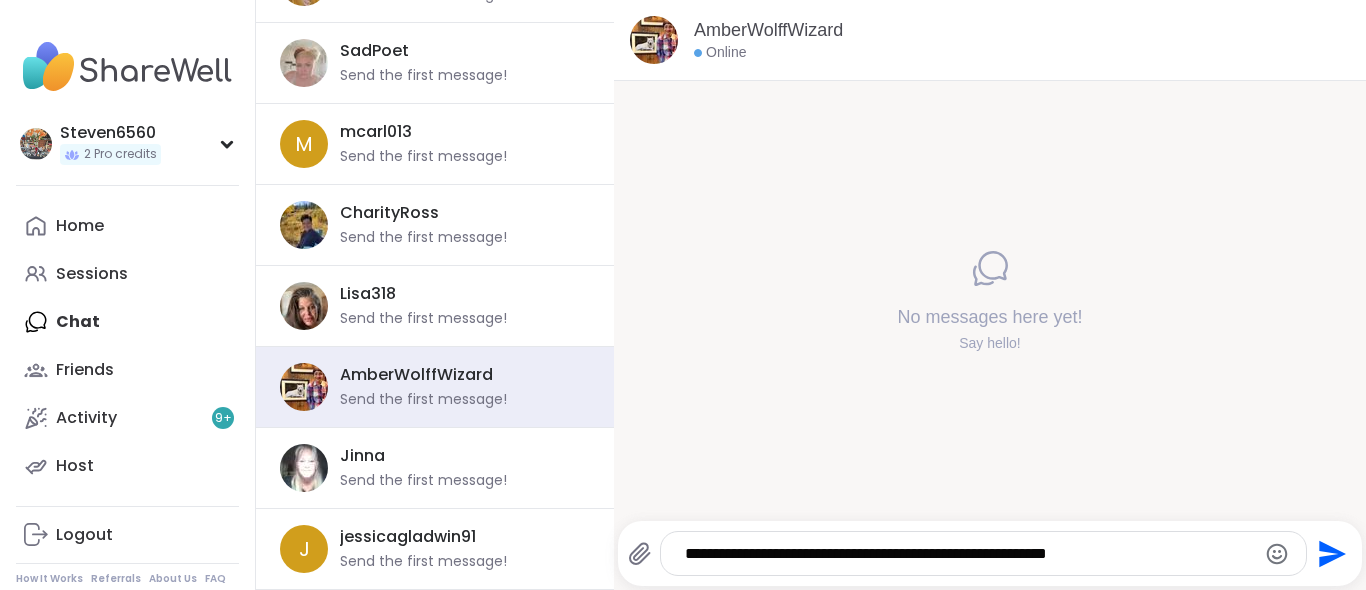 click 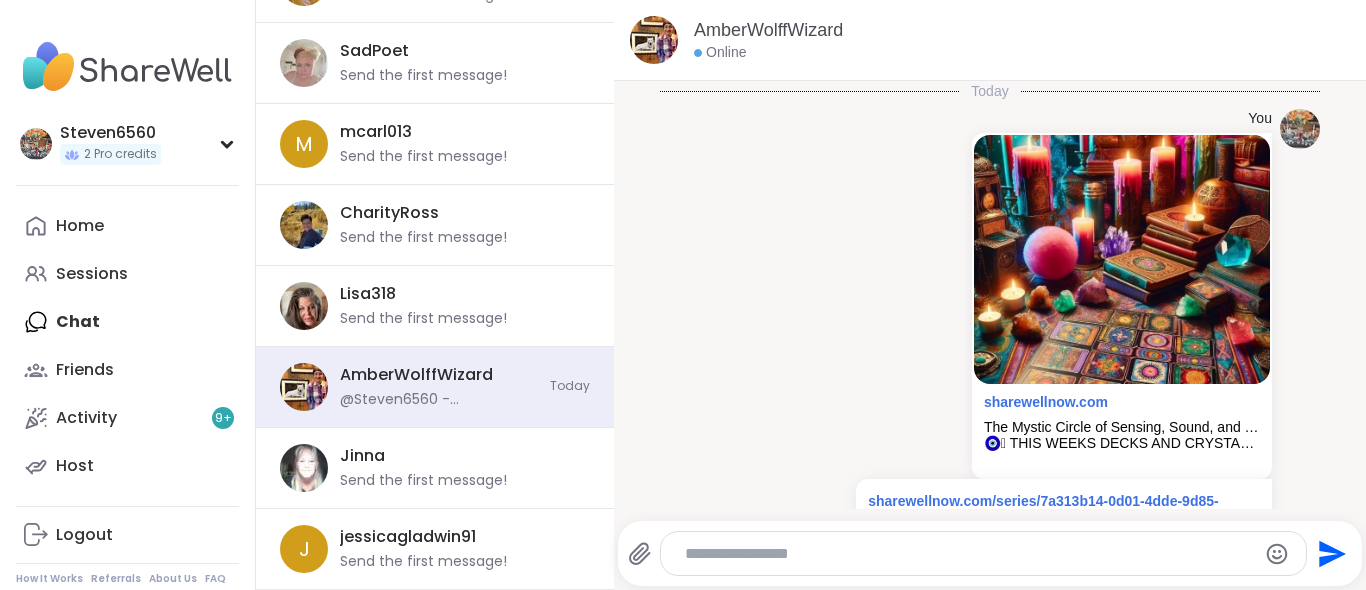 click at bounding box center [966, 554] 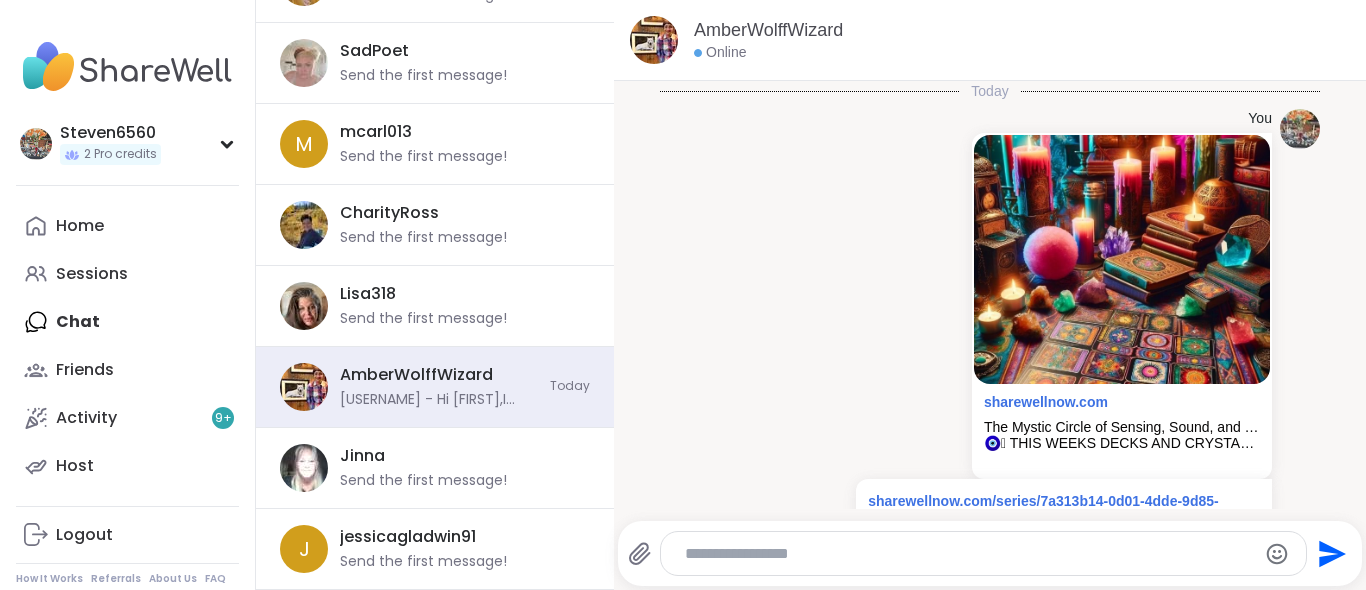 scroll, scrollTop: 392, scrollLeft: 0, axis: vertical 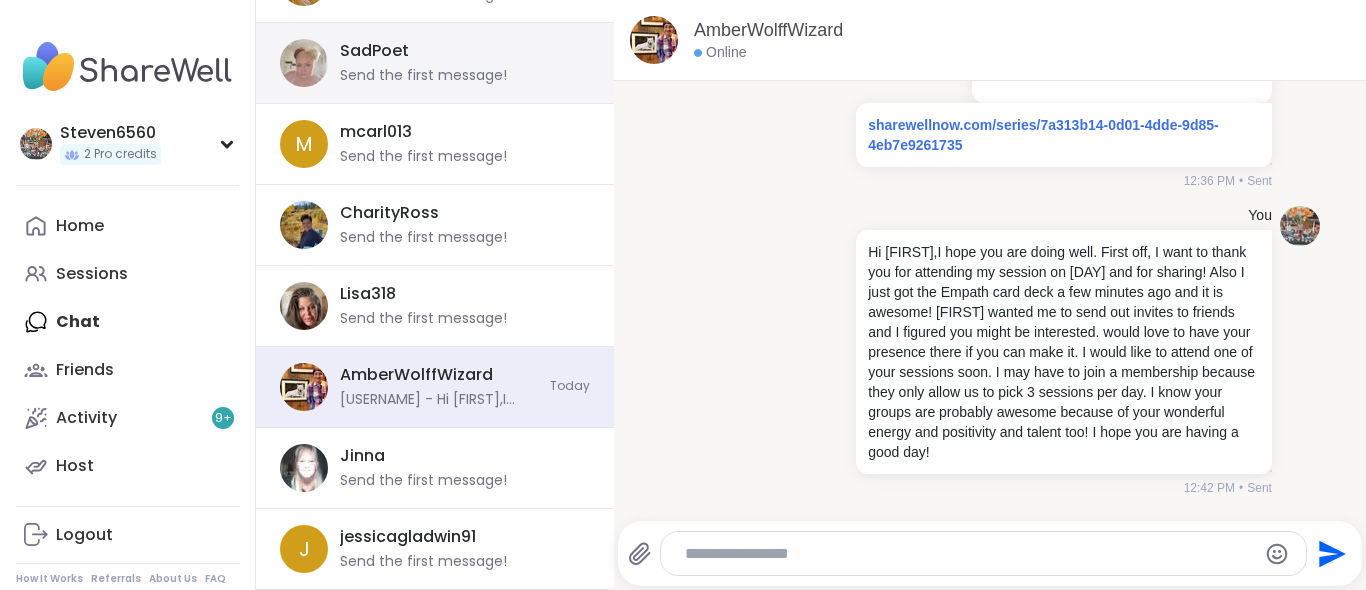 click on "Send the first message!" at bounding box center [423, 76] 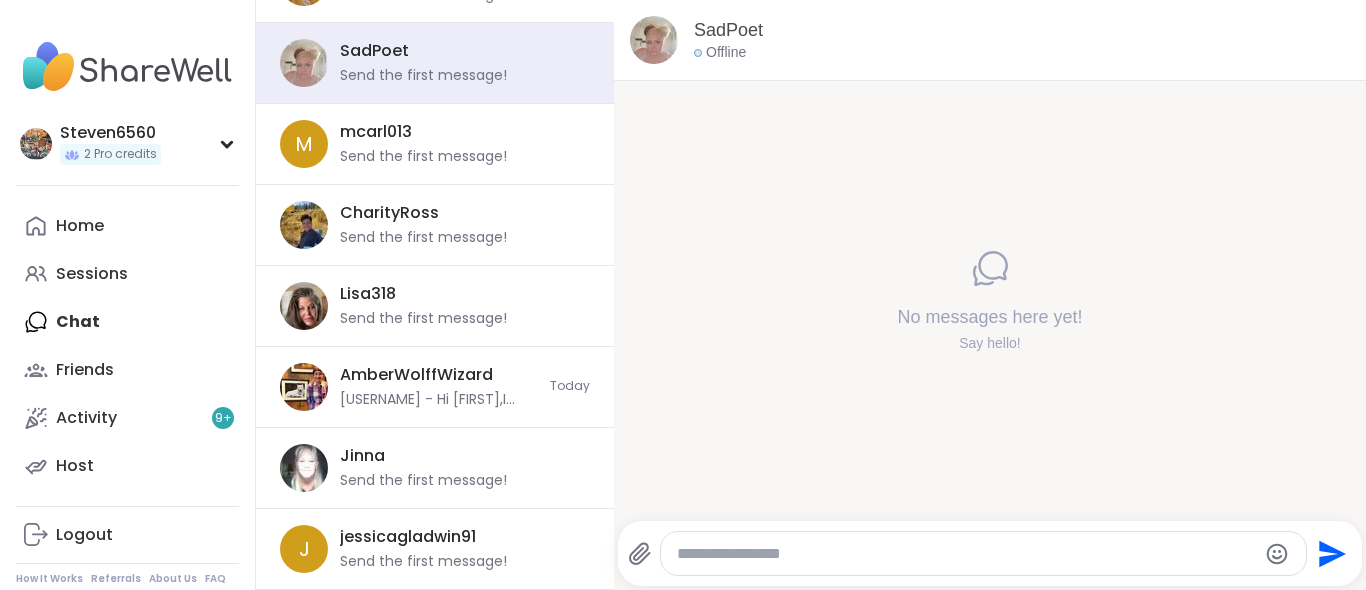 click at bounding box center (967, 554) 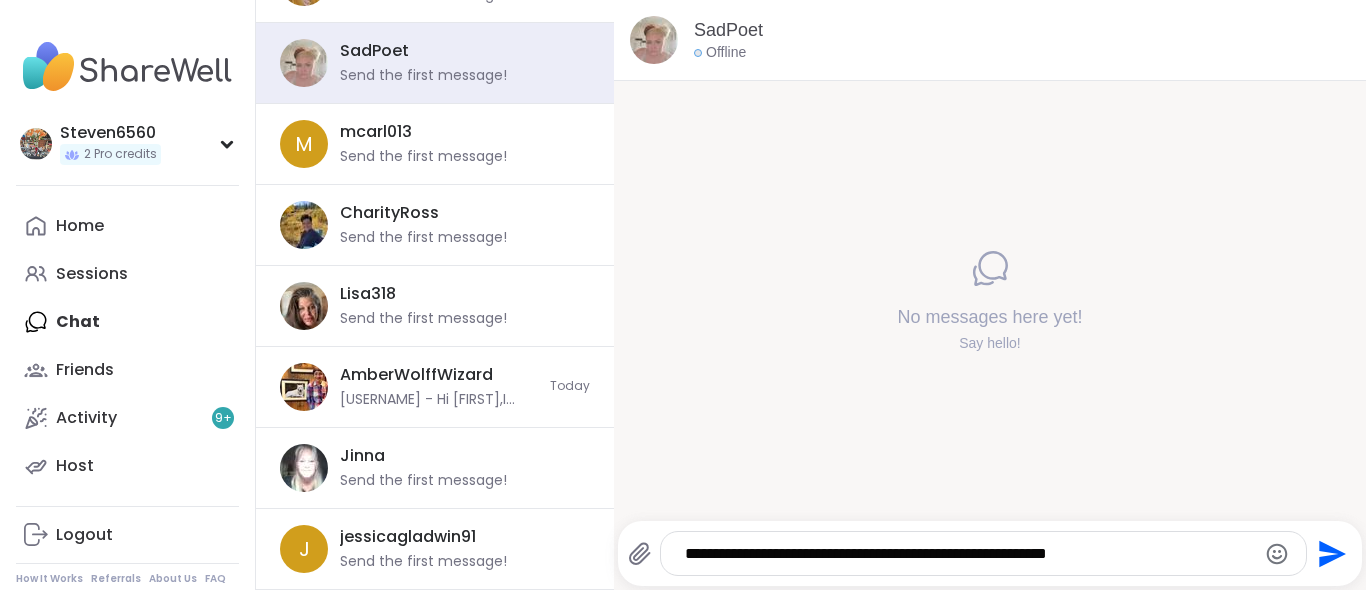 click 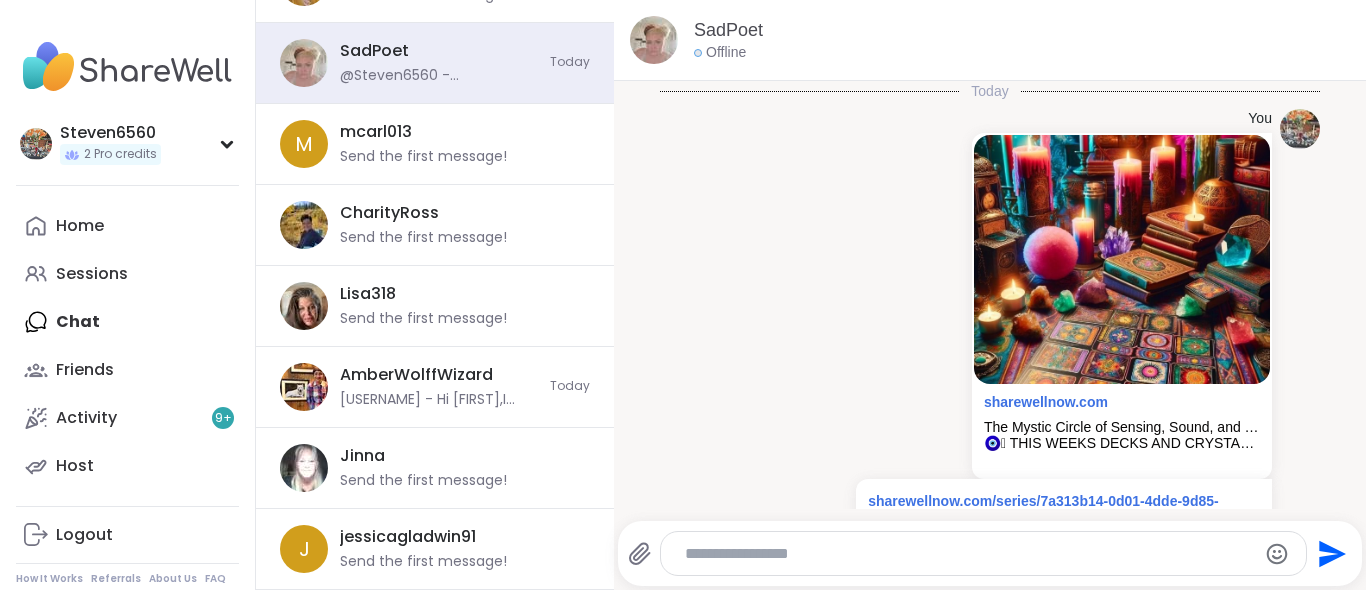 scroll, scrollTop: 272, scrollLeft: 0, axis: vertical 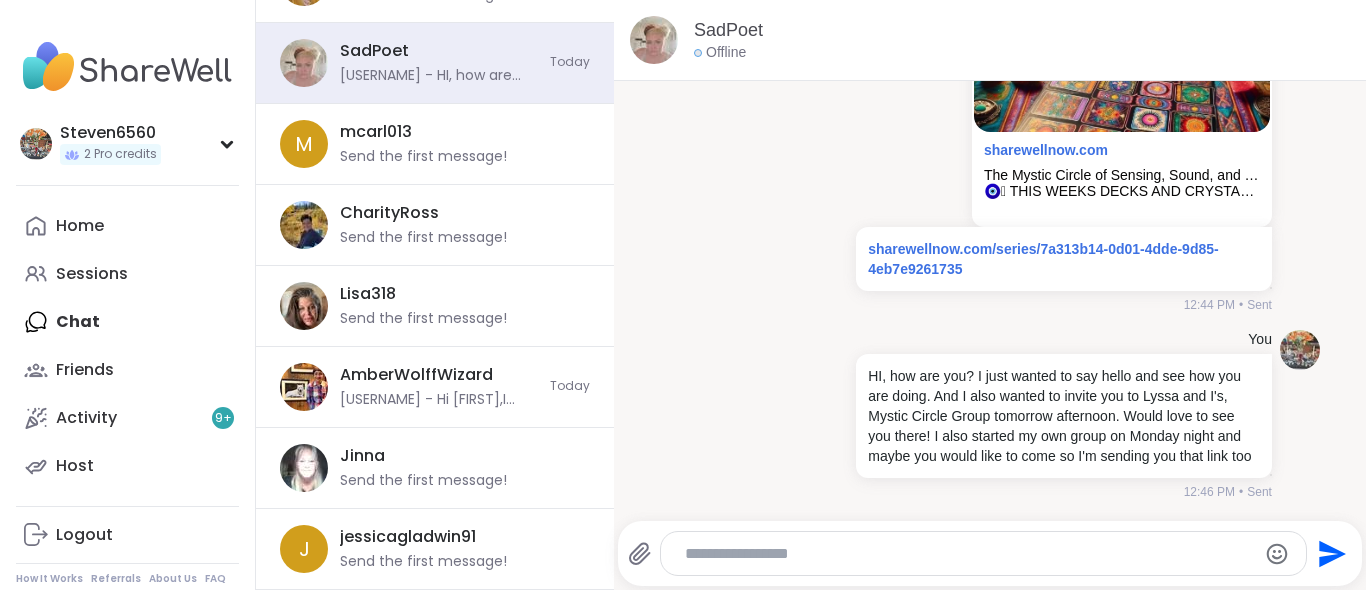 paste on "**********" 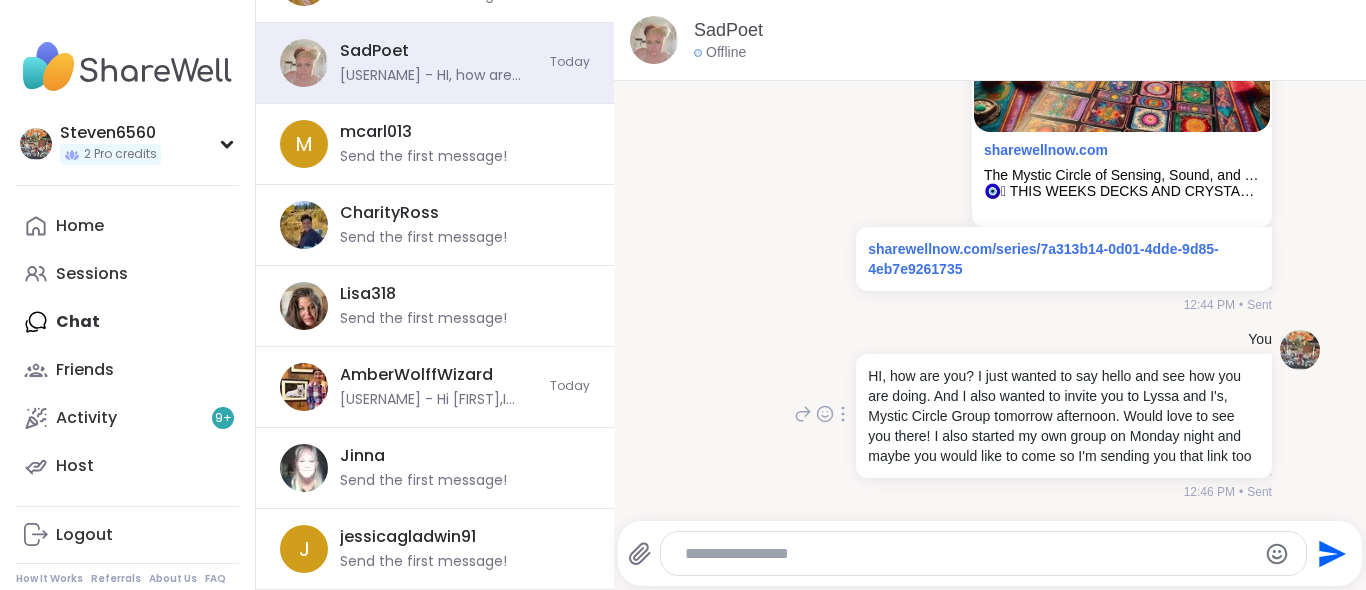 type on "**********" 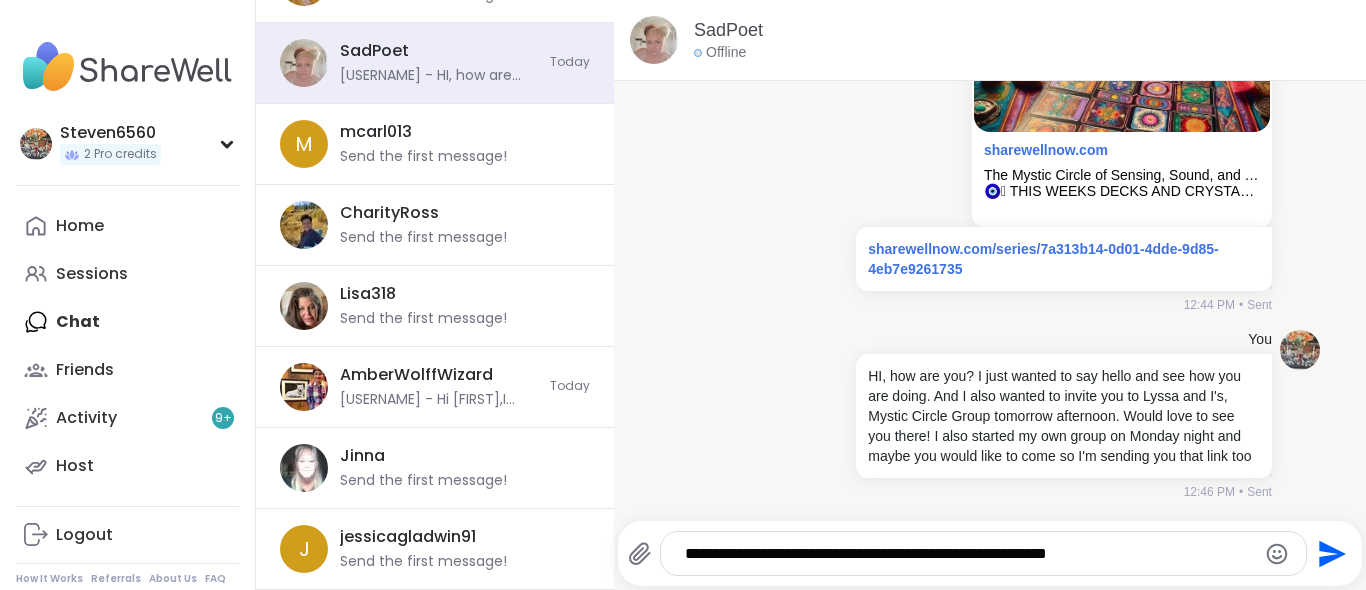 click on "Send" 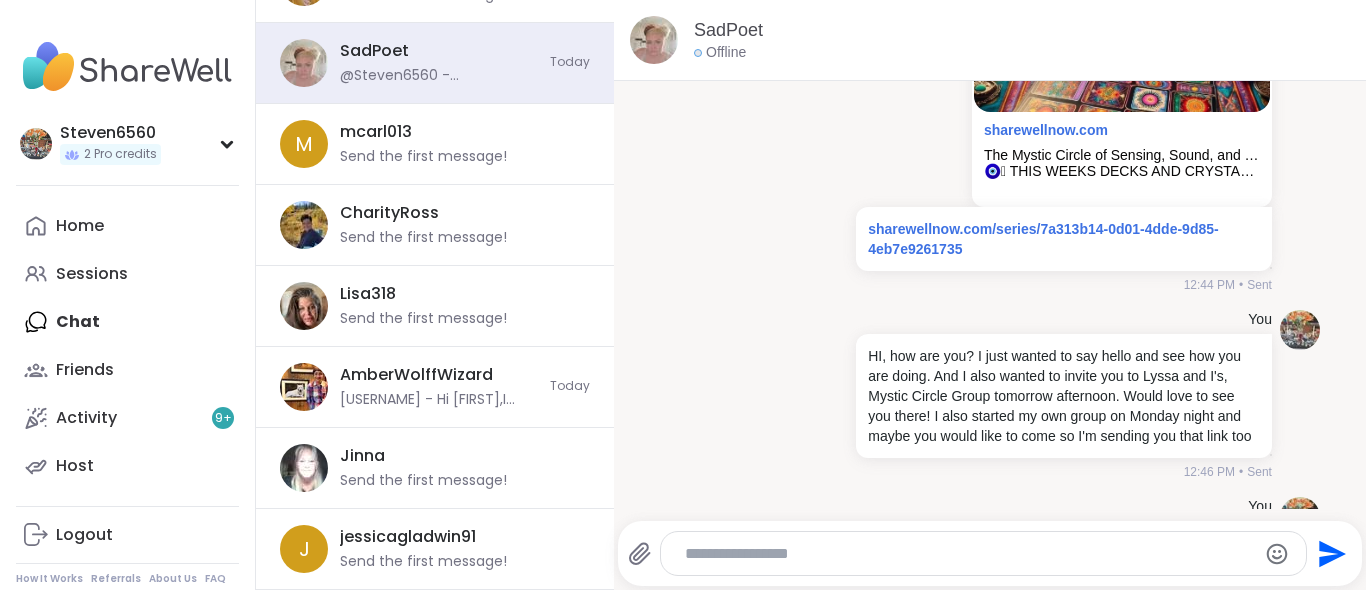 scroll, scrollTop: 398, scrollLeft: 0, axis: vertical 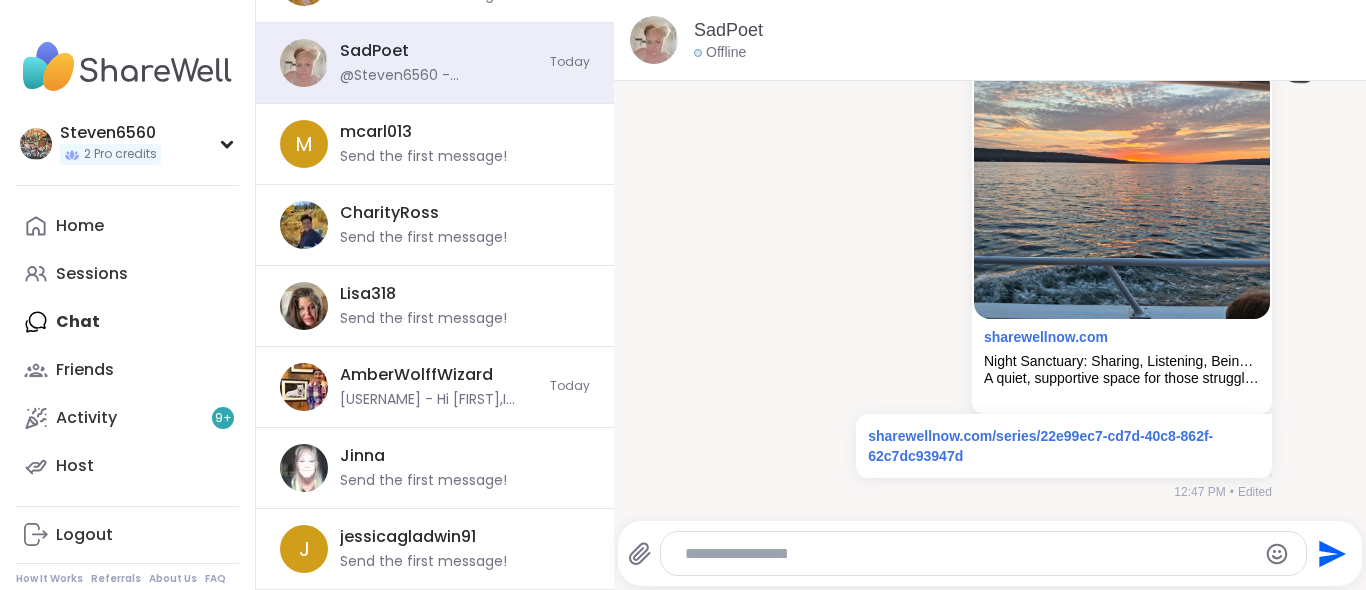 click on "Home Sessions Chat Friends Activity 9 + Host" at bounding box center (127, 346) 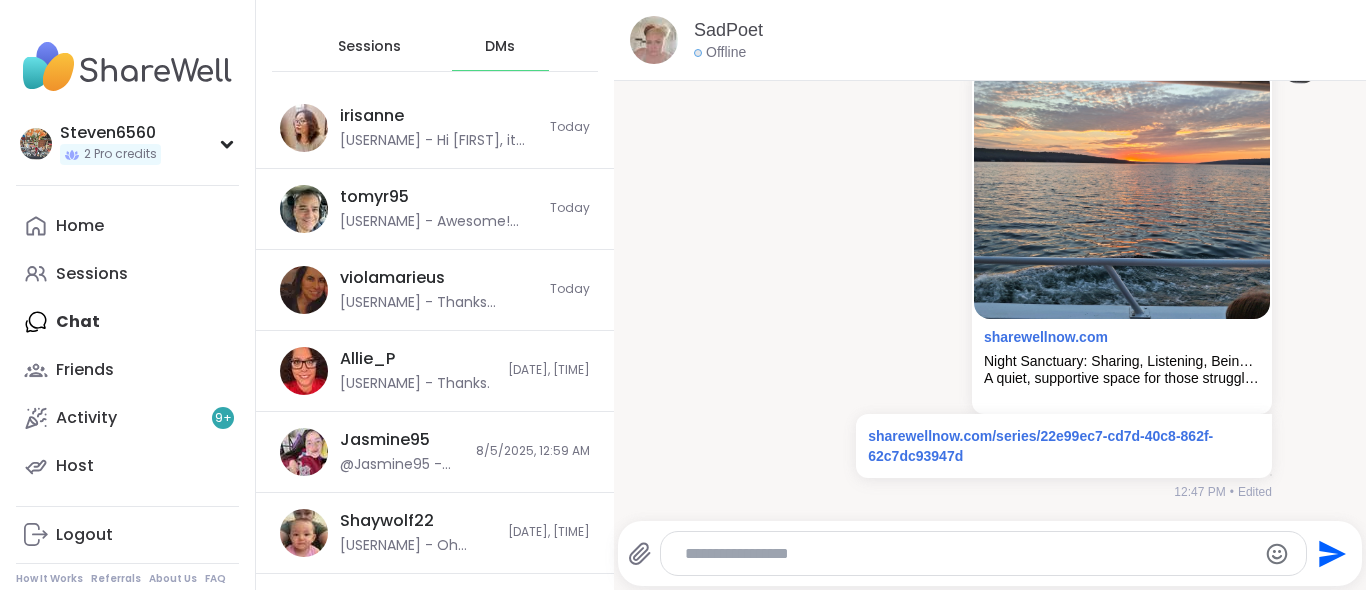 scroll, scrollTop: 0, scrollLeft: 0, axis: both 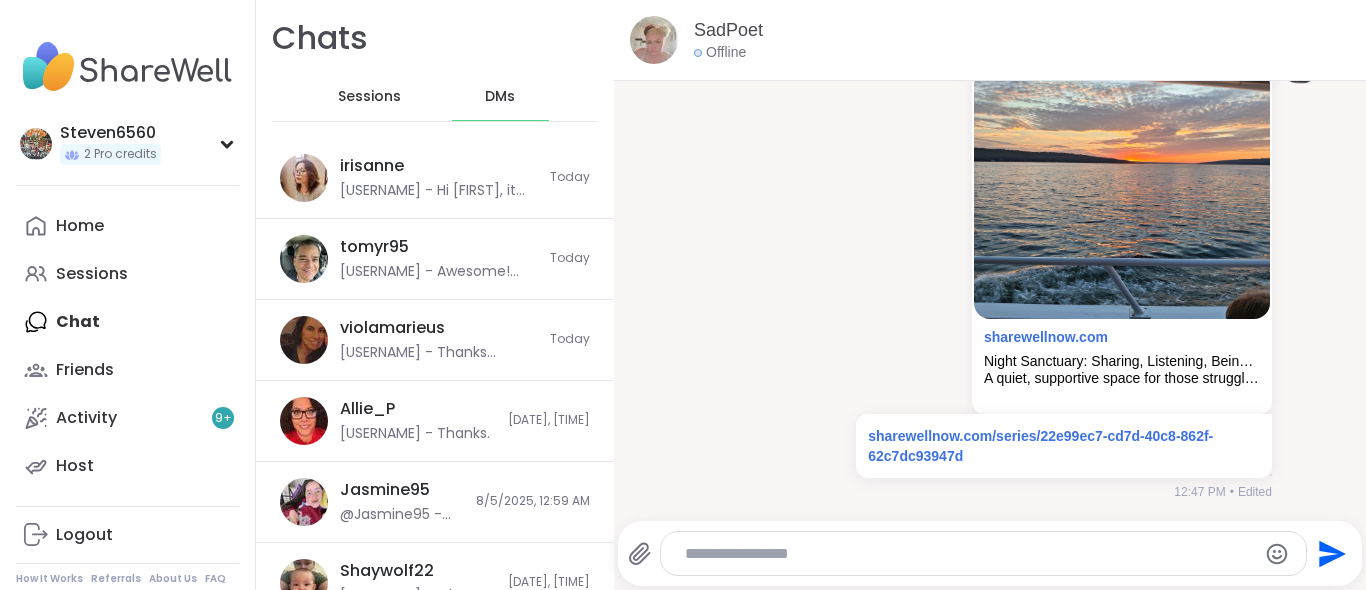 click on "Sessions" at bounding box center [369, 97] 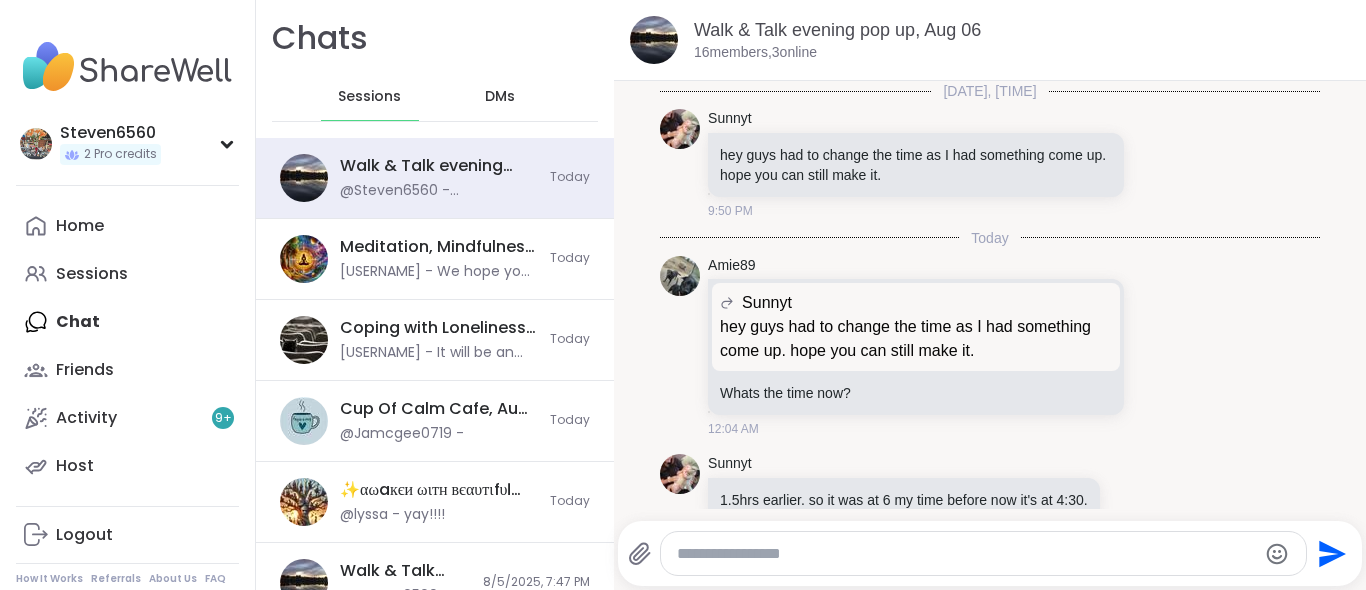 scroll, scrollTop: 1134, scrollLeft: 0, axis: vertical 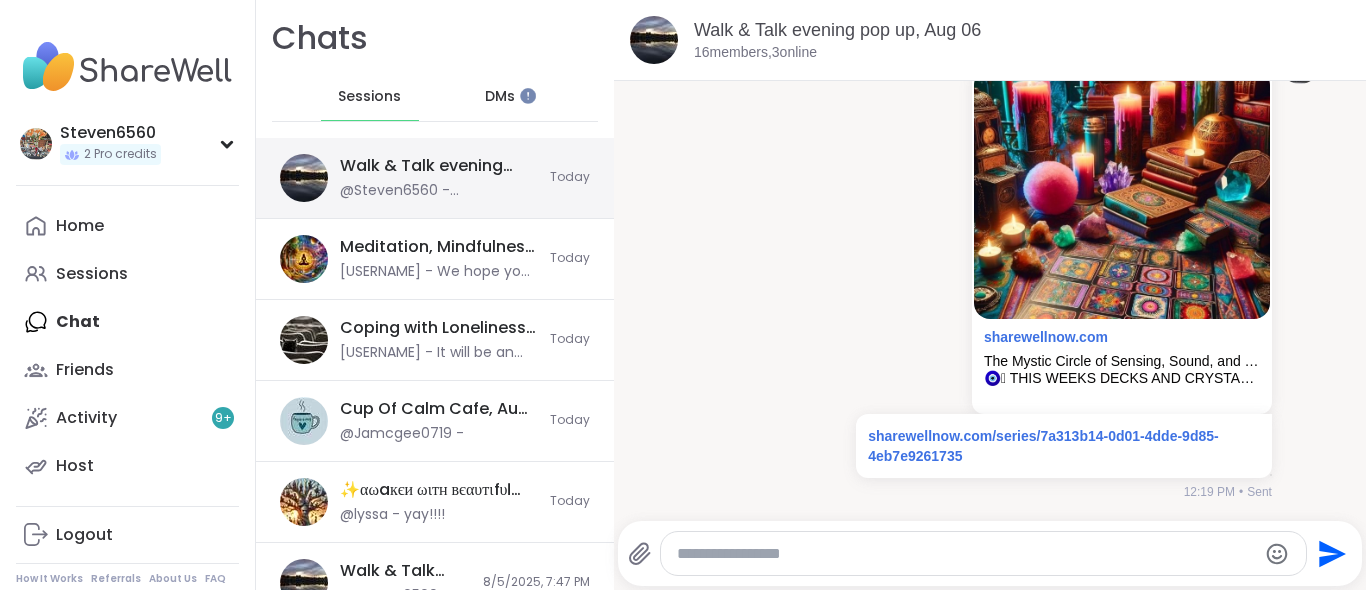 click on "Walk & Talk evening pop up, Aug 06" at bounding box center [439, 166] 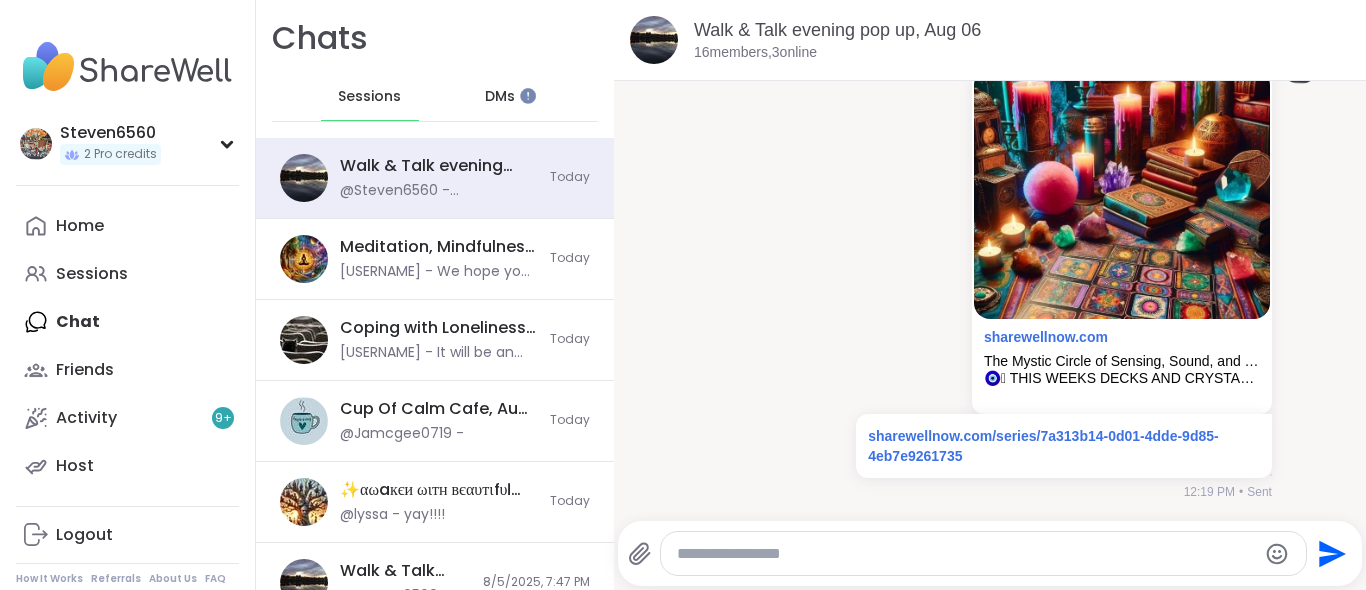scroll, scrollTop: 1134, scrollLeft: 0, axis: vertical 